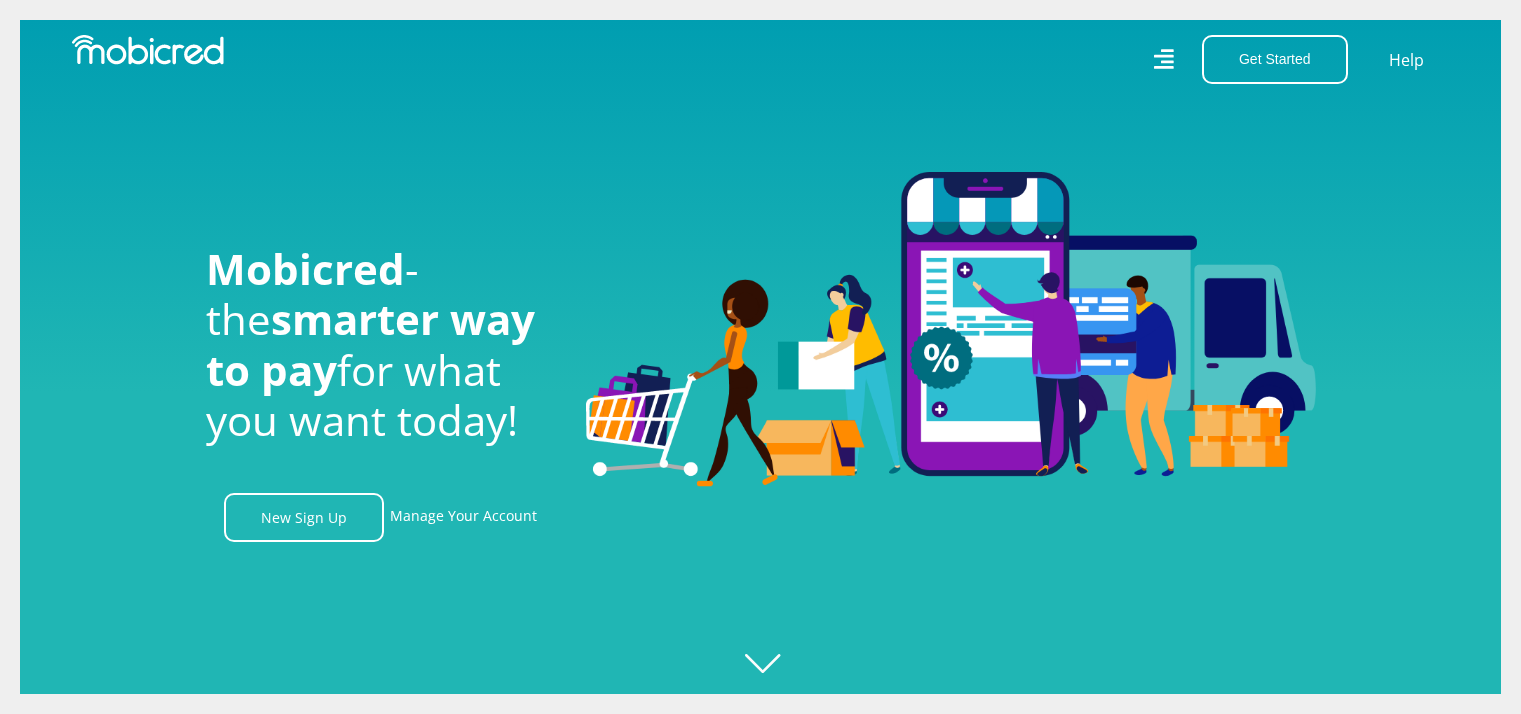 scroll, scrollTop: 0, scrollLeft: 0, axis: both 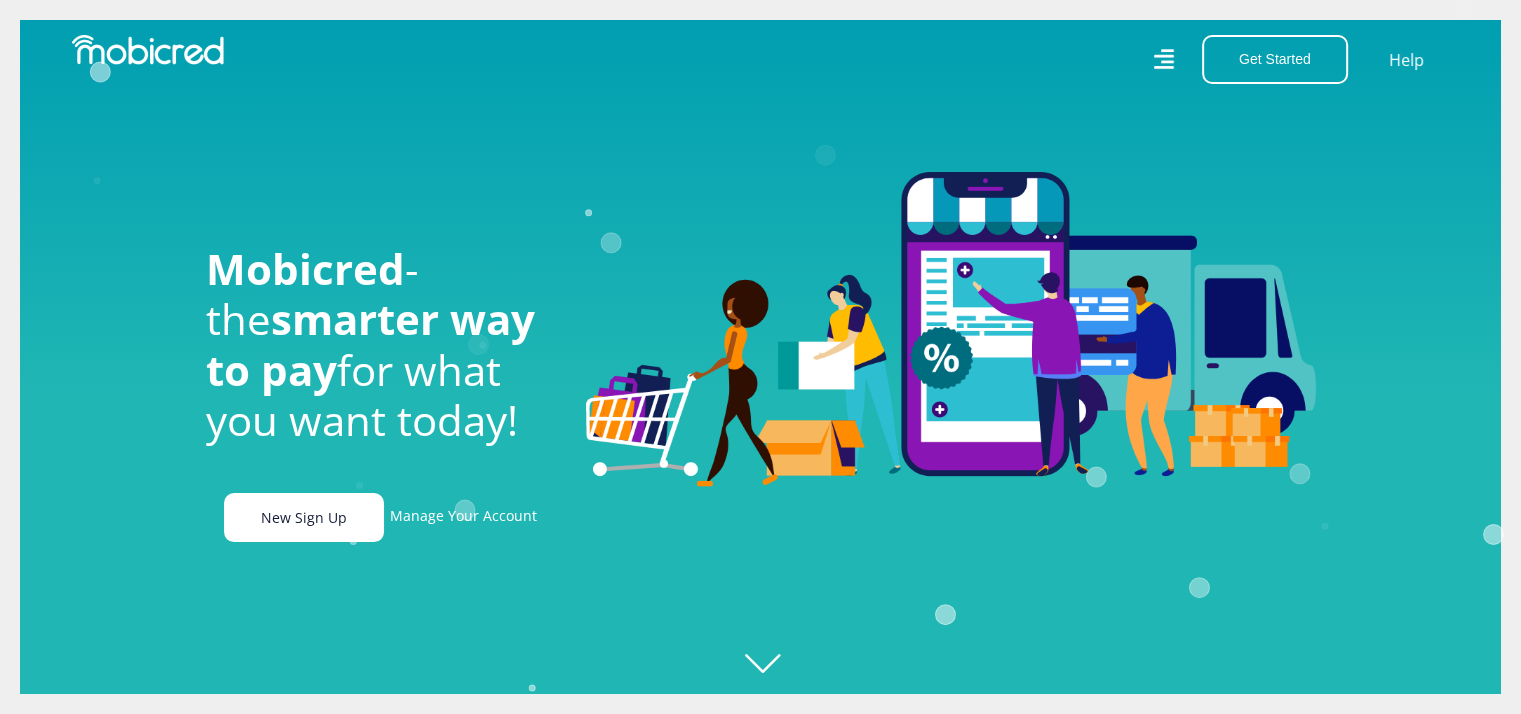 click on "New Sign Up" at bounding box center [304, 517] 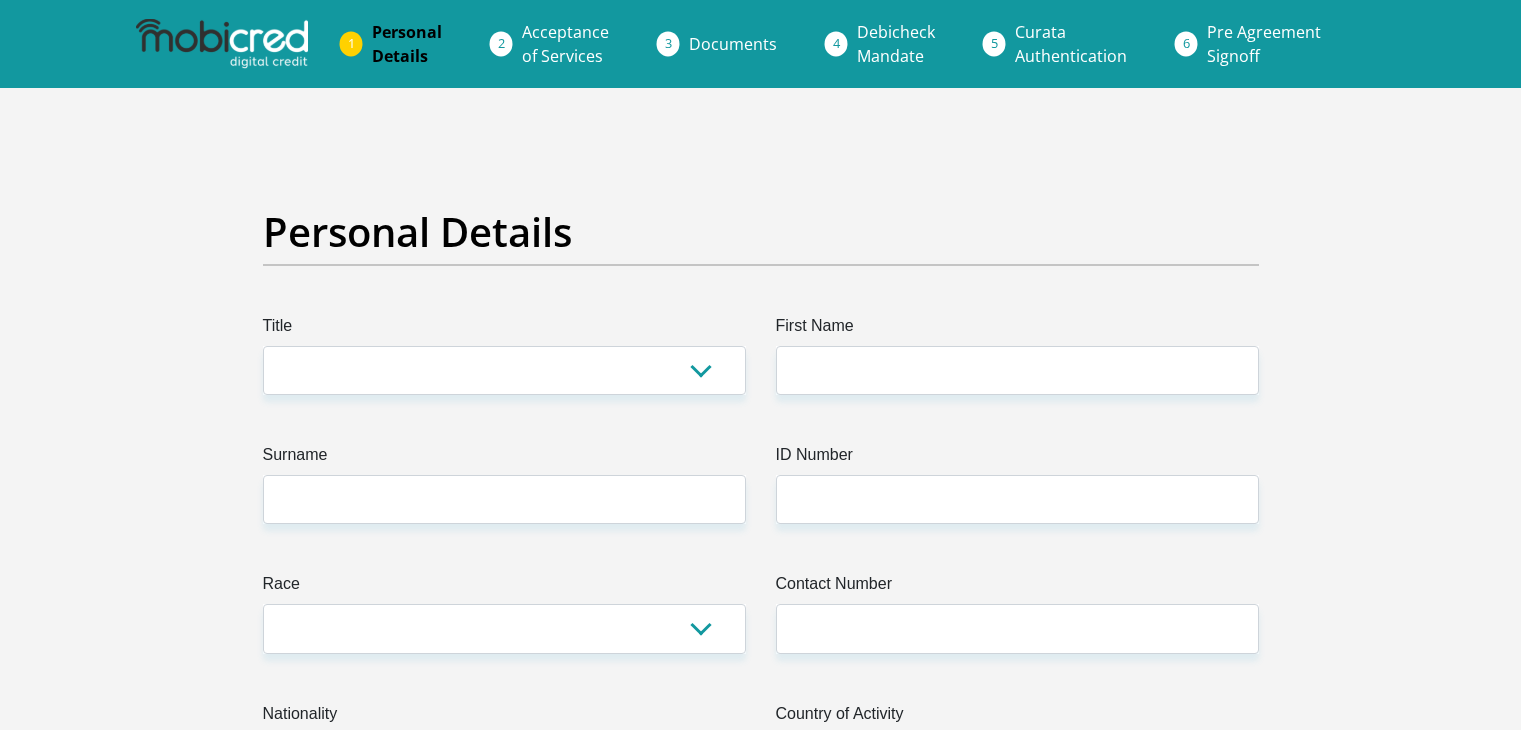 scroll, scrollTop: 0, scrollLeft: 0, axis: both 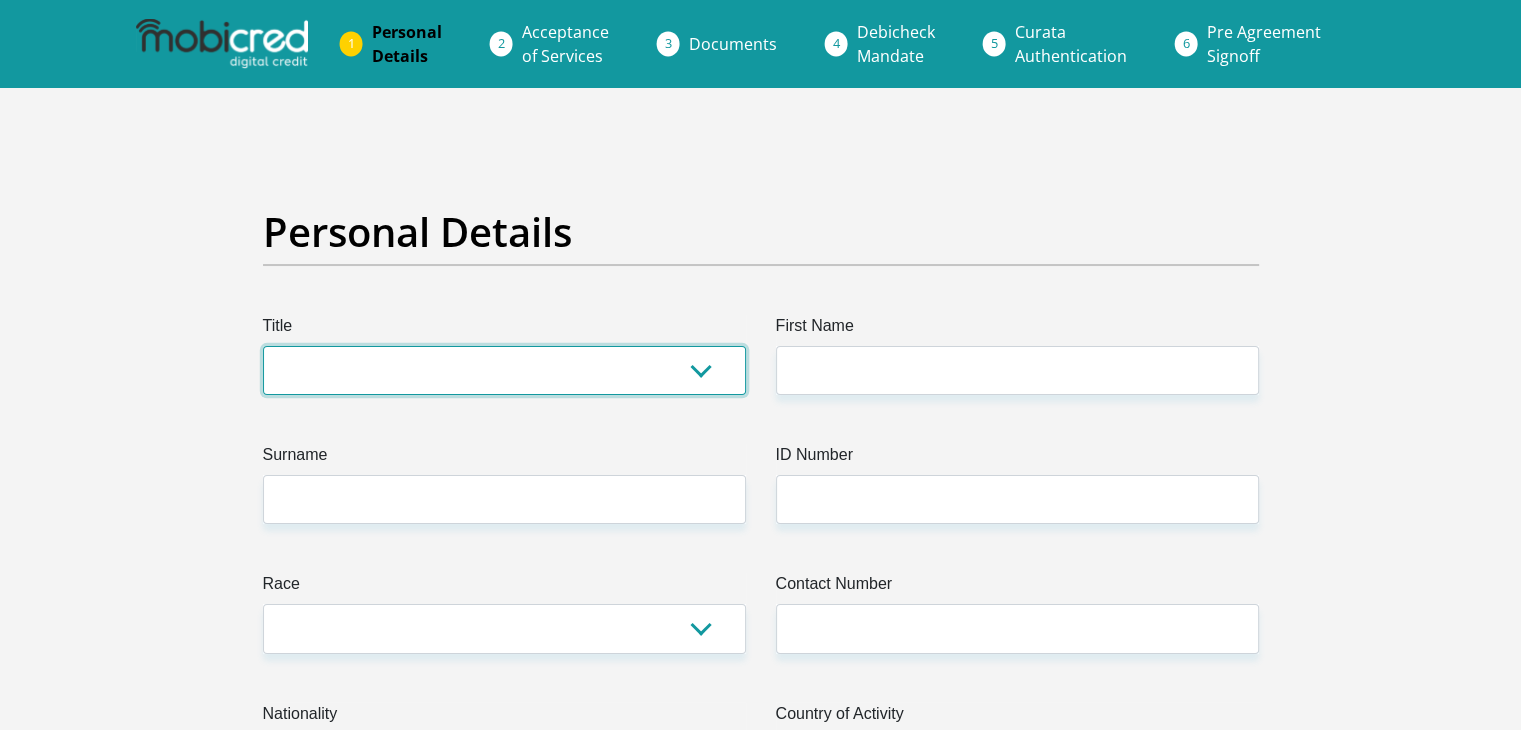 click on "Mr
Ms
Mrs
Dr
Other" at bounding box center (504, 370) 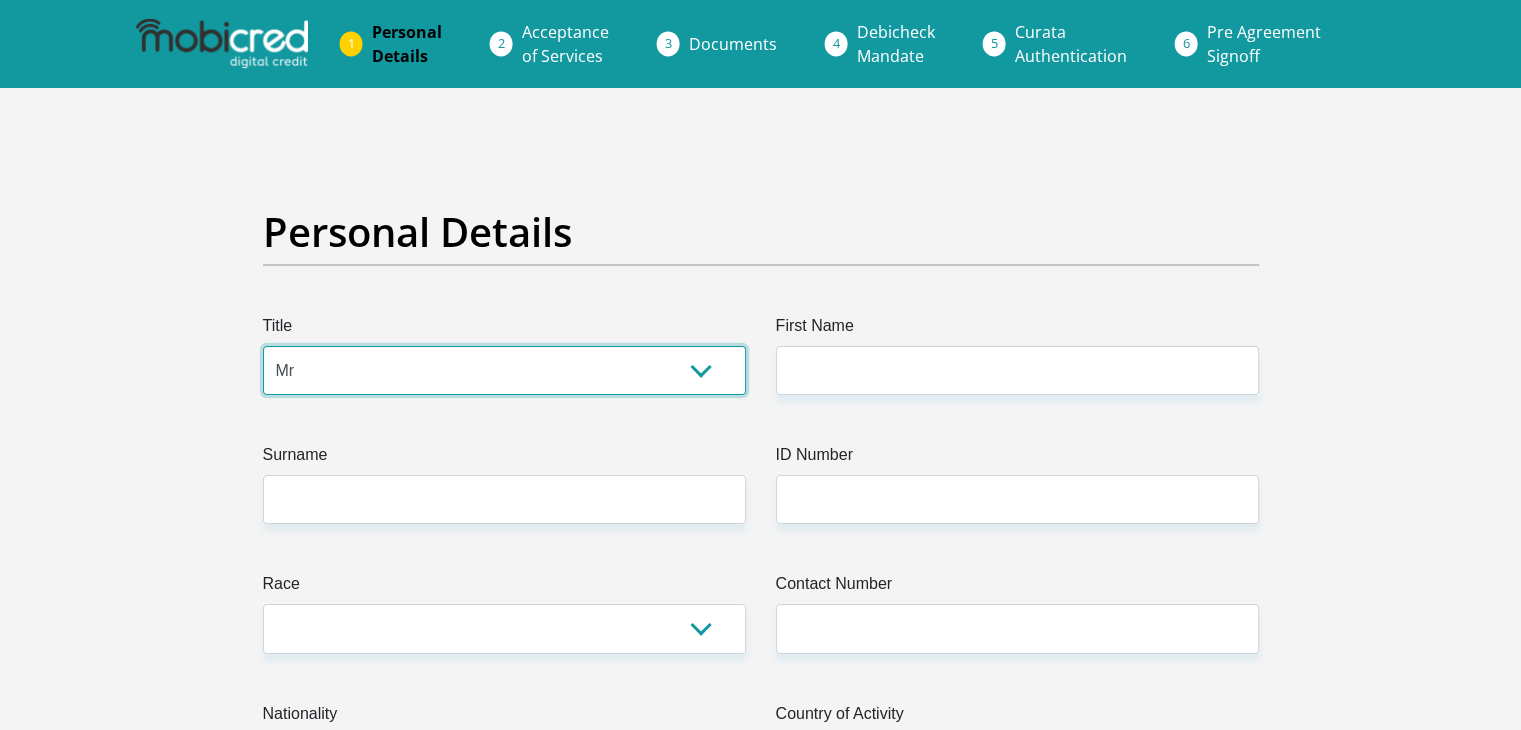 click on "Mr
Ms
Mrs
Dr
Other" at bounding box center (504, 370) 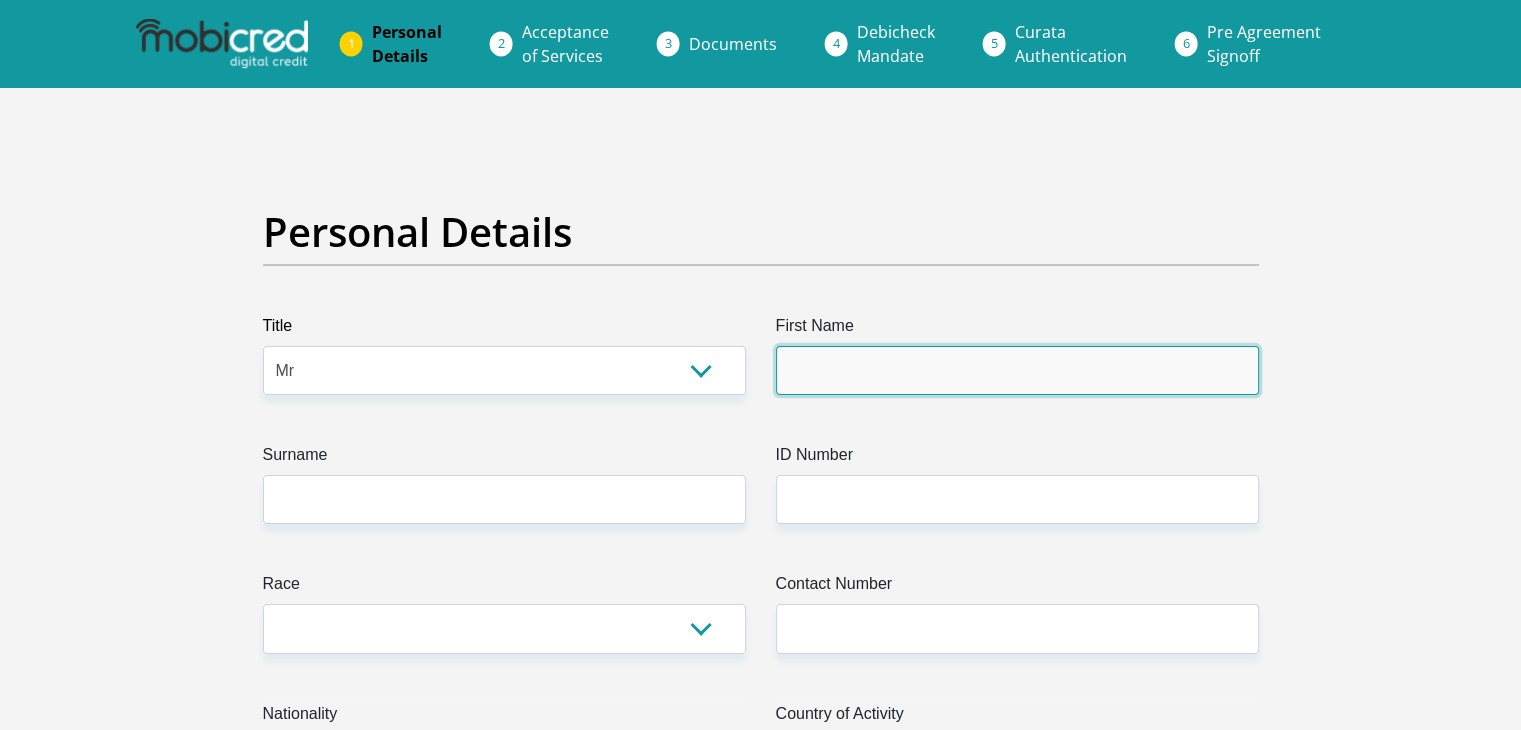 click on "First Name" at bounding box center (1017, 370) 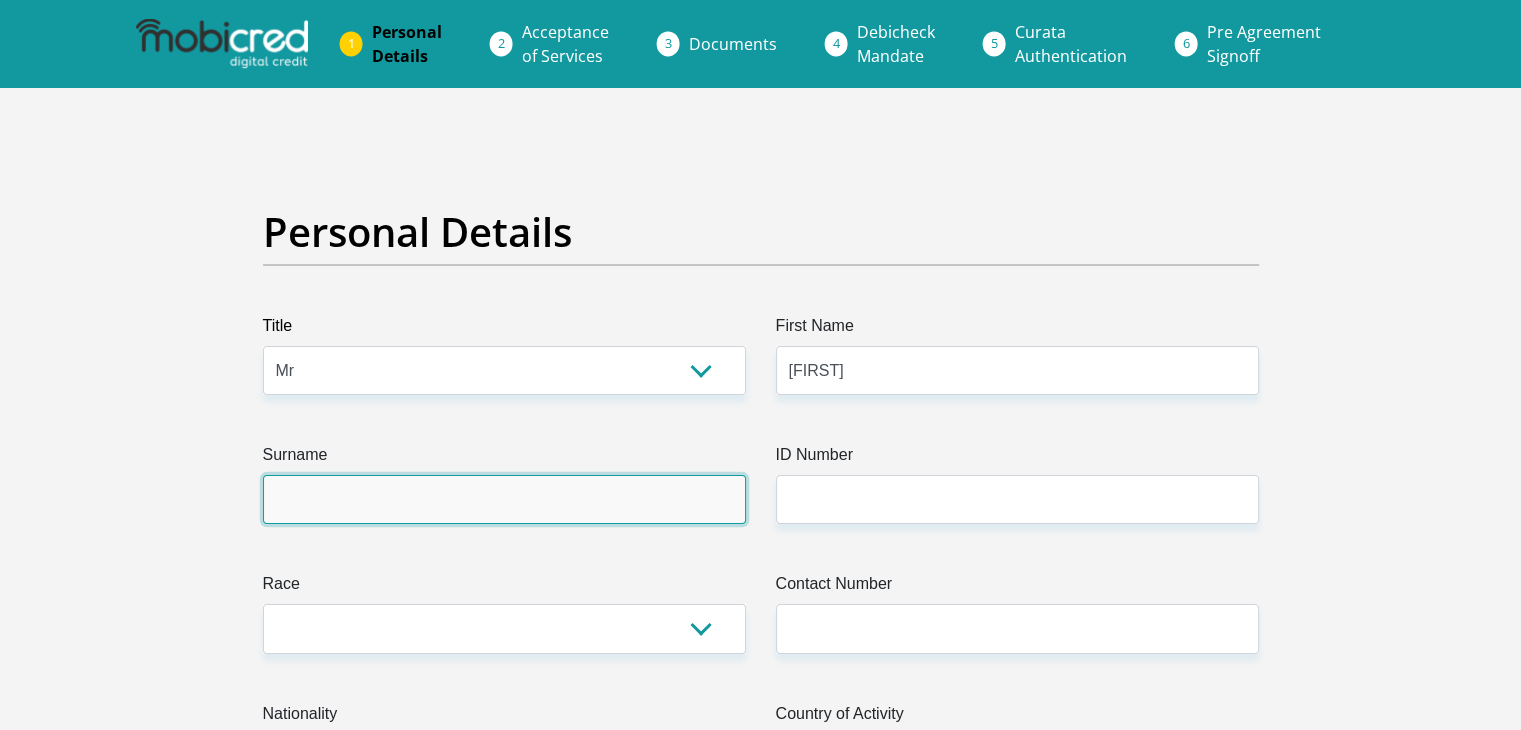 type on "Emanuel" 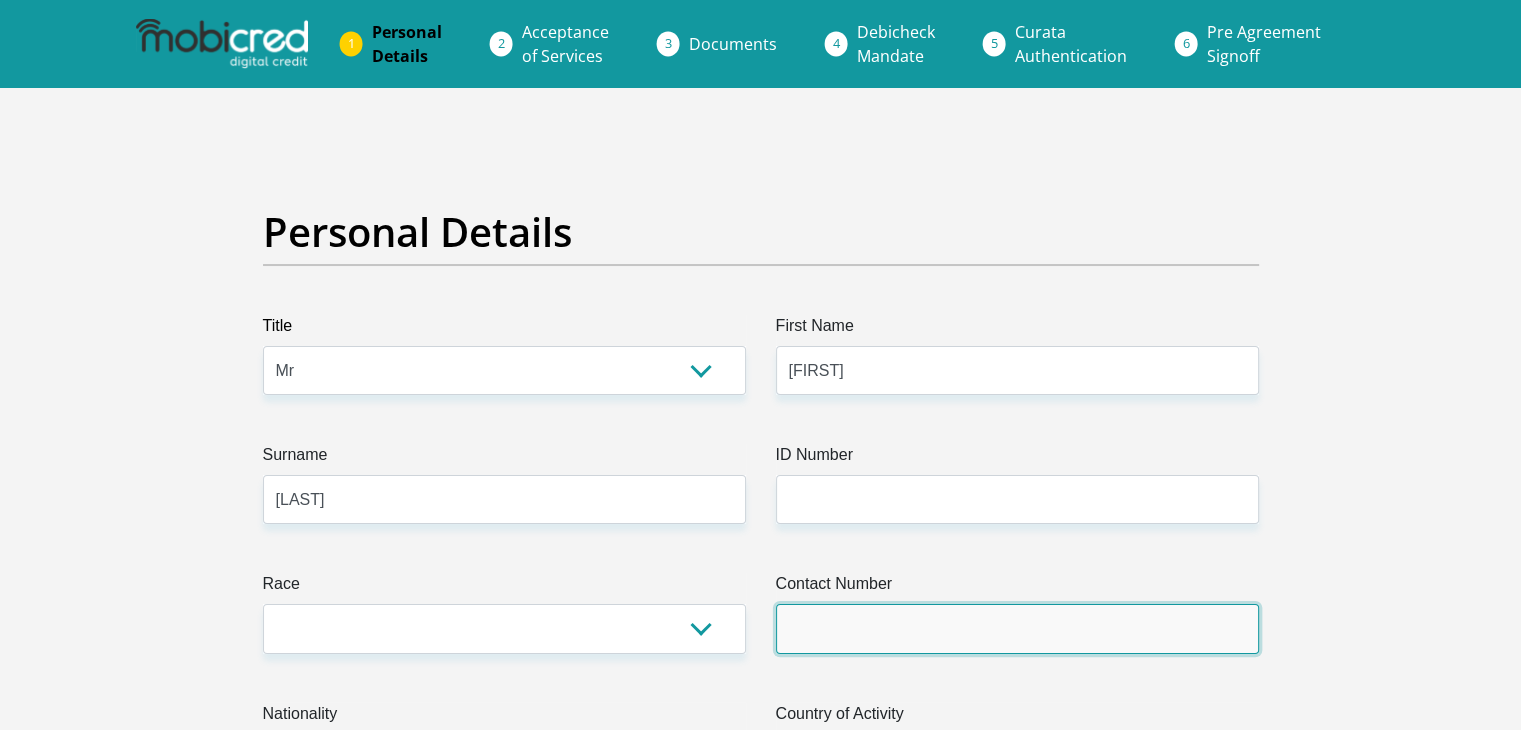 type on "0790535550" 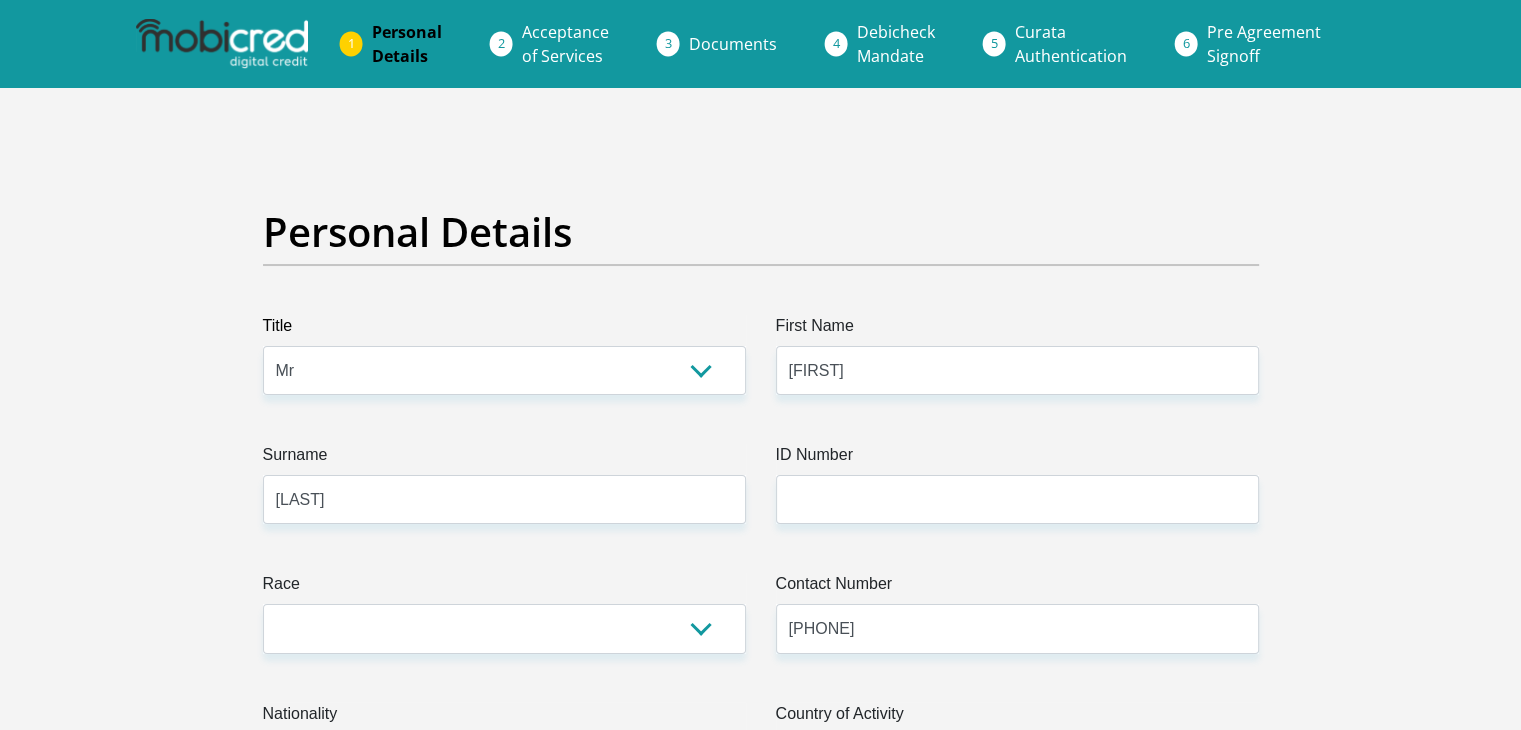 select on "ZAF" 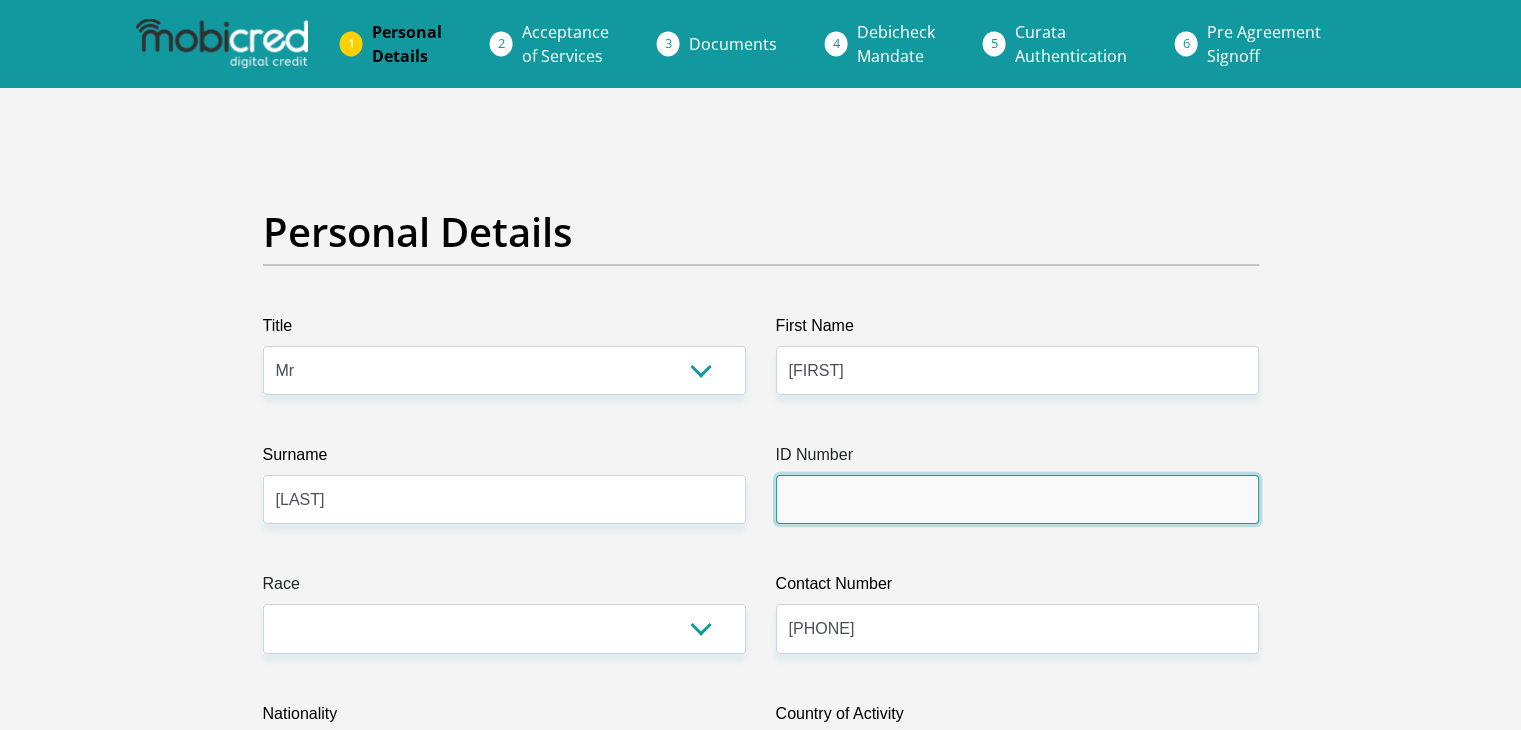 click on "ID Number" at bounding box center (1017, 499) 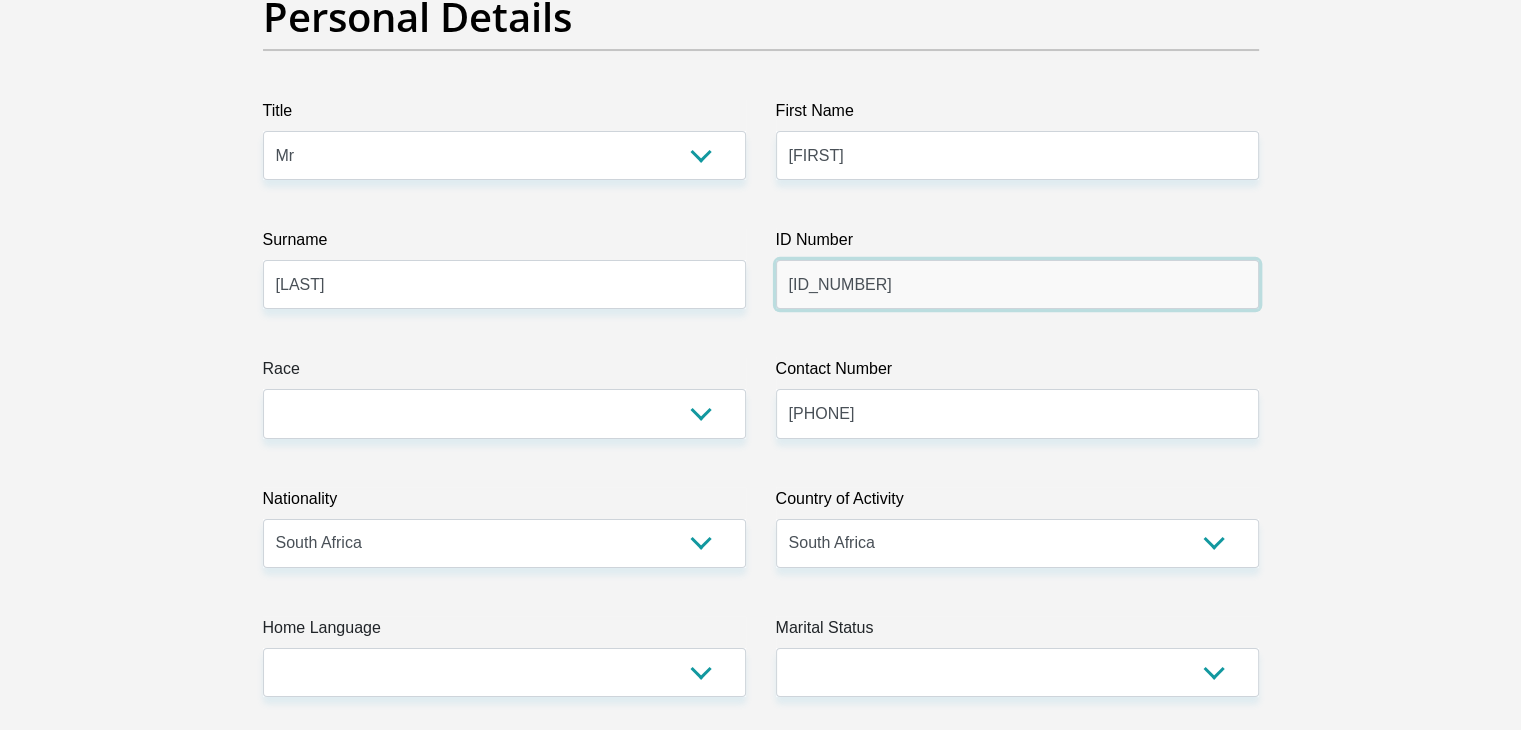 scroll, scrollTop: 333, scrollLeft: 0, axis: vertical 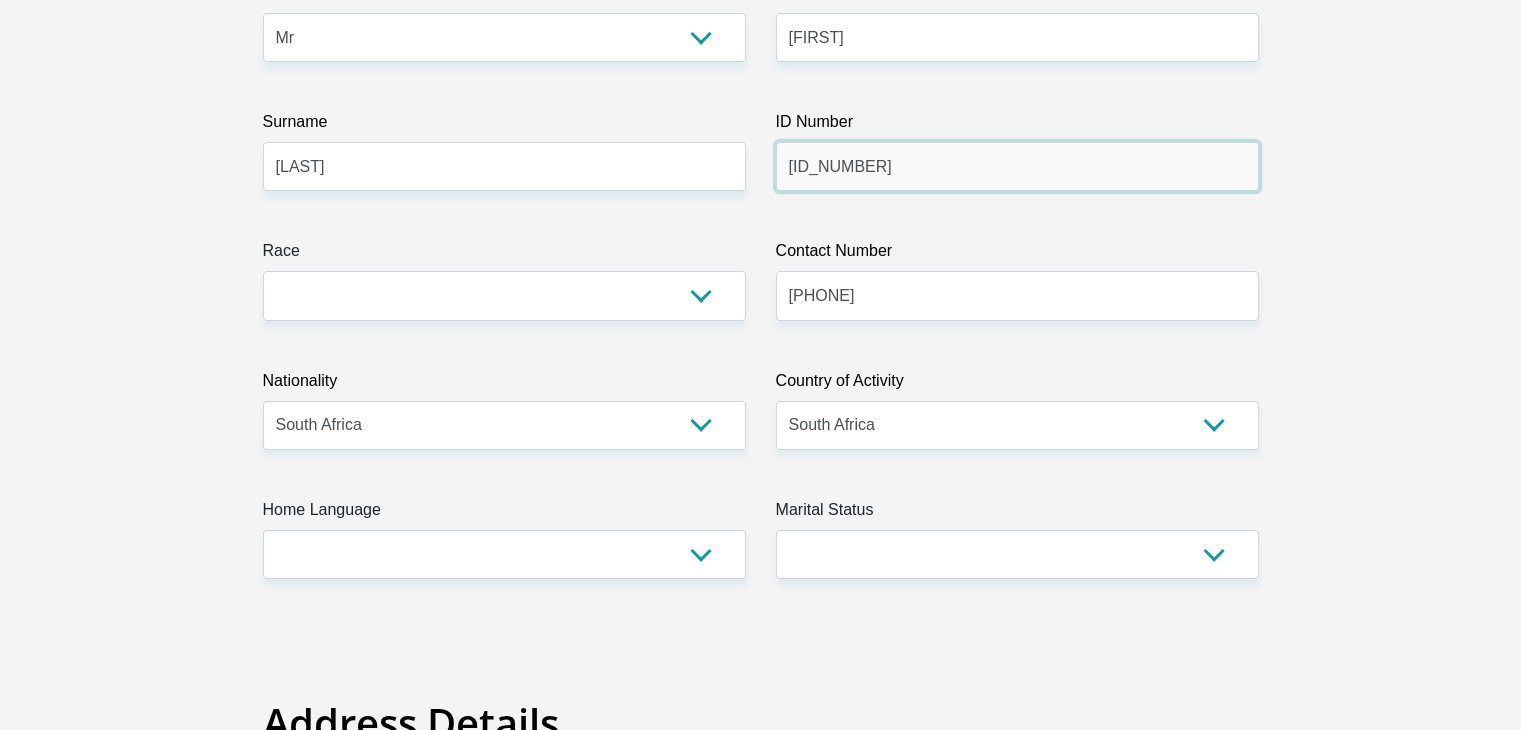 type on "9706215128086" 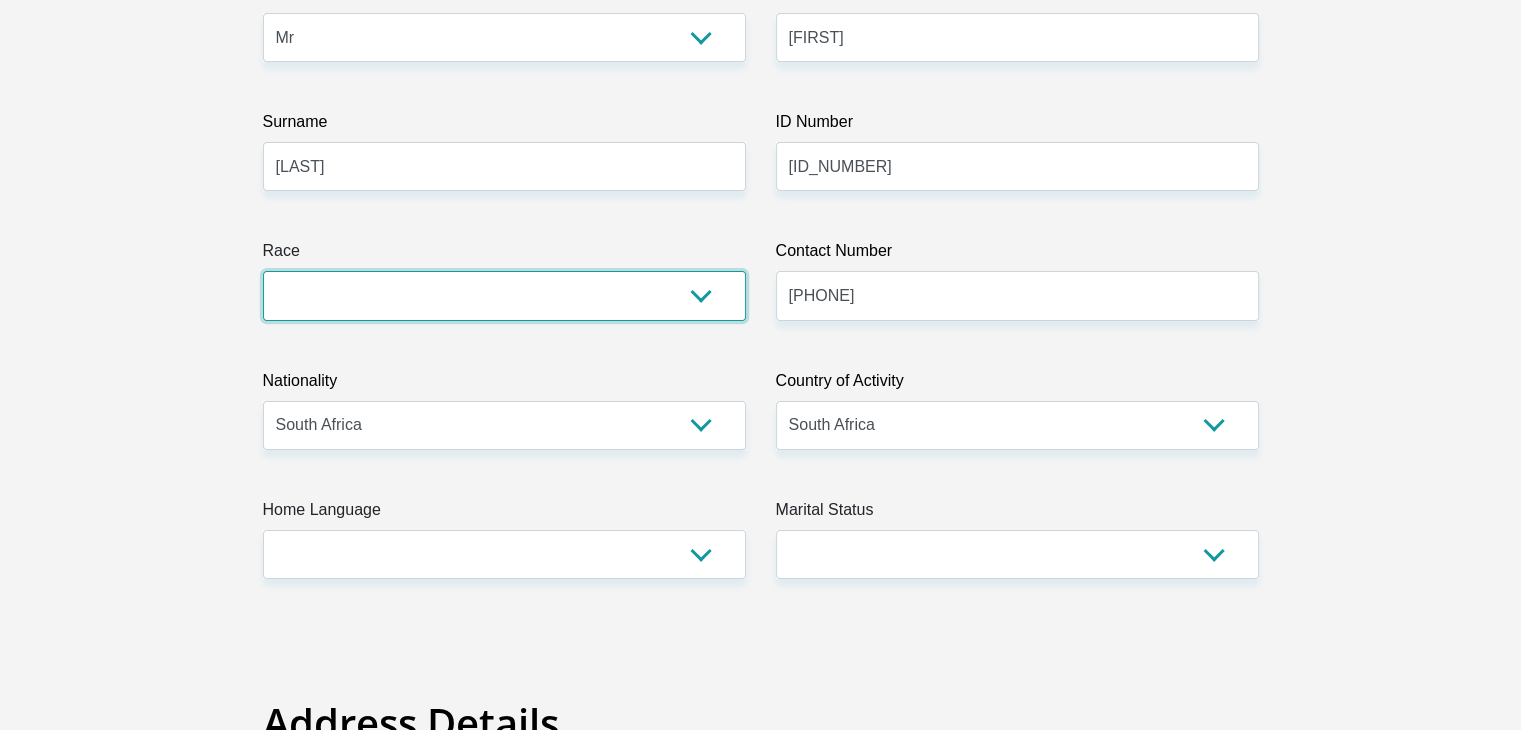 click on "Black
Coloured
Indian
White
Other" at bounding box center (504, 295) 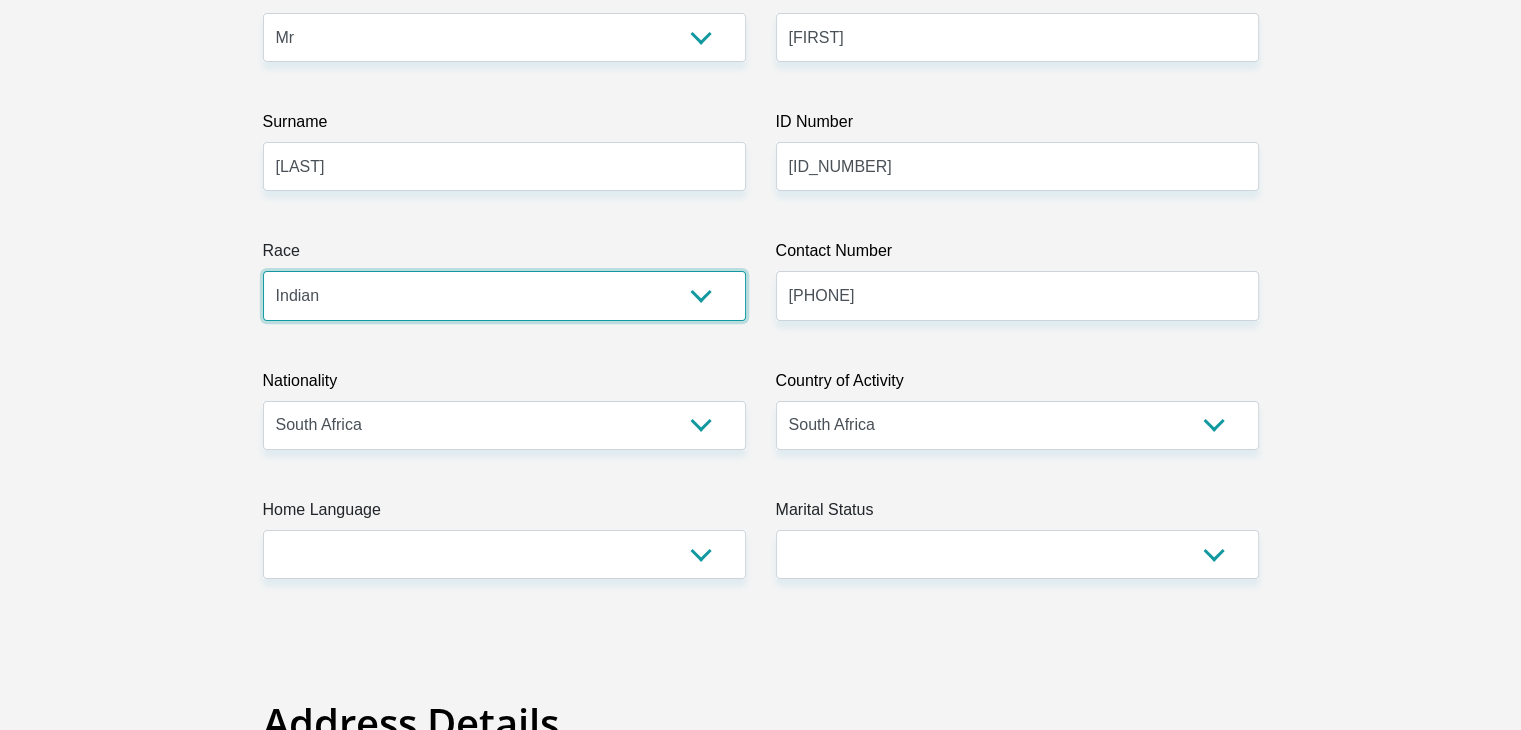 click on "Black
Coloured
Indian
White
Other" at bounding box center [504, 295] 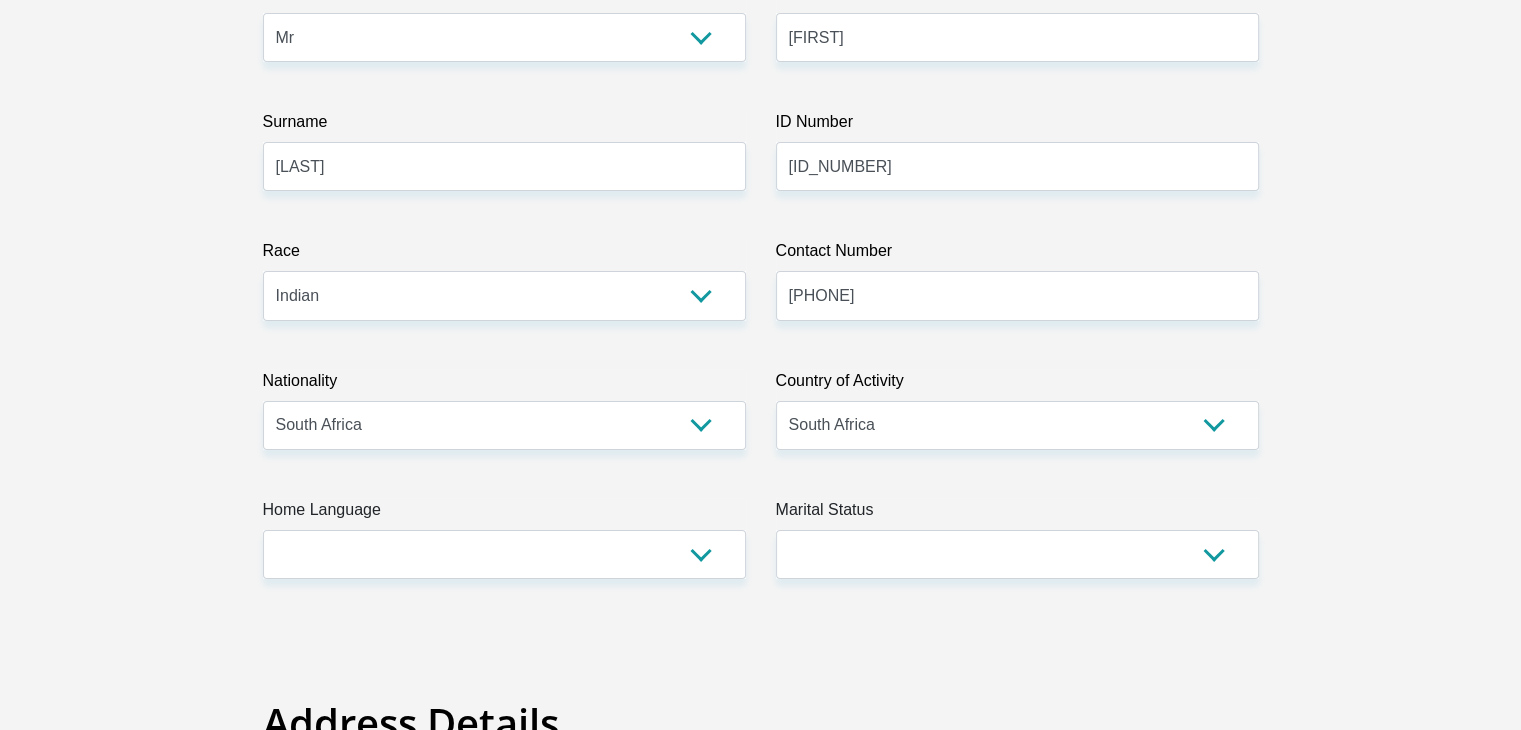 click on "Title
Mr
Ms
Mrs
Dr
Other
First Name
Dylan
Surname
Emanuel
ID Number
9706215128086
Please input valid ID number
Race
Black
Coloured
Indian
White
Other
Contact Number
0790535550
Please input valid contact number
Nationality
South Africa
Afghanistan
Aland Islands  Albania  Algeria" at bounding box center [761, 3234] 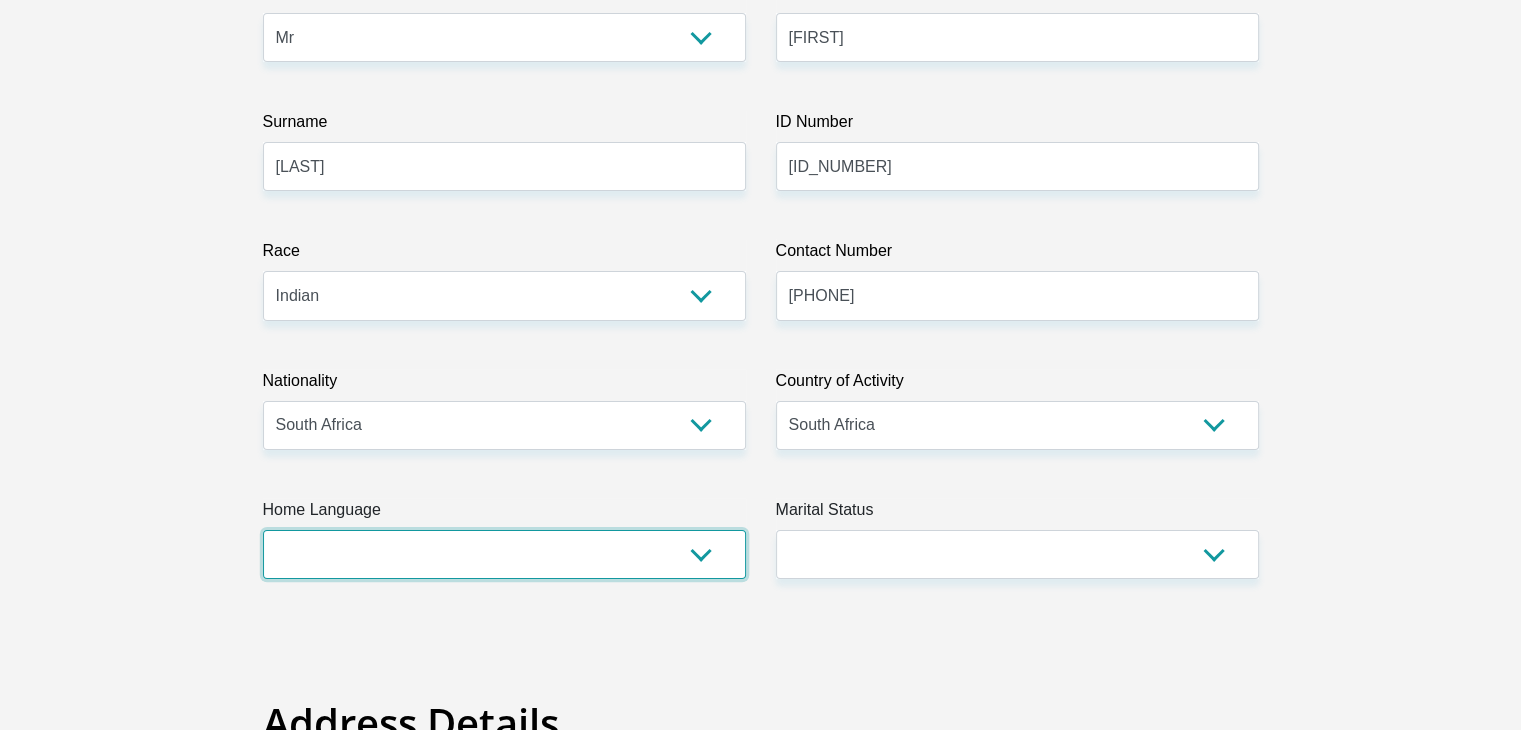 click on "Afrikaans
English
Sepedi
South Ndebele
Southern Sotho
Swati
Tsonga
Tswana
Venda
Xhosa
Zulu
Other" at bounding box center [504, 554] 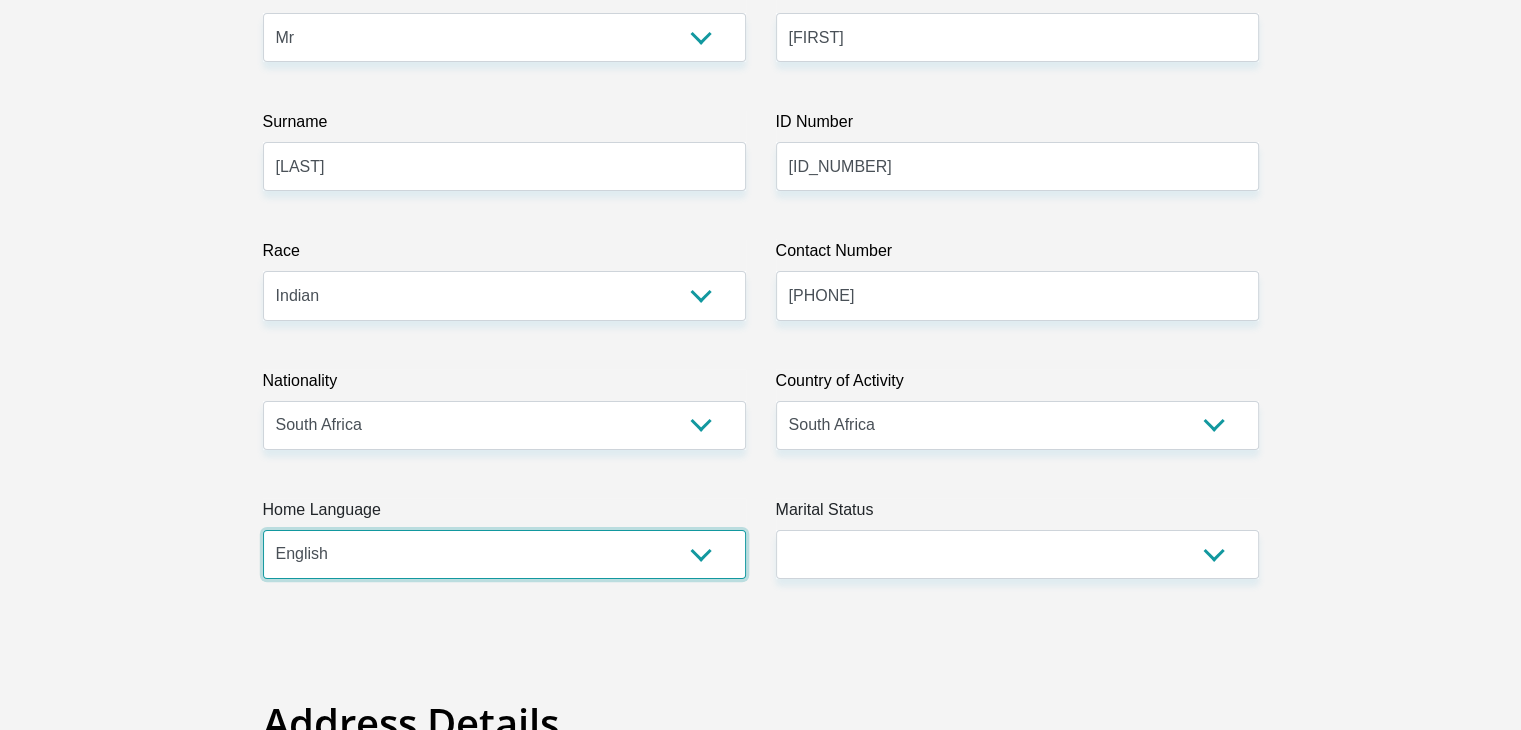 click on "Afrikaans
English
Sepedi
South Ndebele
Southern Sotho
Swati
Tsonga
Tswana
Venda
Xhosa
Zulu
Other" at bounding box center [504, 554] 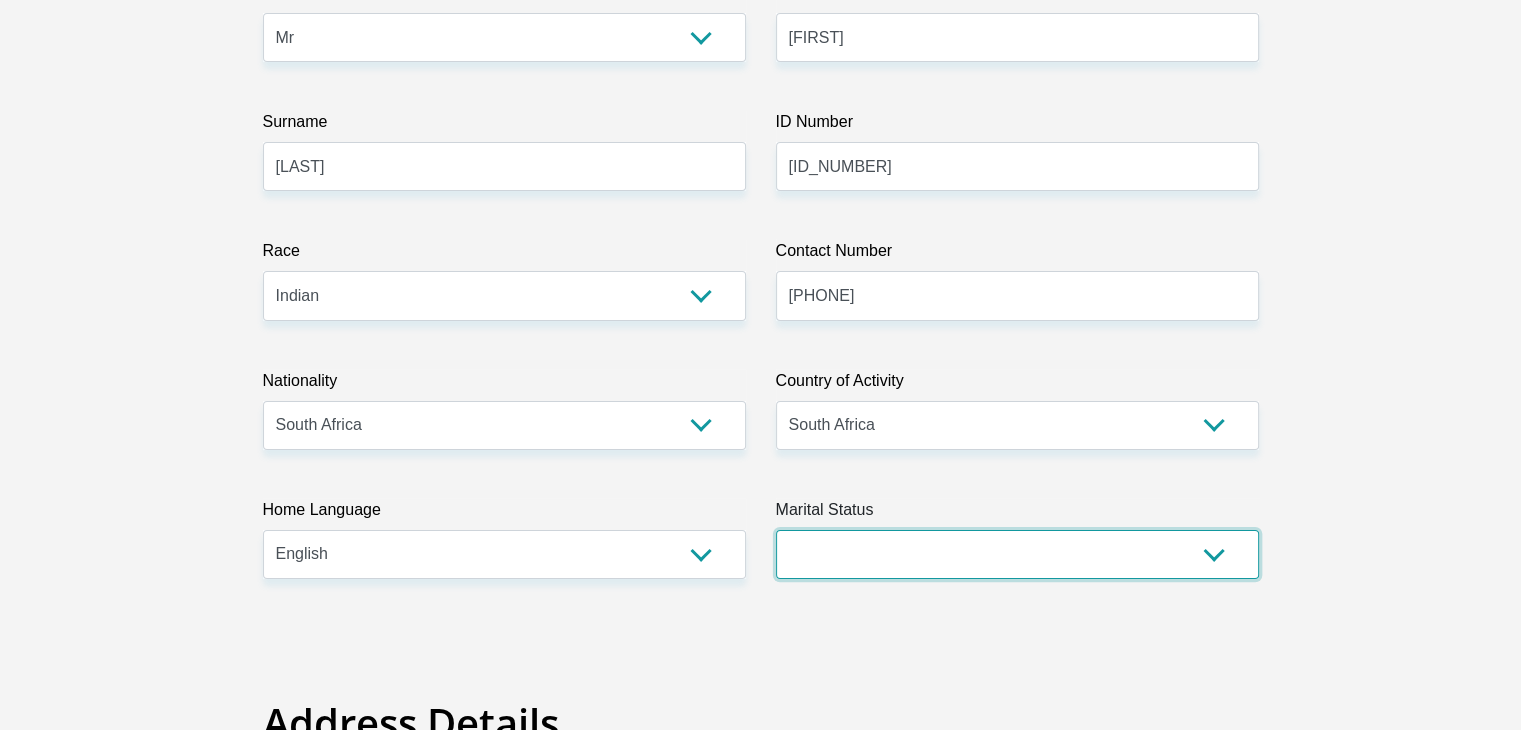 click on "Married ANC
Single
Divorced
Widowed
Married COP or Customary Law" at bounding box center (1017, 554) 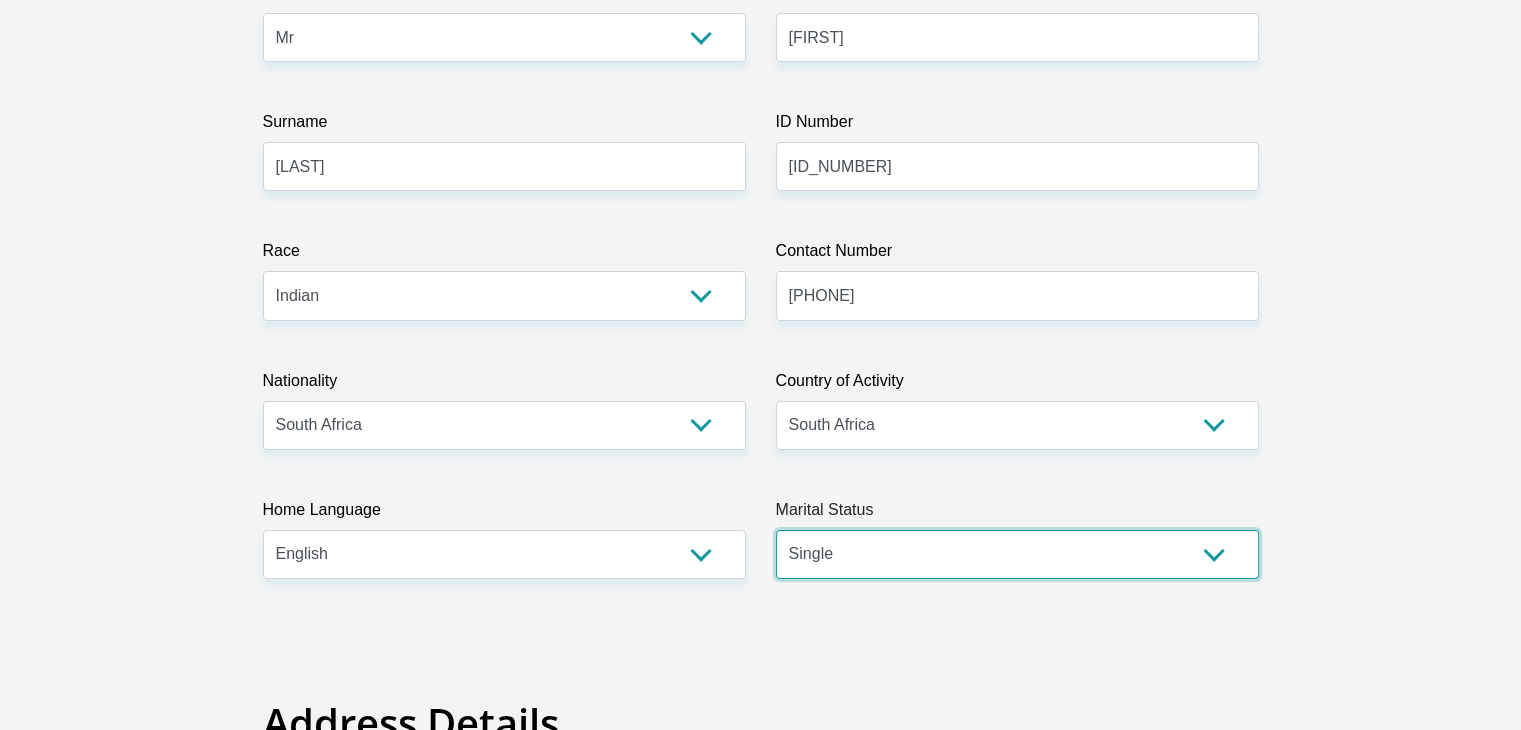 click on "Married ANC
Single
Divorced
Widowed
Married COP or Customary Law" at bounding box center (1017, 554) 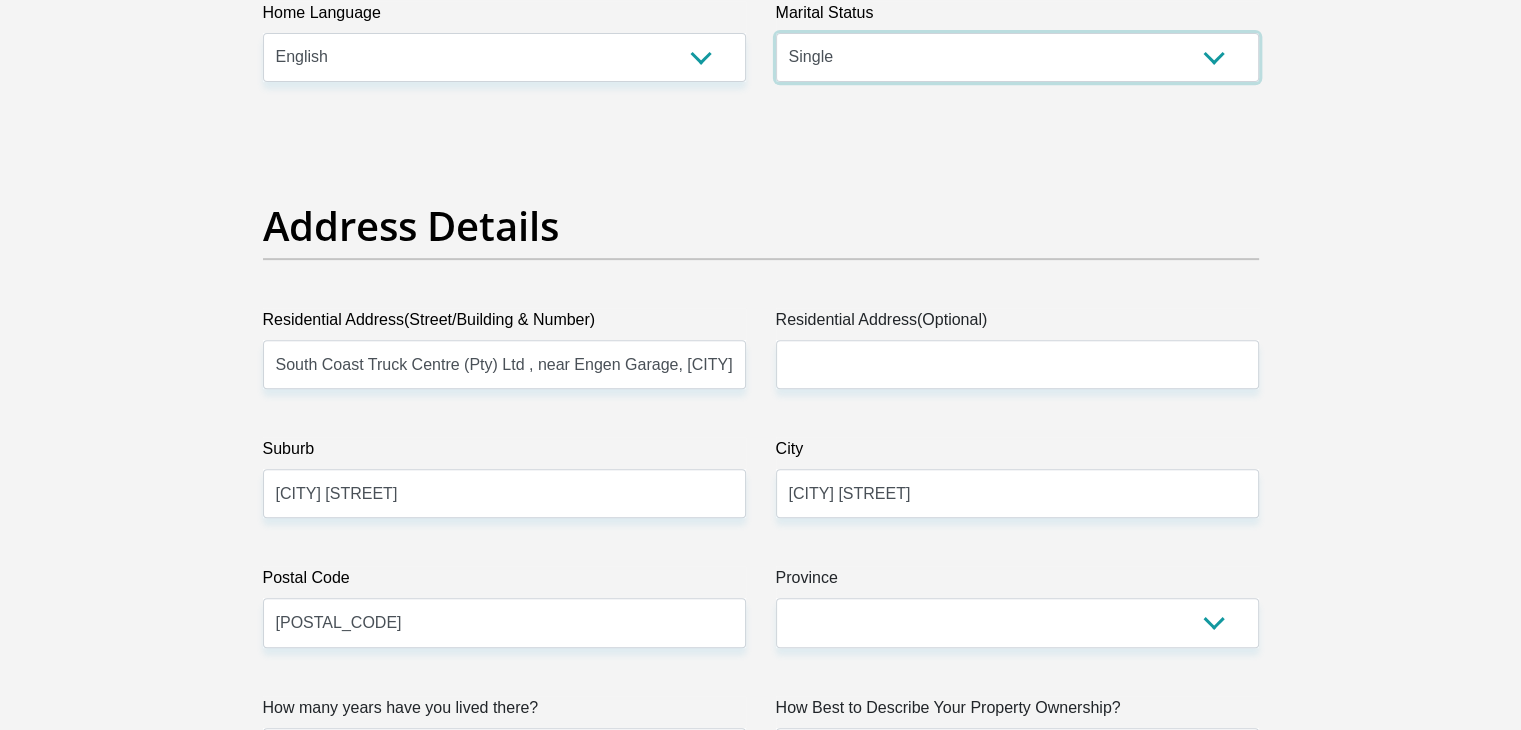 scroll, scrollTop: 833, scrollLeft: 0, axis: vertical 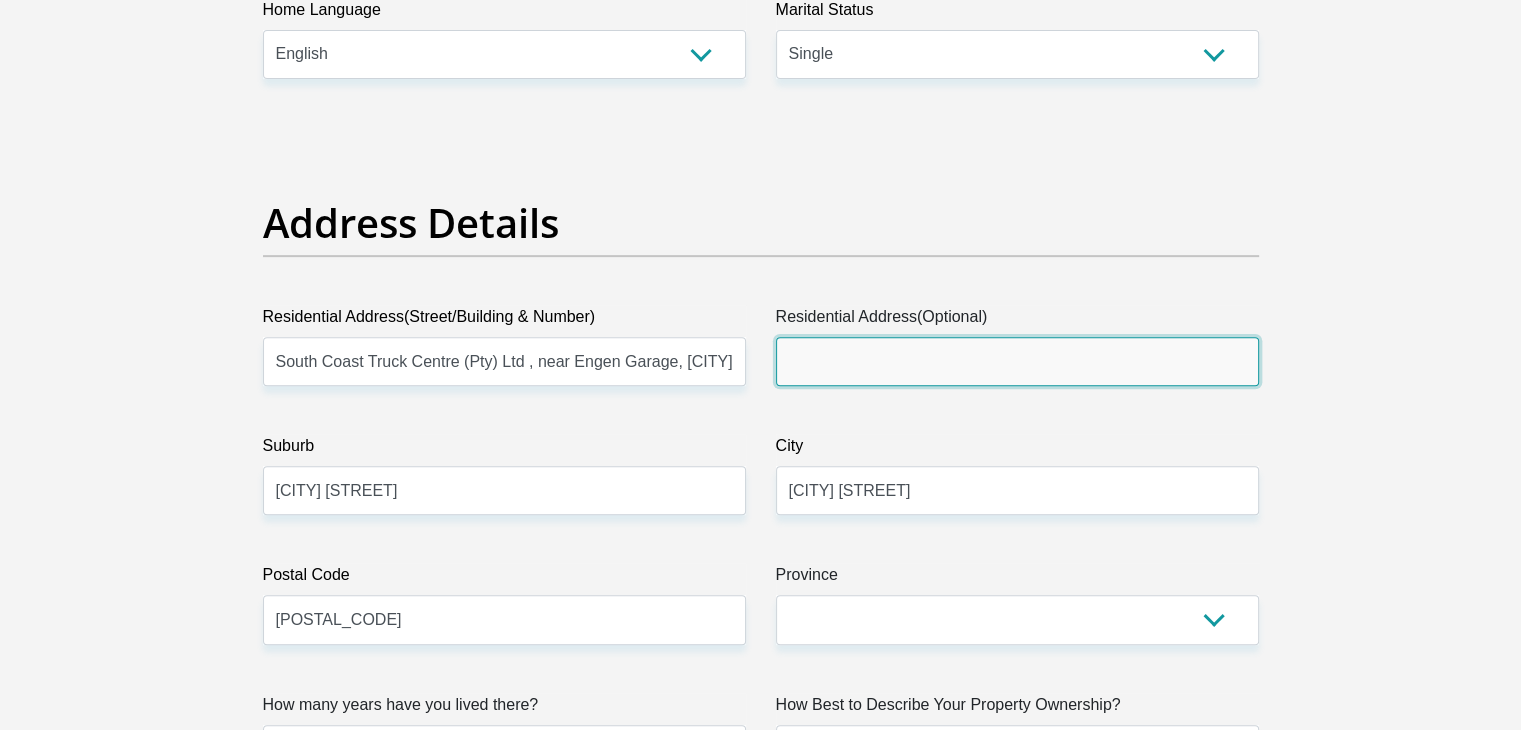 click on "Residential Address(Optional)" at bounding box center [1017, 361] 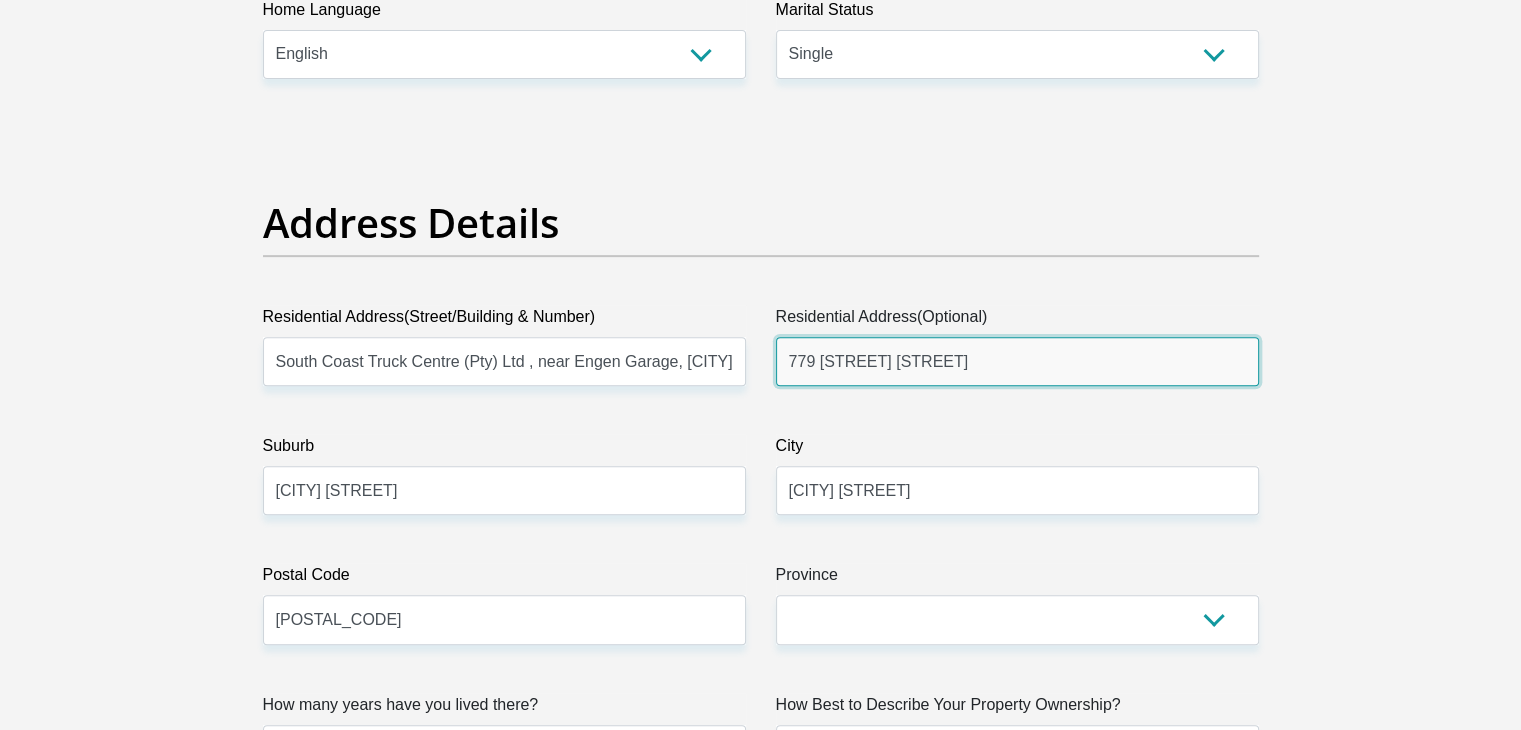 type on "779 Shepstone Road" 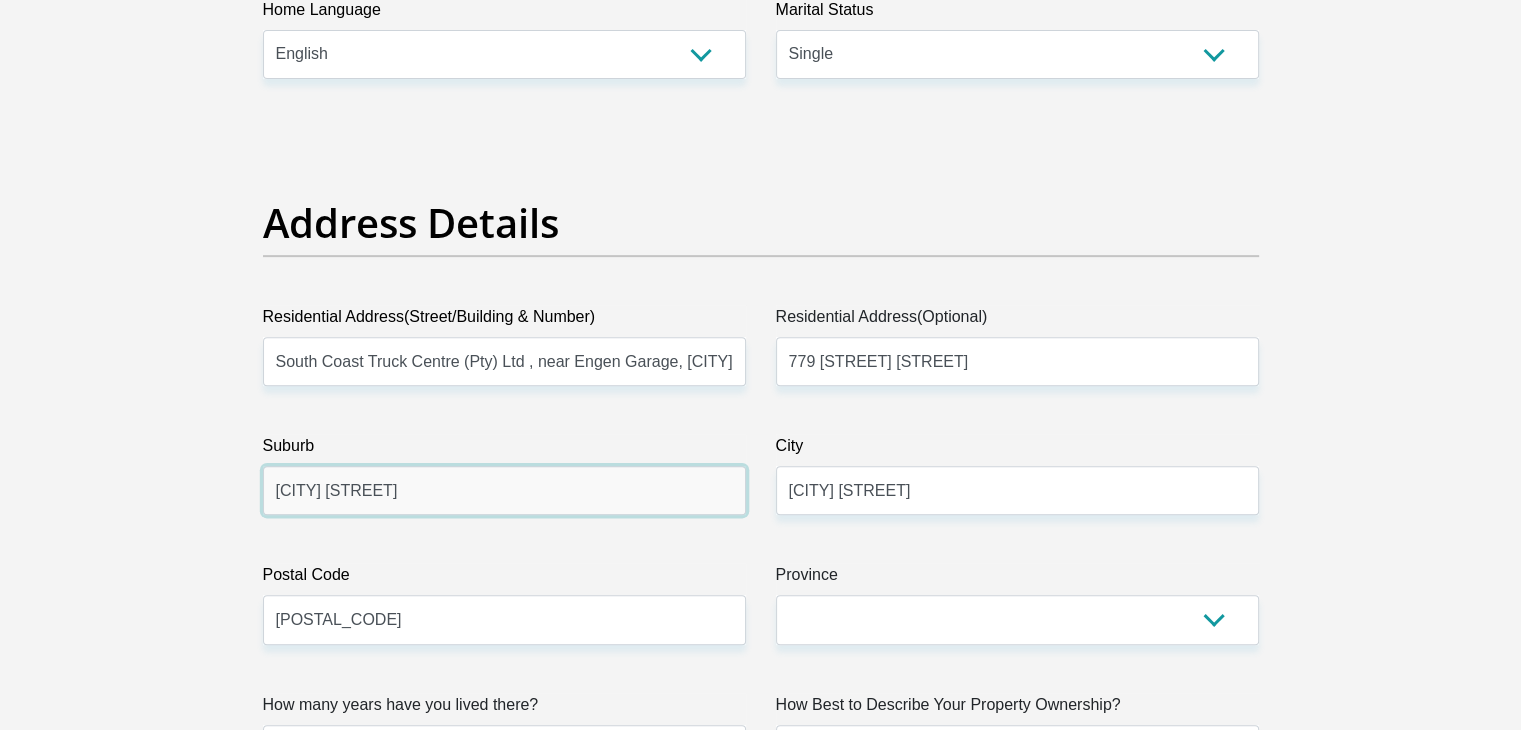 click on "Port Shepstone" at bounding box center [504, 490] 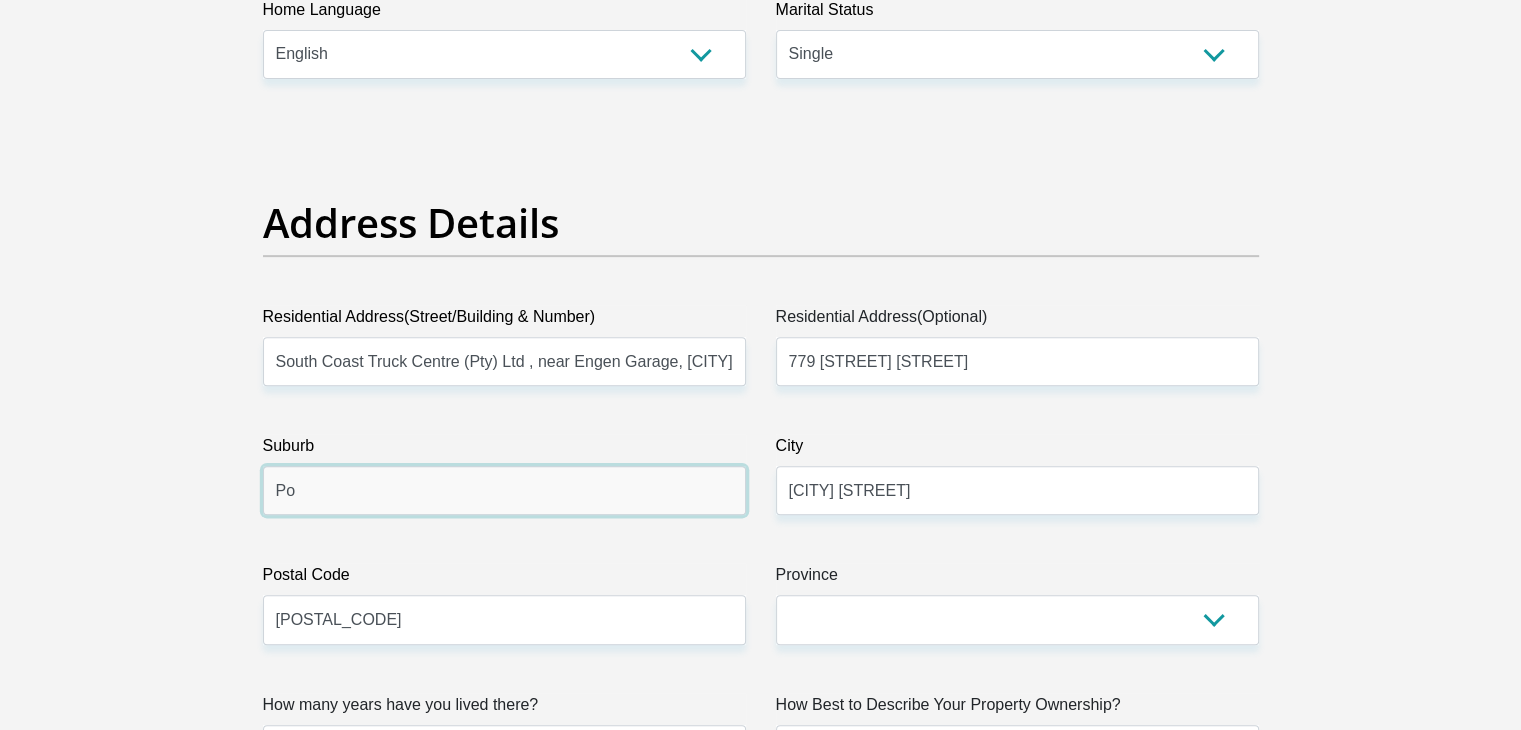 type on "P" 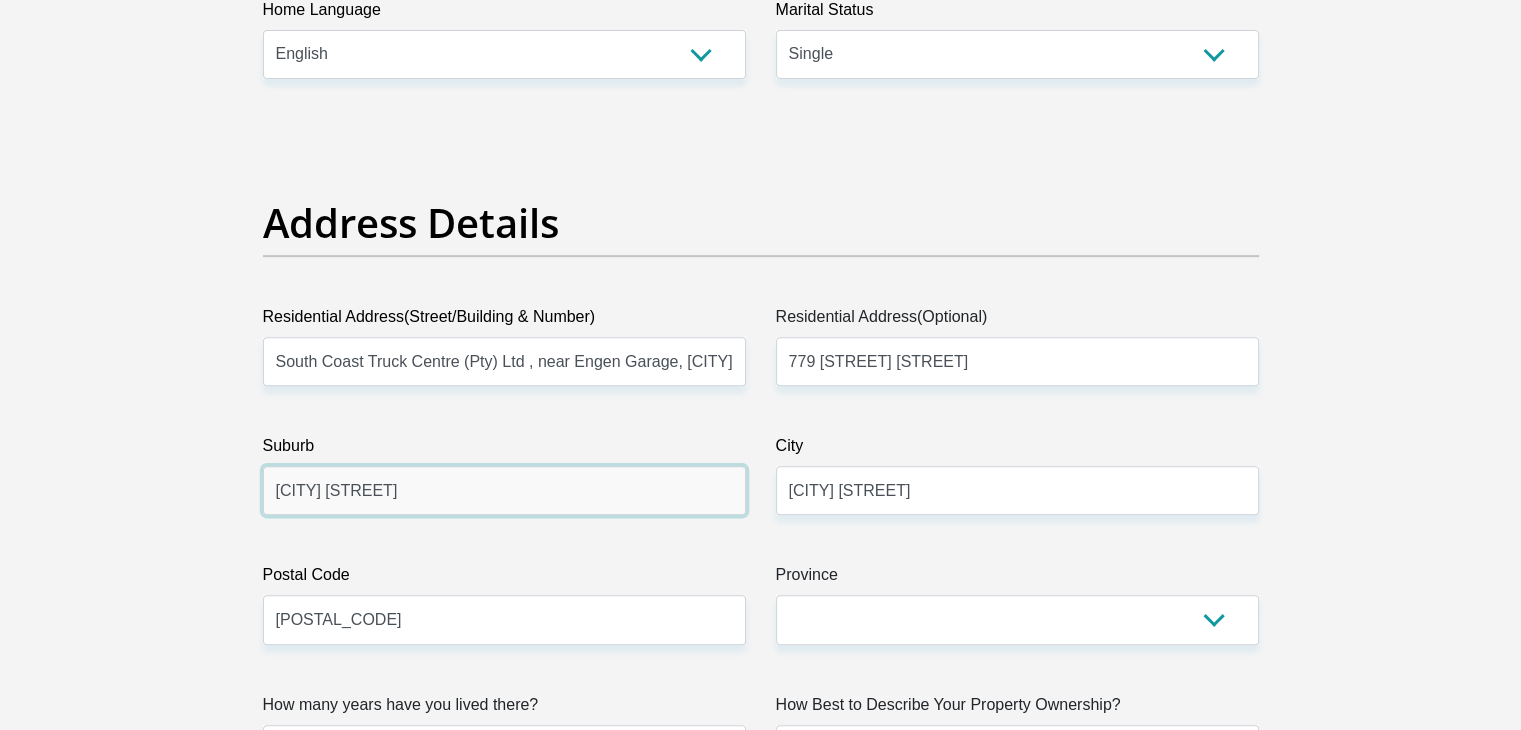 type on "Shelly Beach" 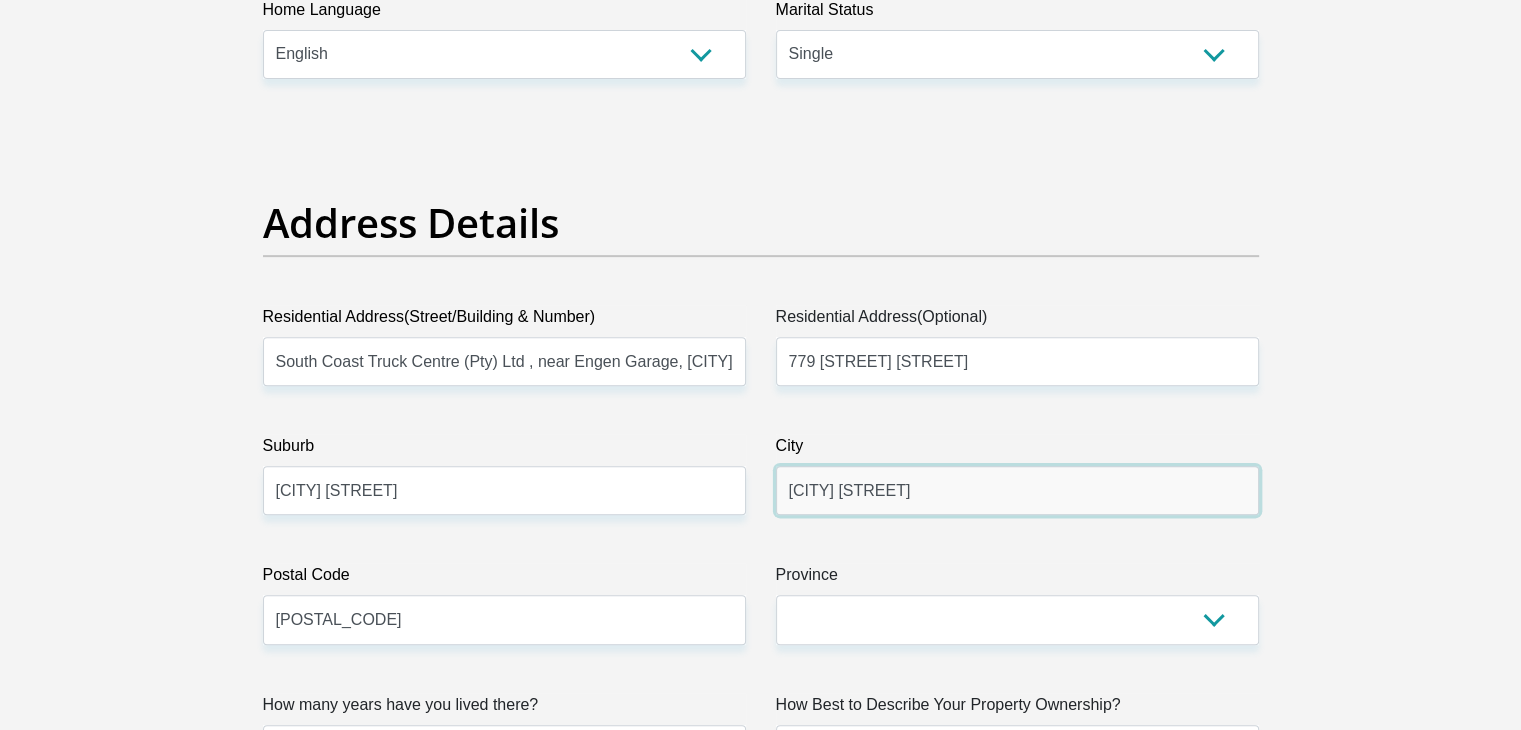 click on "Port Shepstone" at bounding box center [1017, 490] 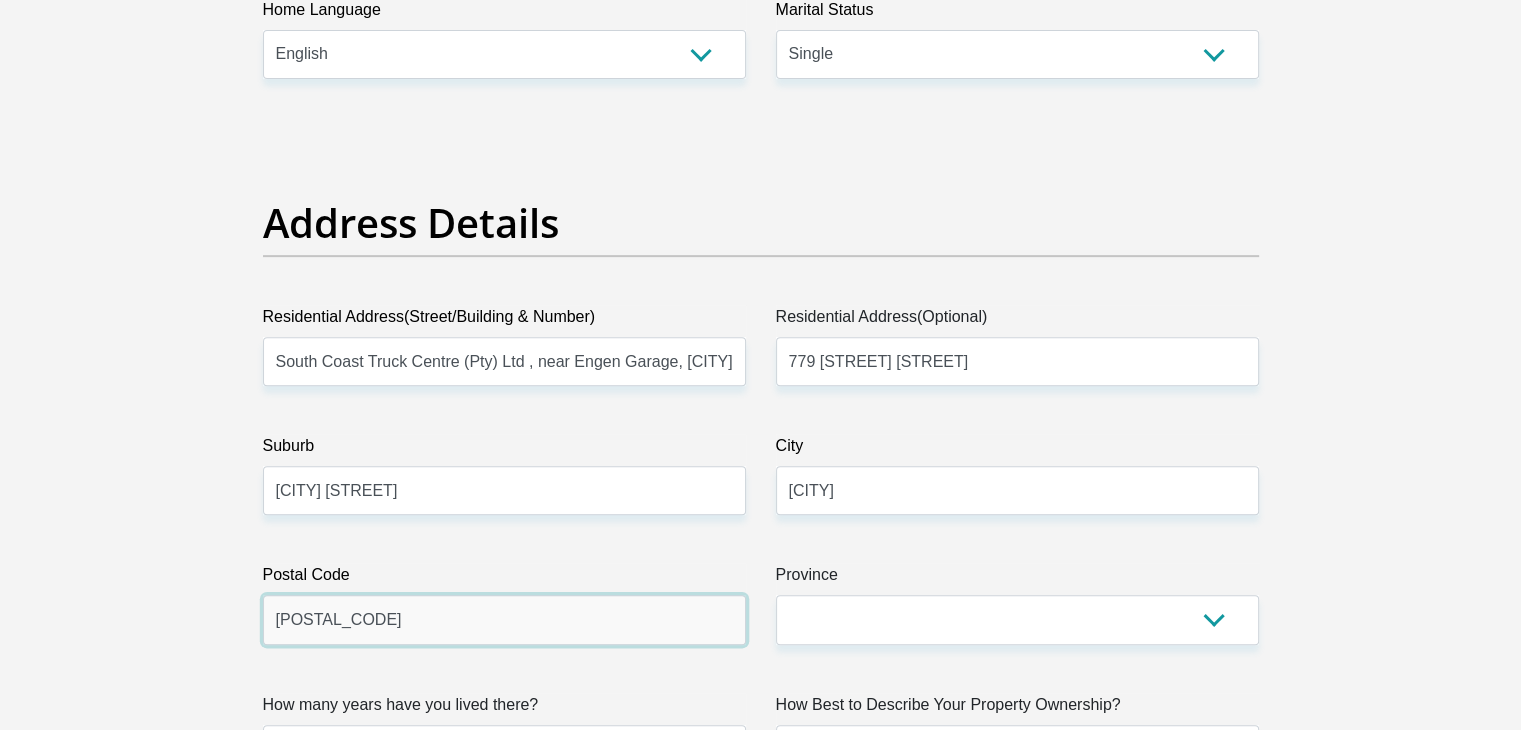 click on "4252" at bounding box center (504, 619) 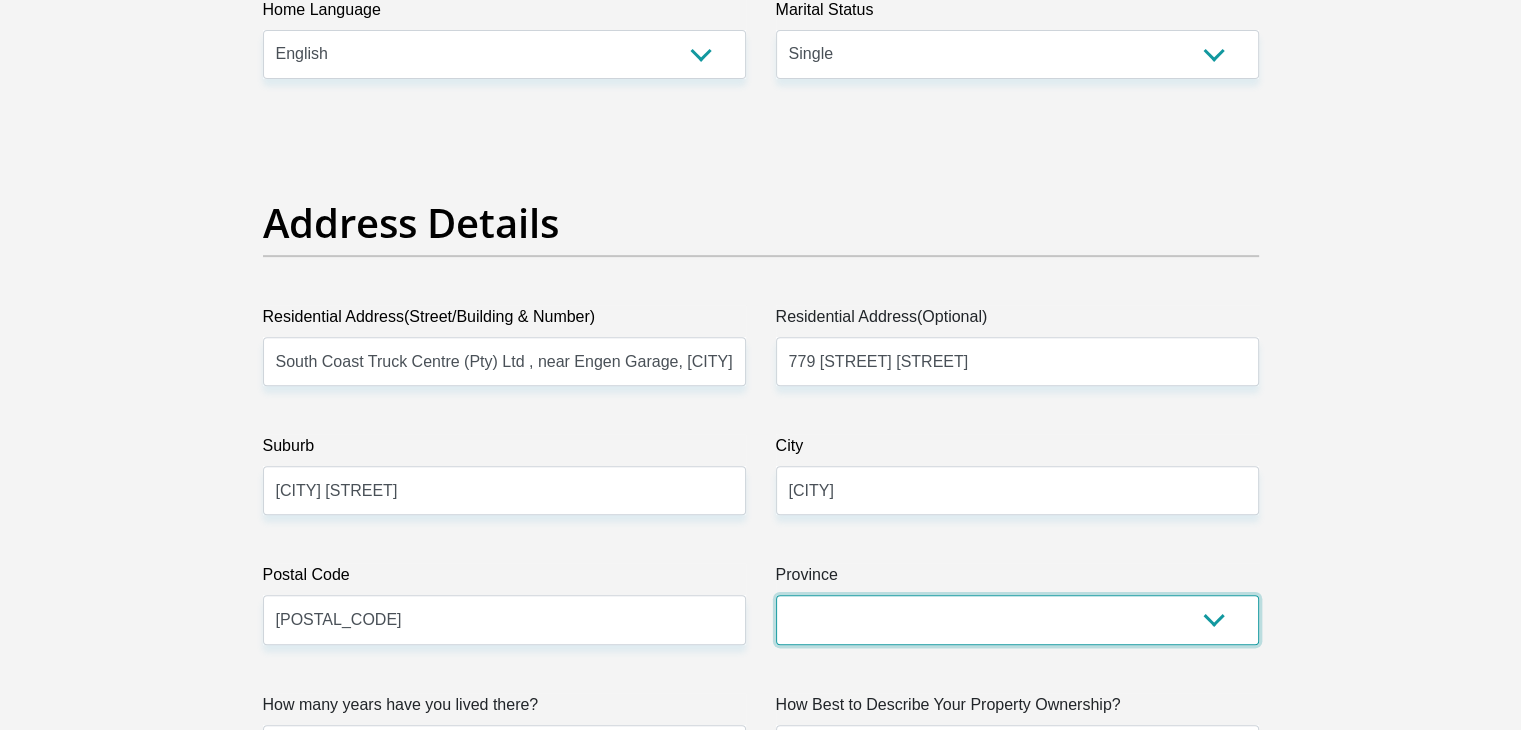 click on "Eastern Cape
Free State
Gauteng
KwaZulu-Natal
Limpopo
Mpumalanga
Northern Cape
North West
Western Cape" at bounding box center (1017, 619) 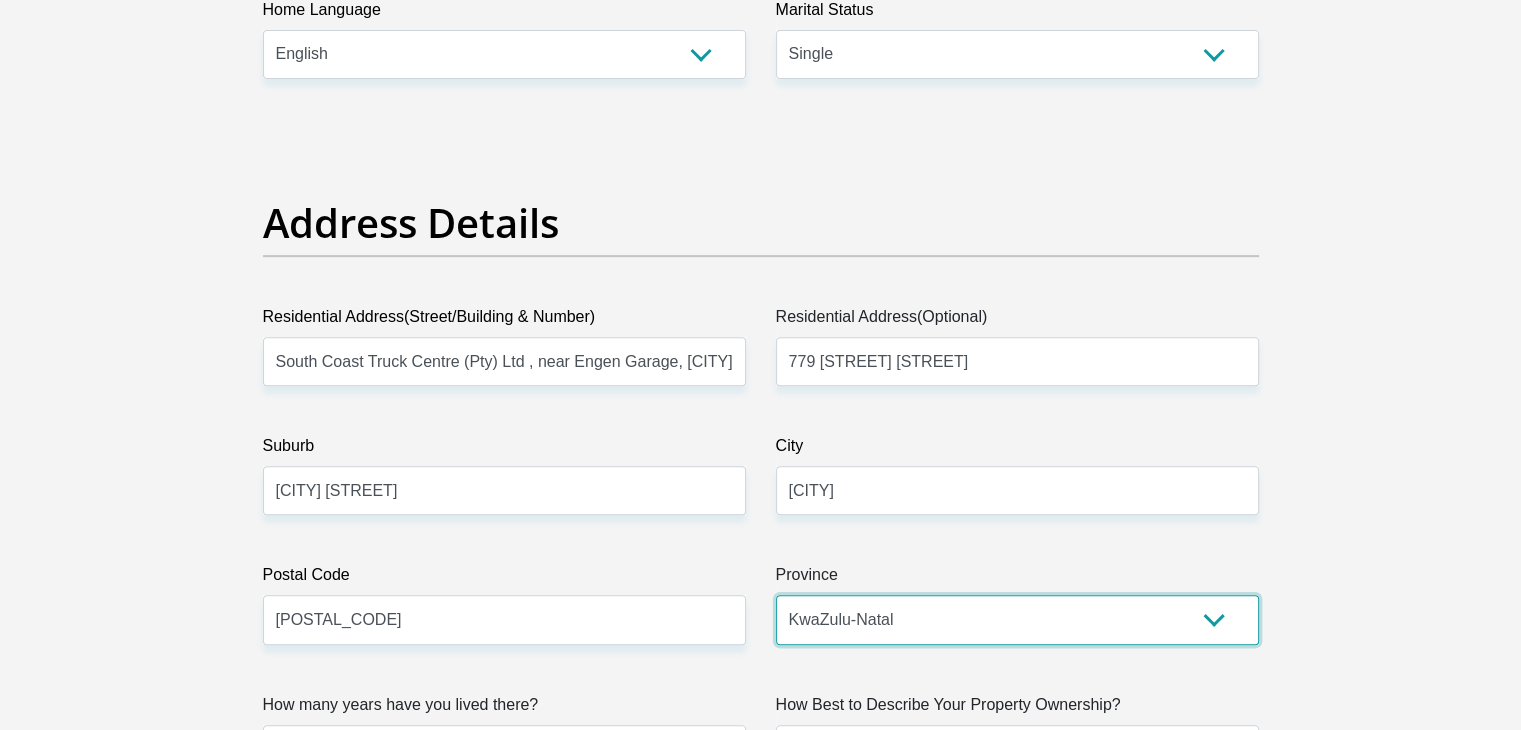 click on "Eastern Cape
Free State
Gauteng
KwaZulu-Natal
Limpopo
Mpumalanga
Northern Cape
North West
Western Cape" at bounding box center (1017, 619) 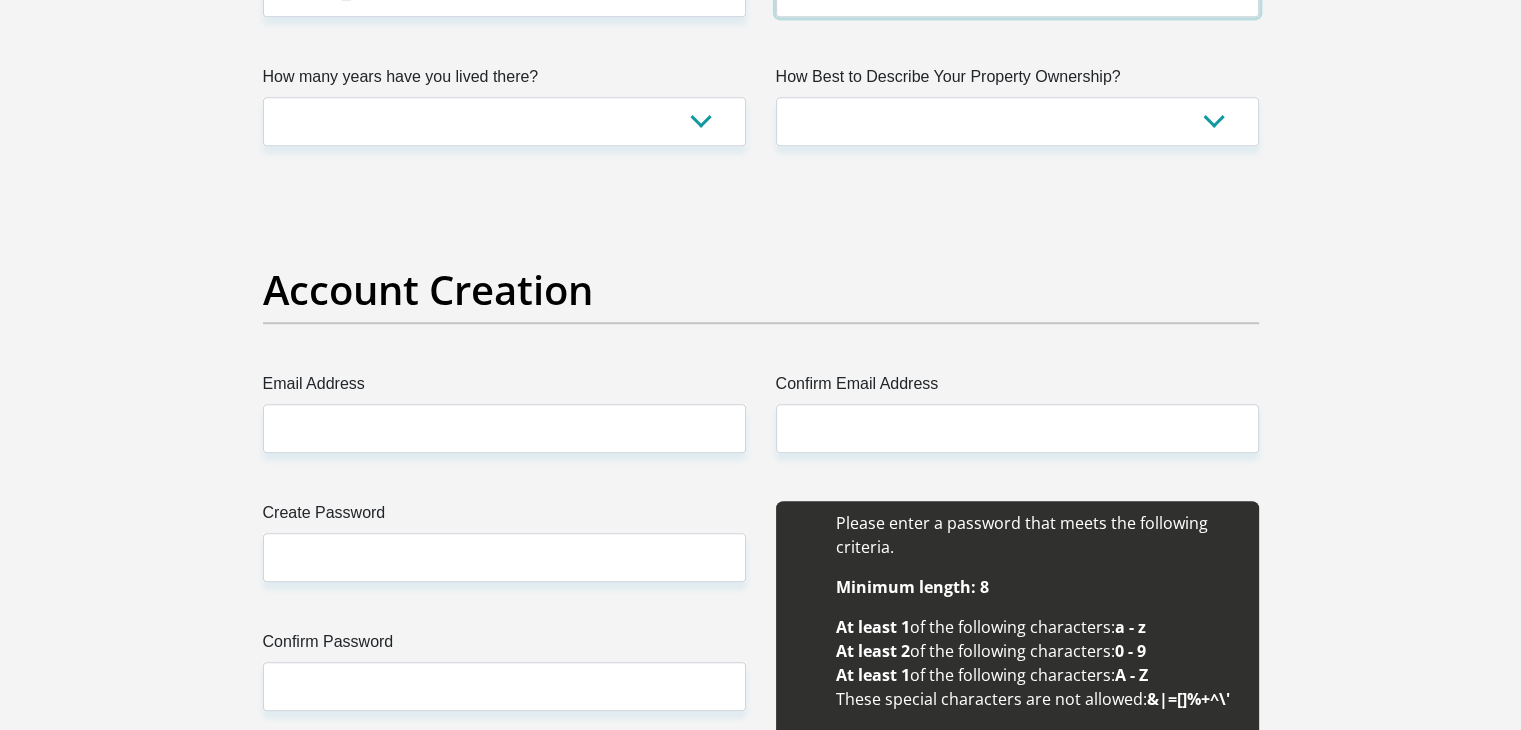 scroll, scrollTop: 1500, scrollLeft: 0, axis: vertical 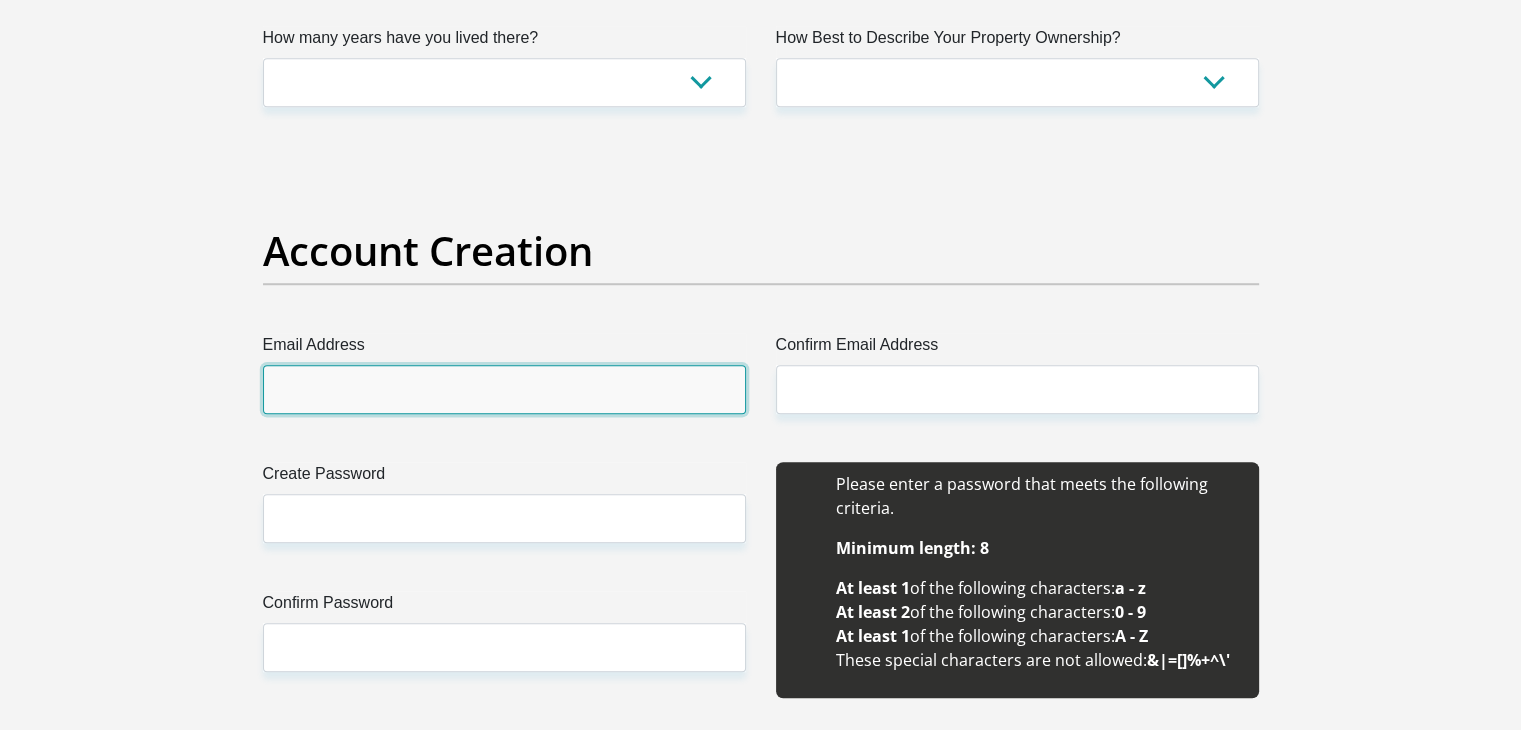 click on "Email Address" at bounding box center (504, 389) 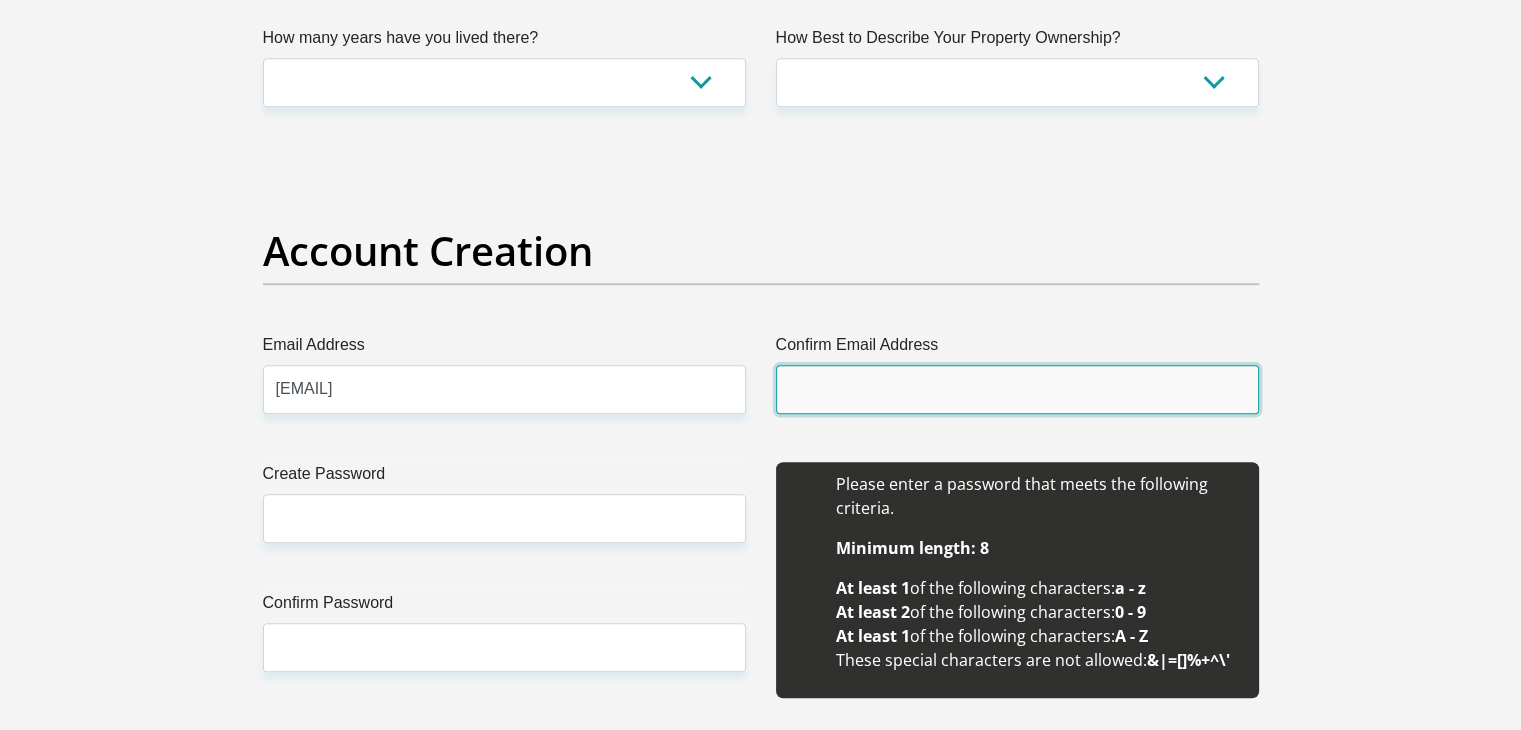 type on "dylancarloemanuel@gmail.com" 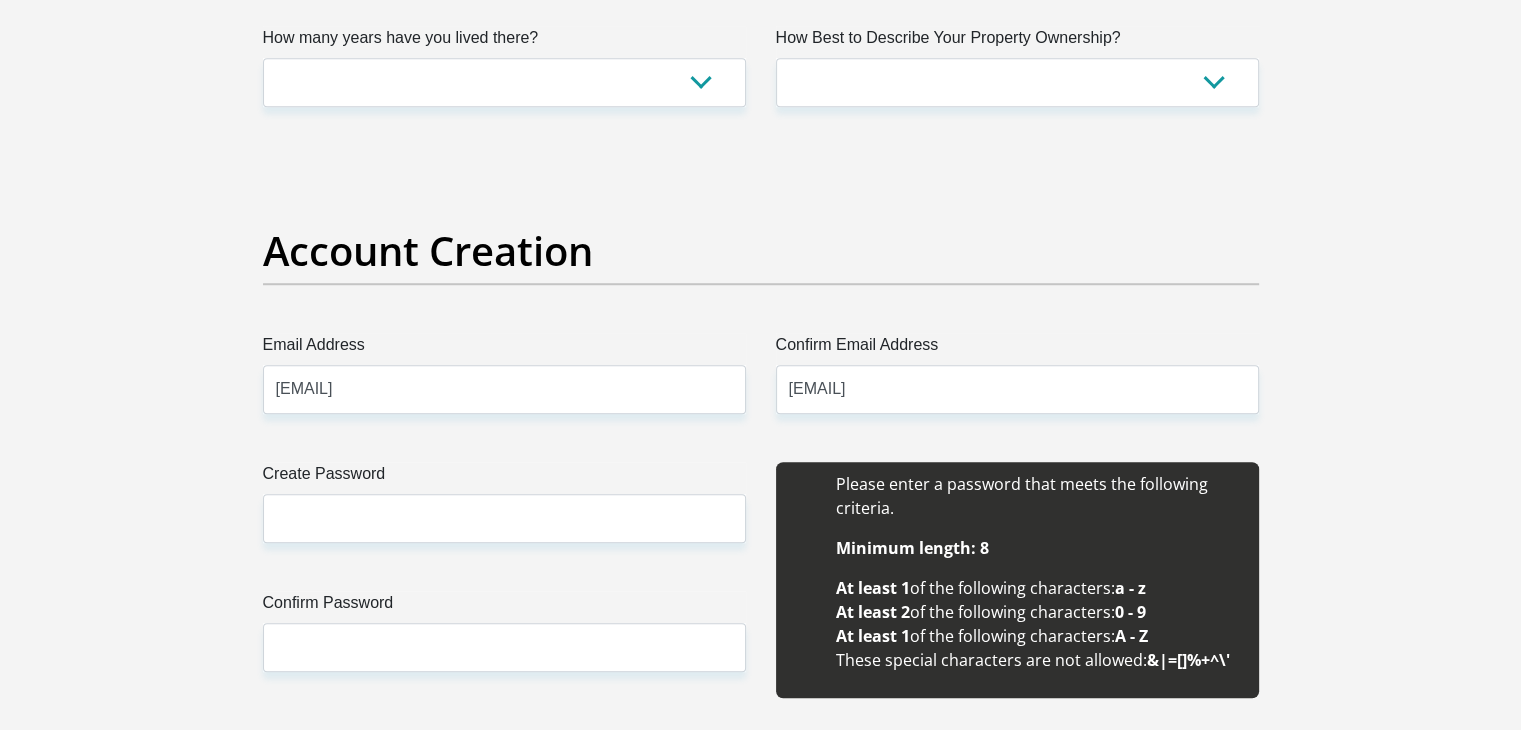 type 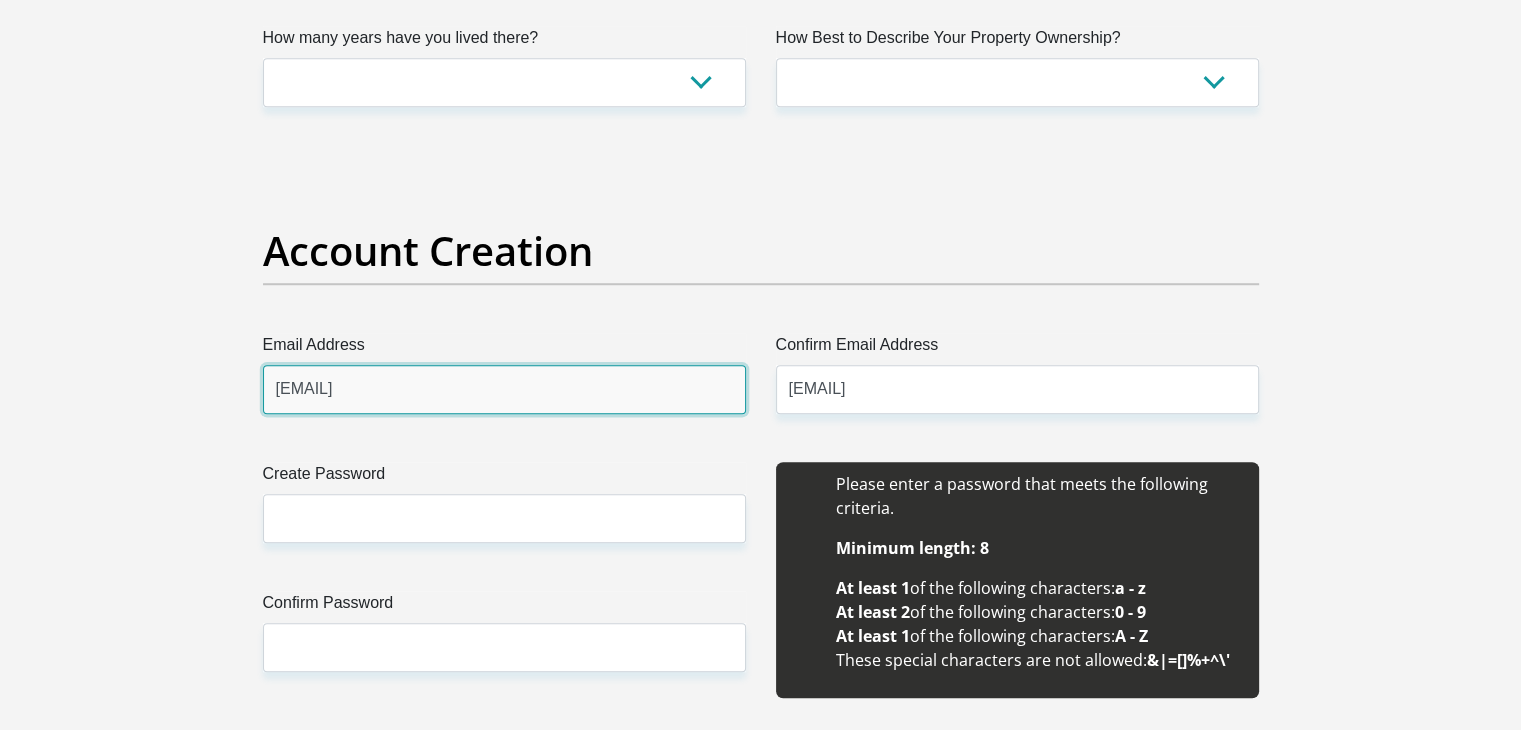 type 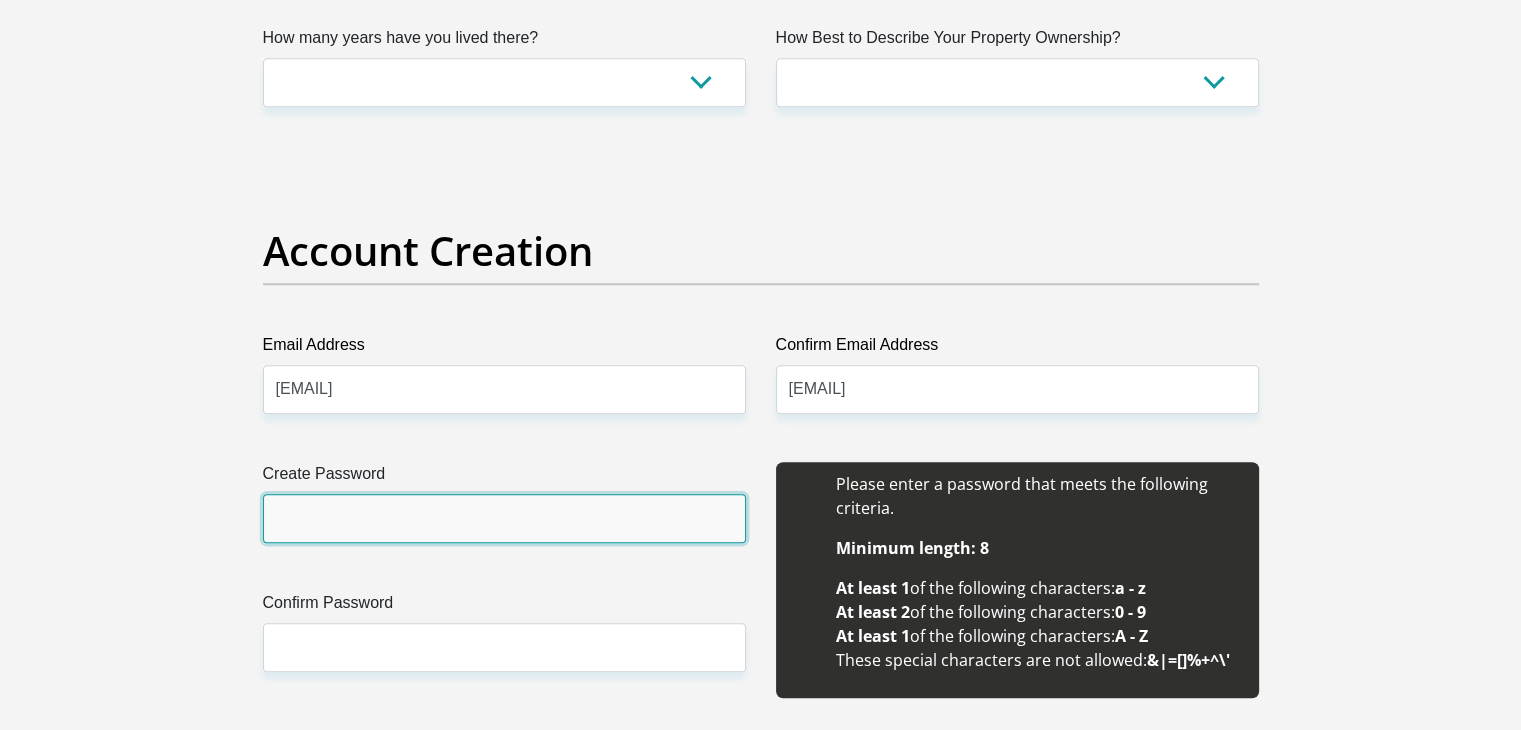 click on "Create Password" at bounding box center (504, 518) 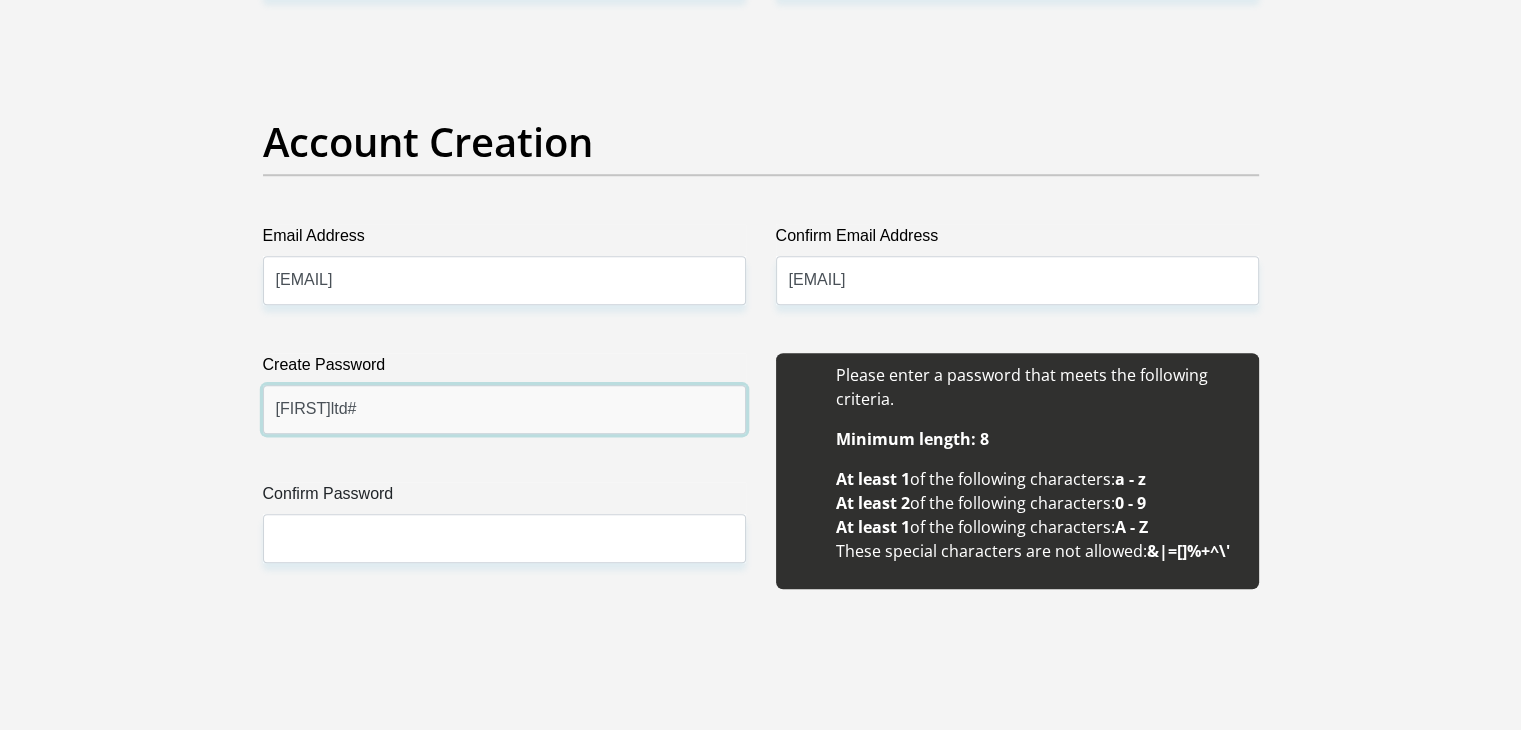 scroll, scrollTop: 1666, scrollLeft: 0, axis: vertical 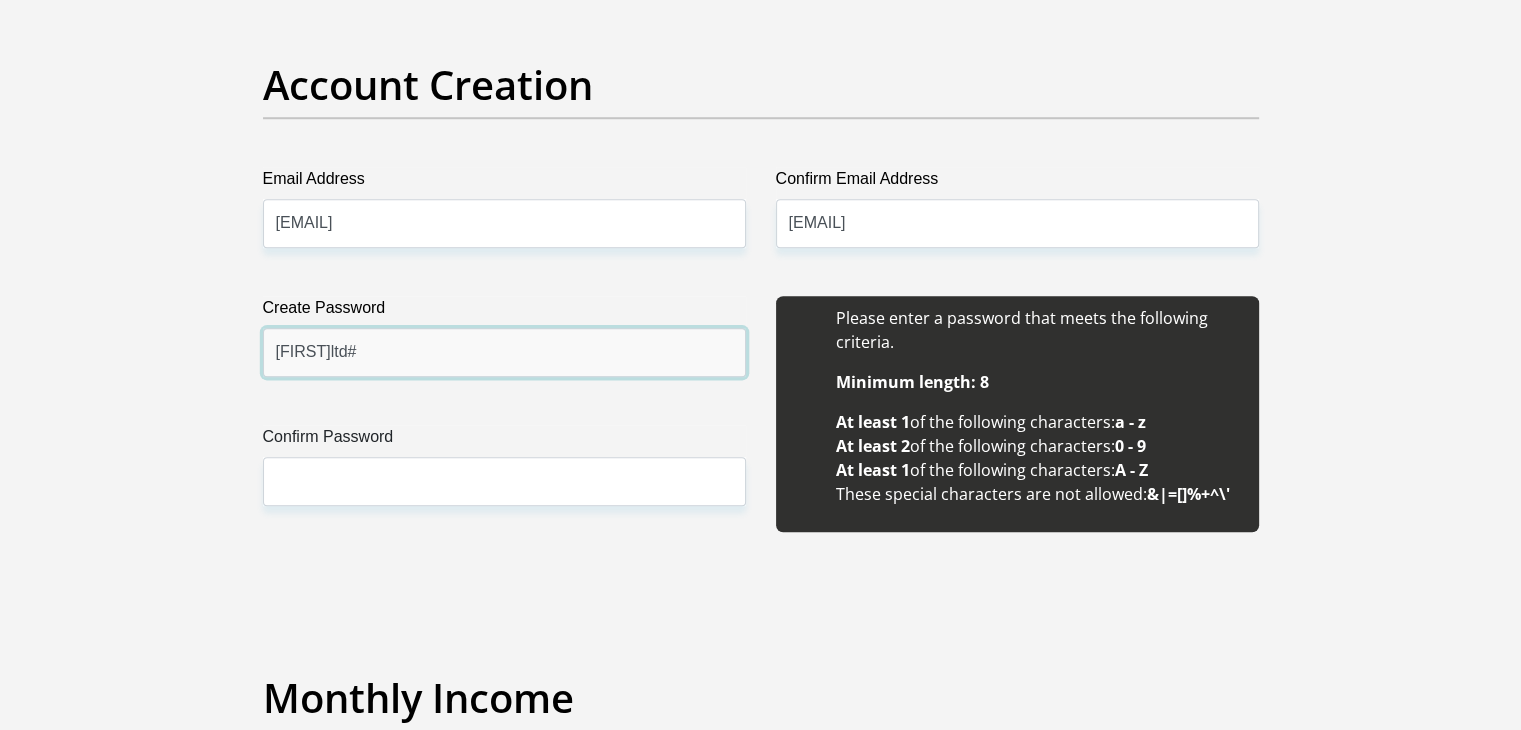 type on "Dylan21ltd#" 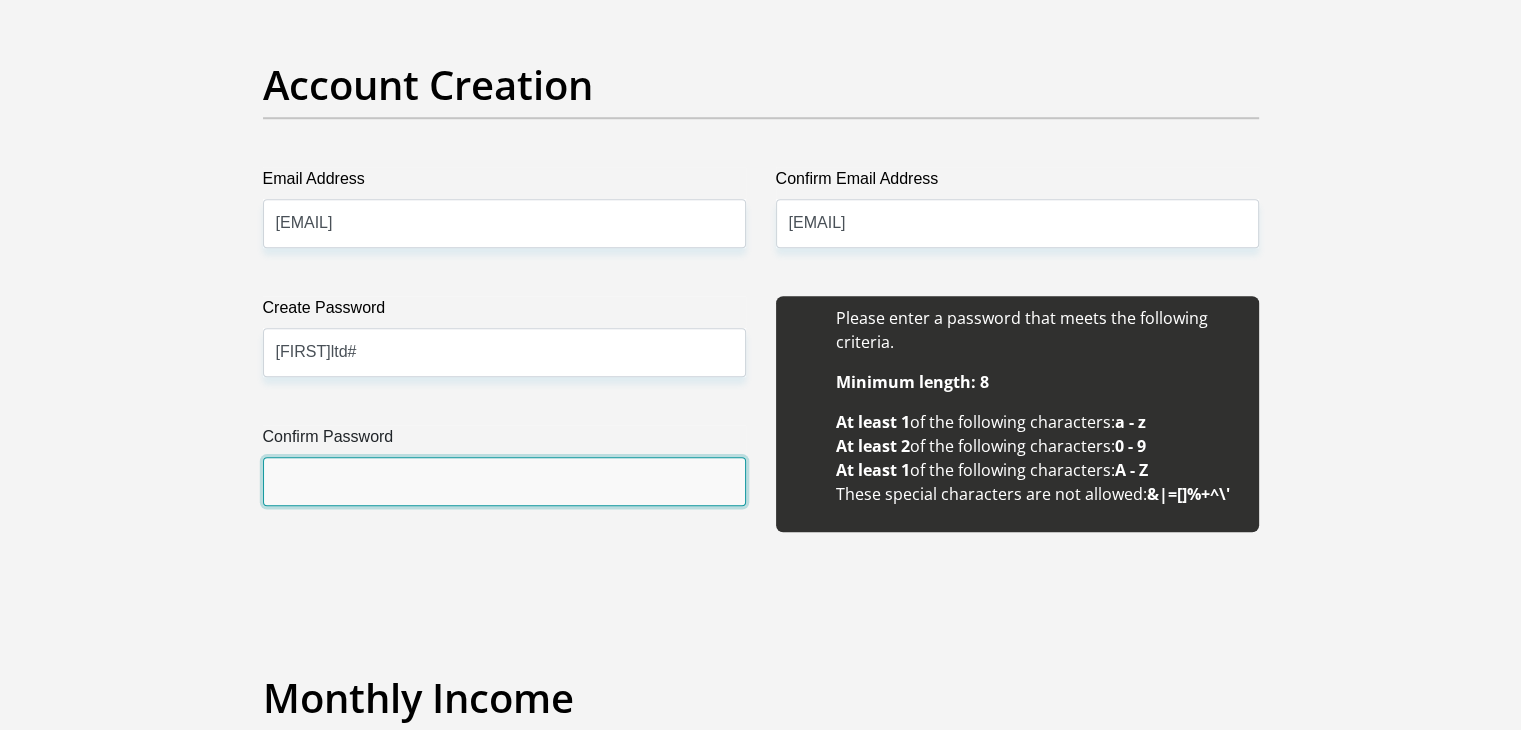 click on "Confirm Password" at bounding box center [504, 481] 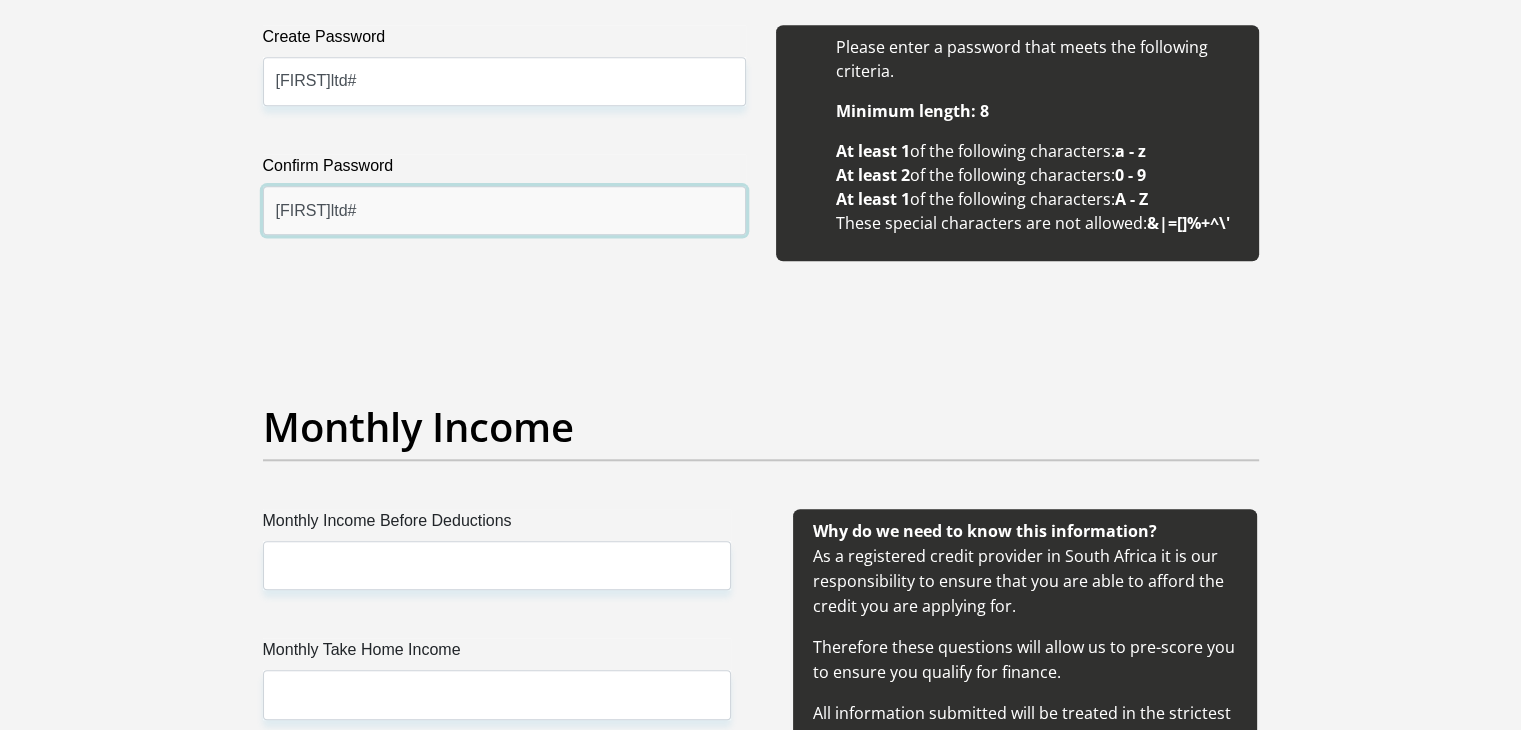 scroll, scrollTop: 2000, scrollLeft: 0, axis: vertical 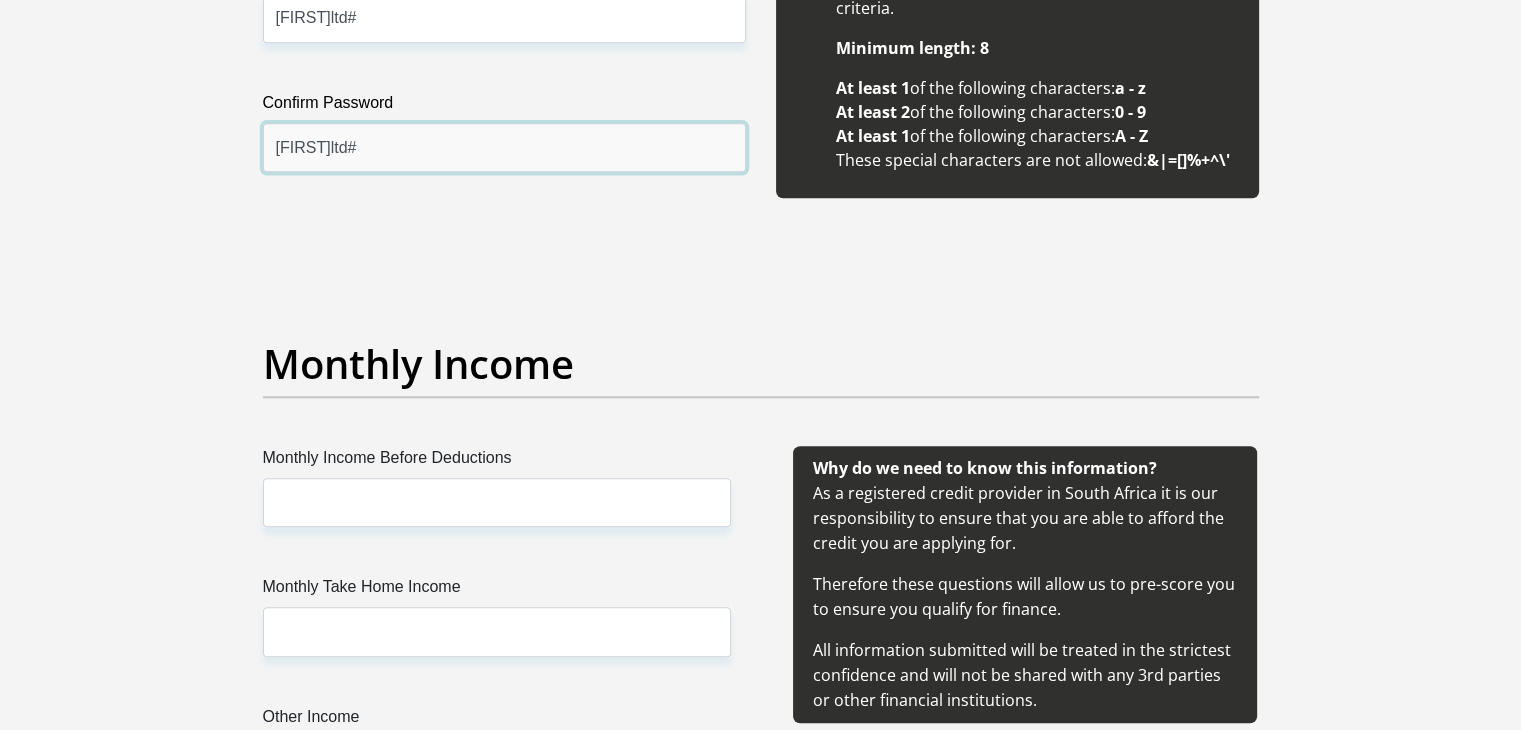 type on "Dylan21ltd#" 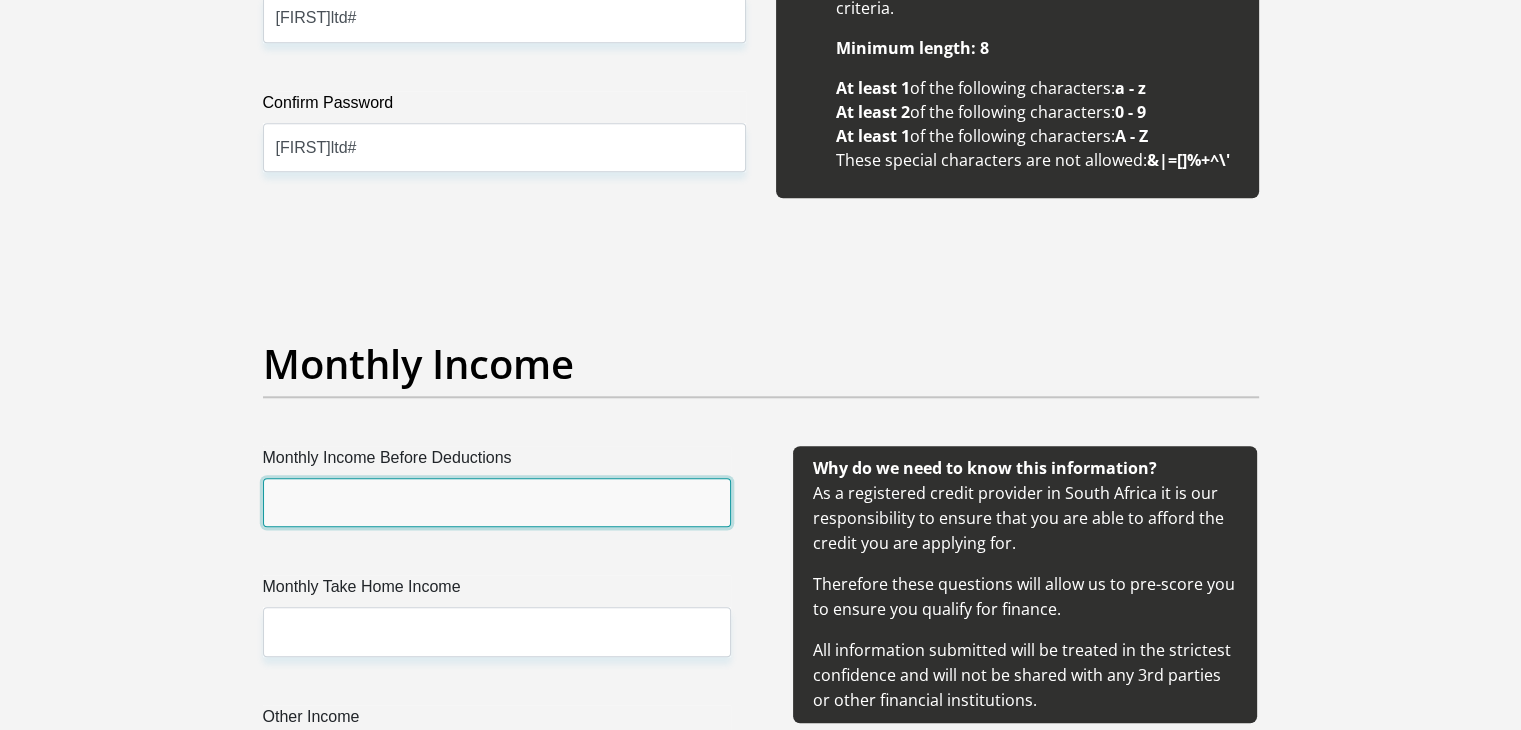 click on "Monthly Income Before Deductions" at bounding box center [497, 502] 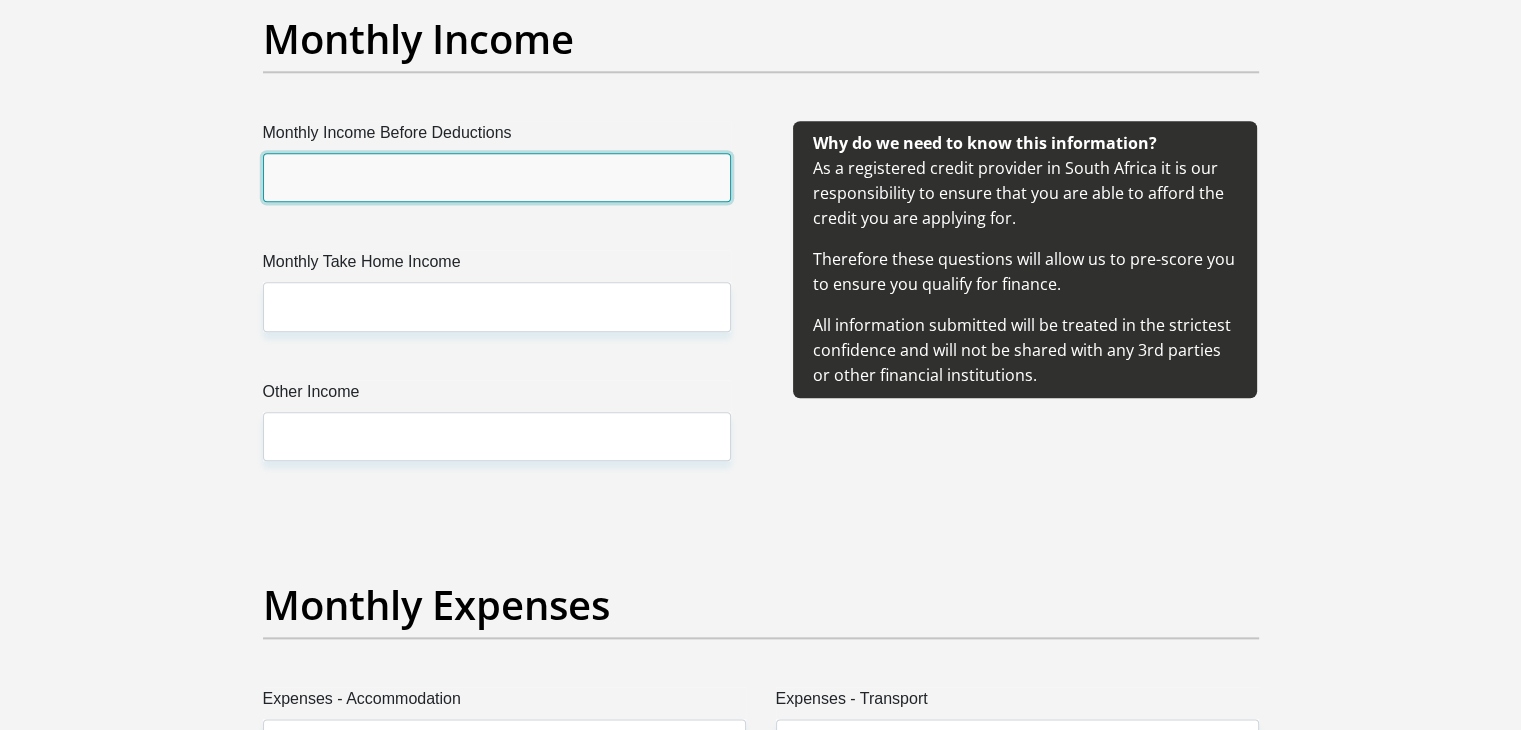 scroll, scrollTop: 2333, scrollLeft: 0, axis: vertical 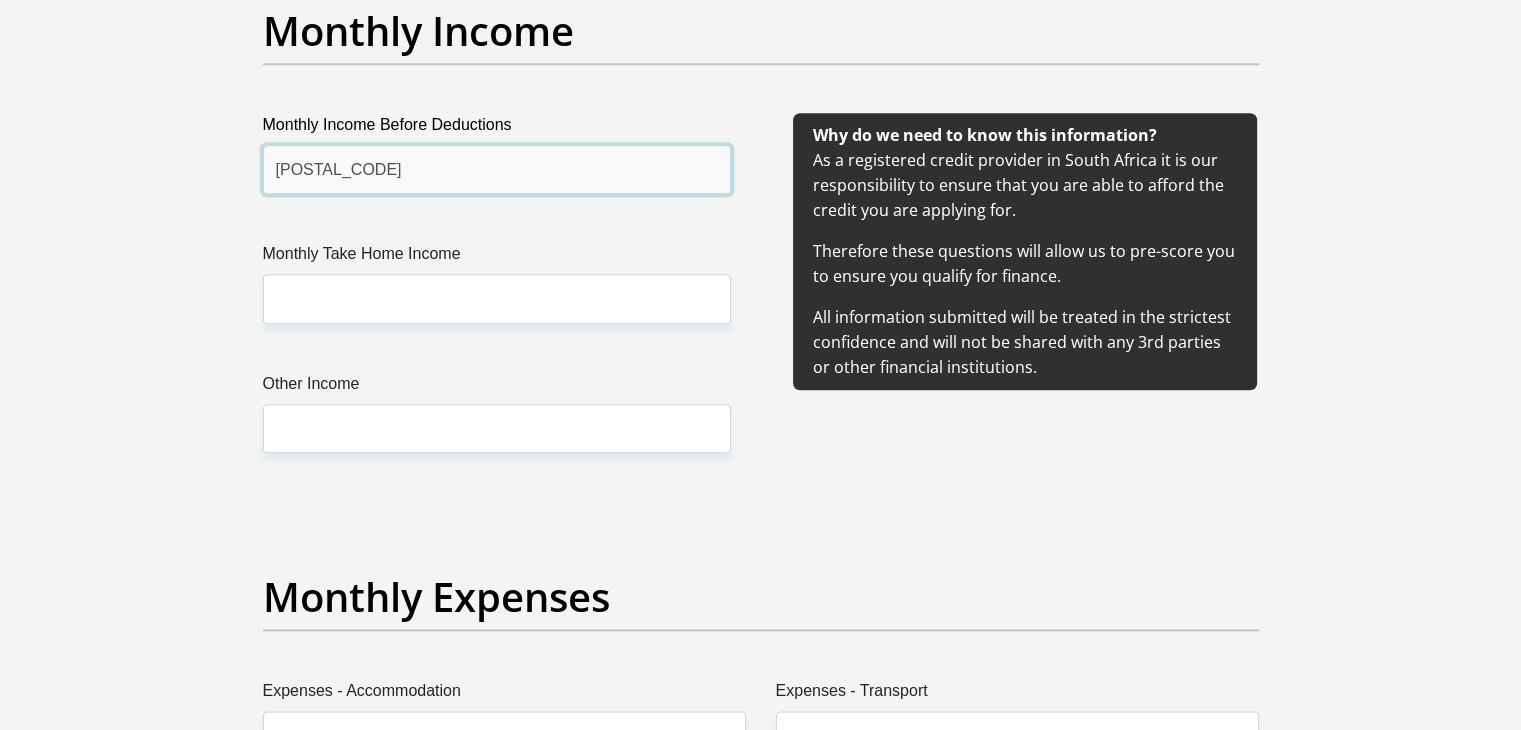 type on "29900" 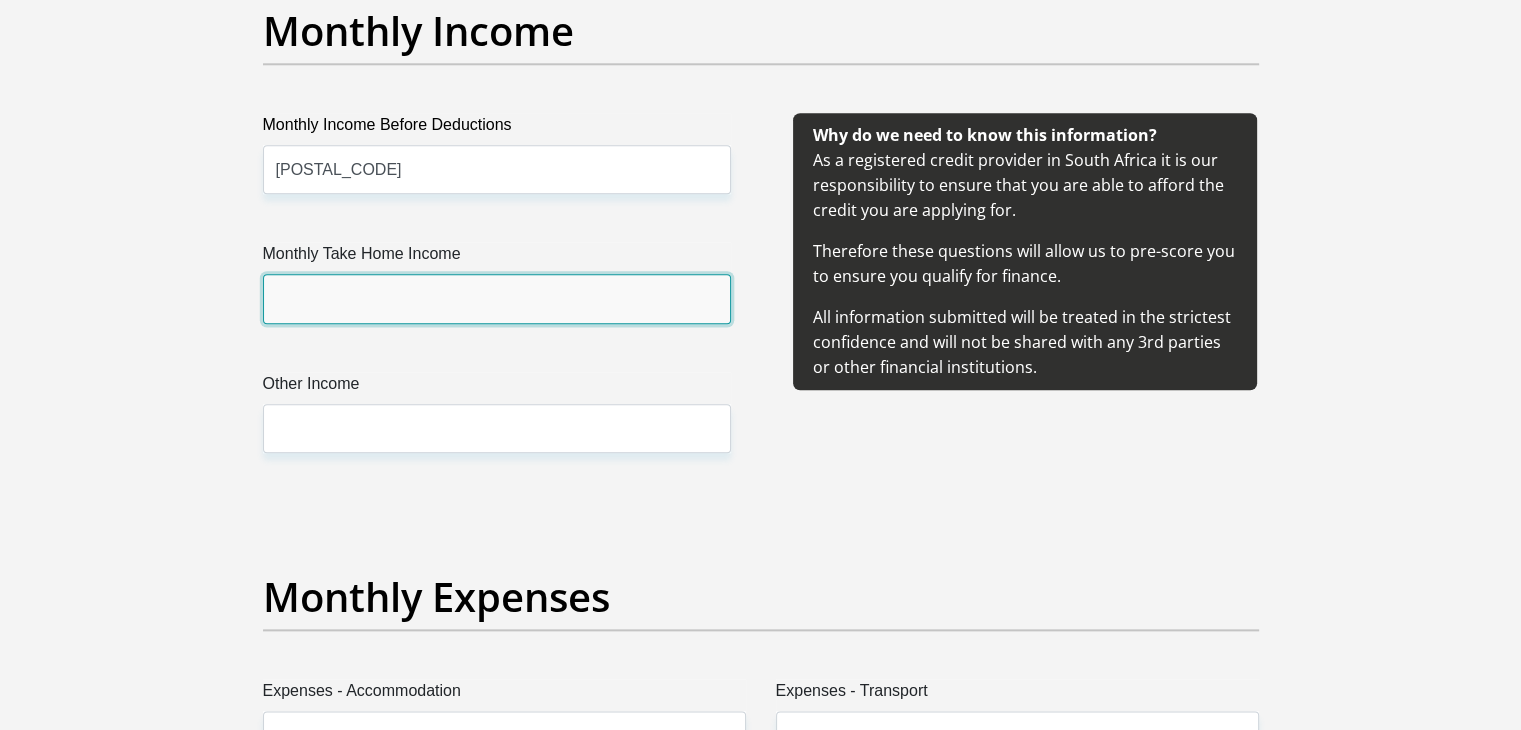 click on "Monthly Take Home Income" at bounding box center [497, 298] 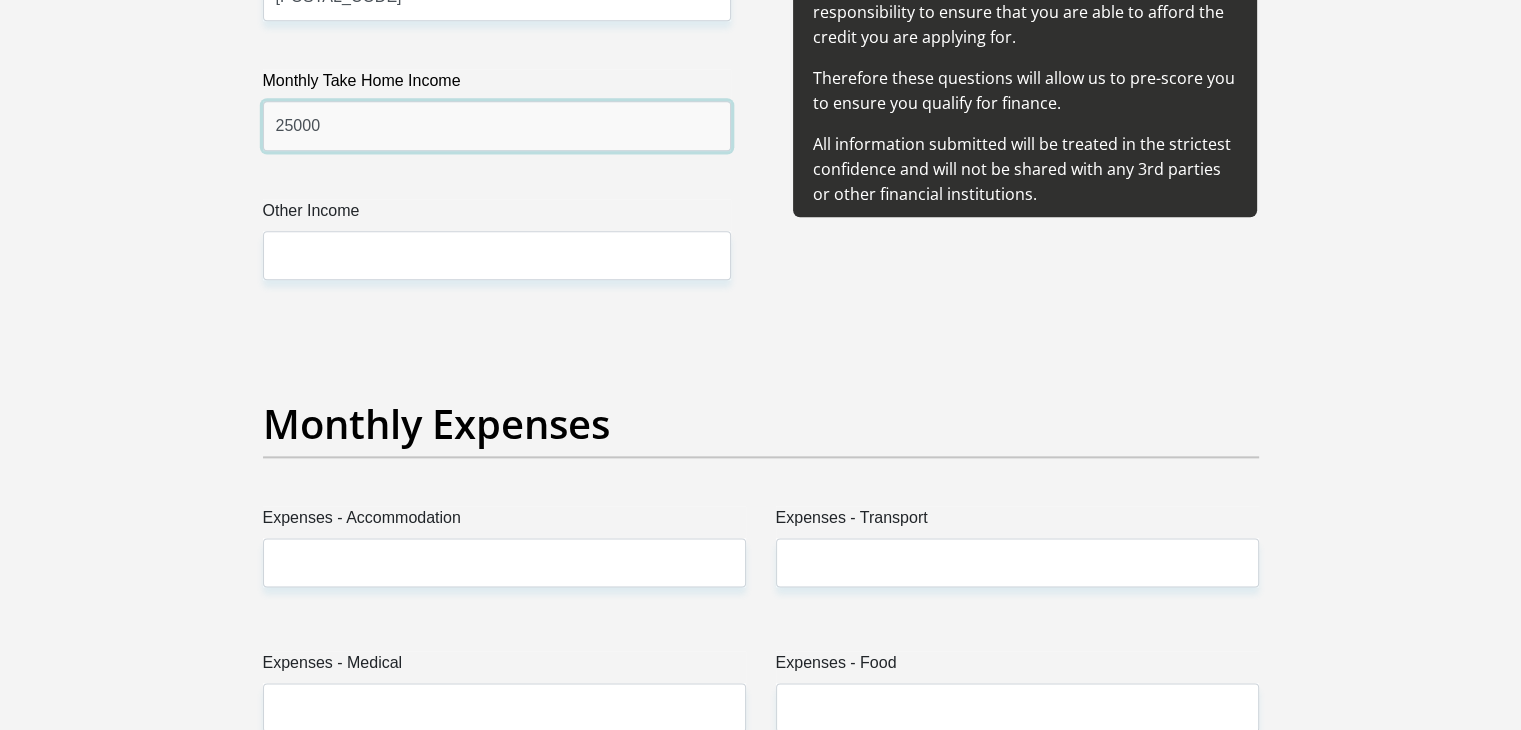 scroll, scrollTop: 2666, scrollLeft: 0, axis: vertical 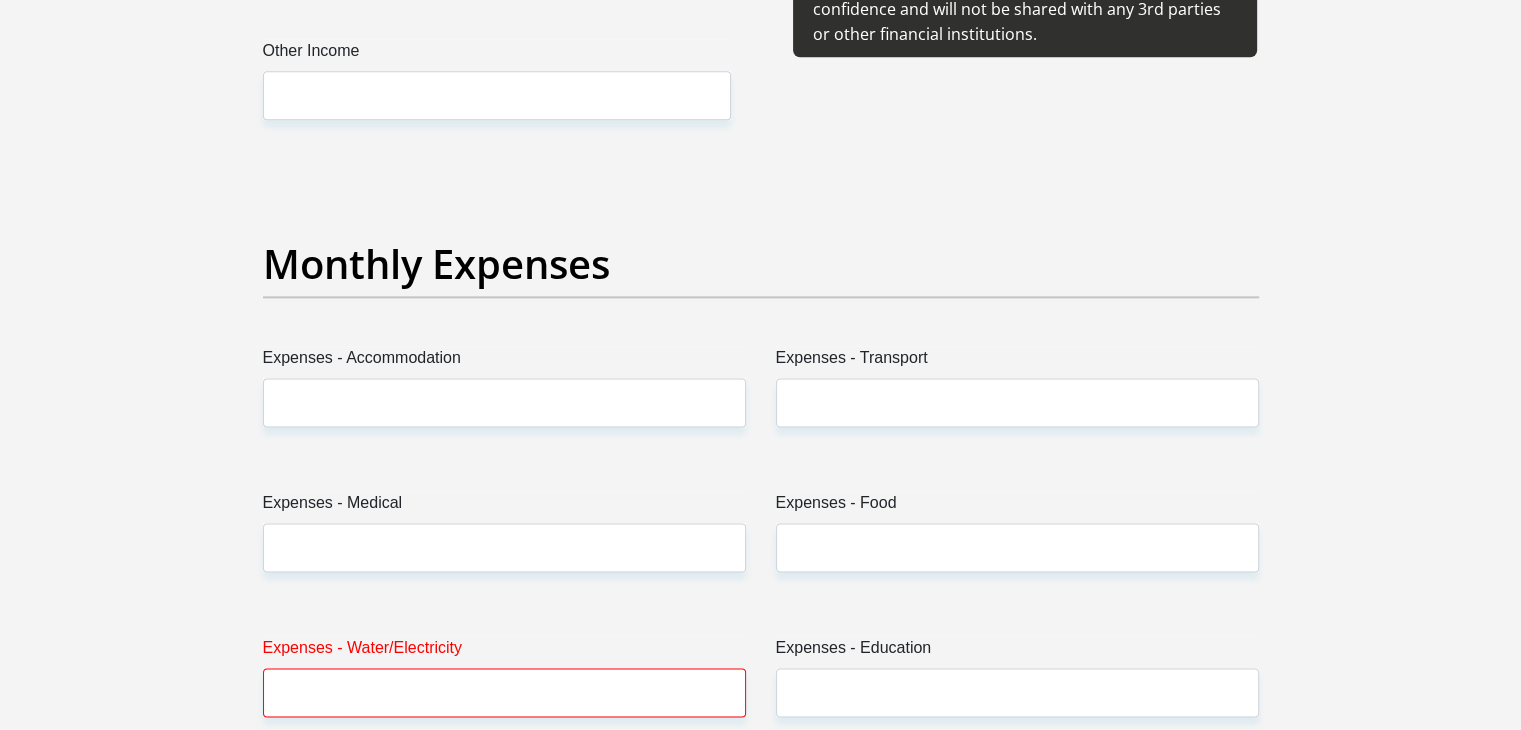 type on "25000" 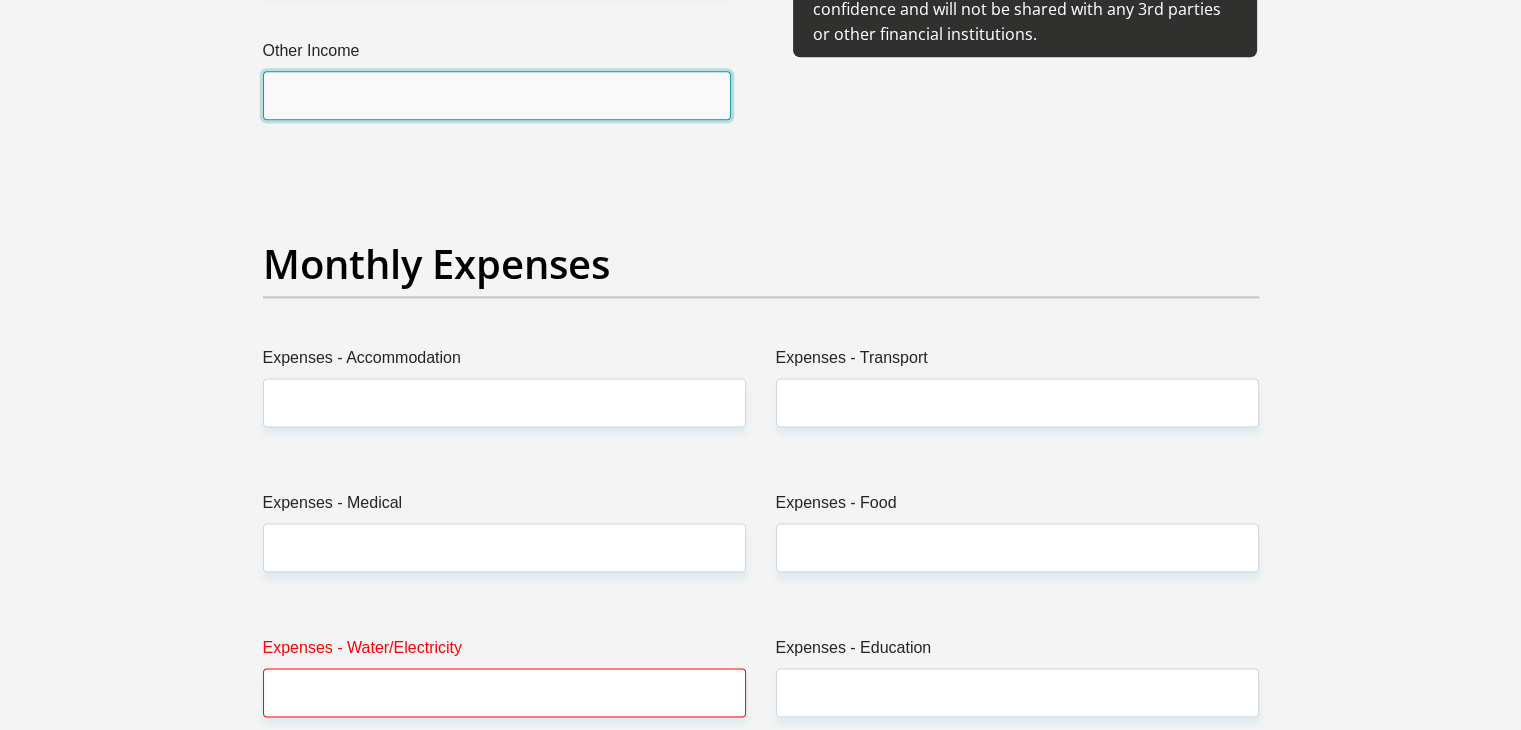 click on "Other Income" at bounding box center [497, 95] 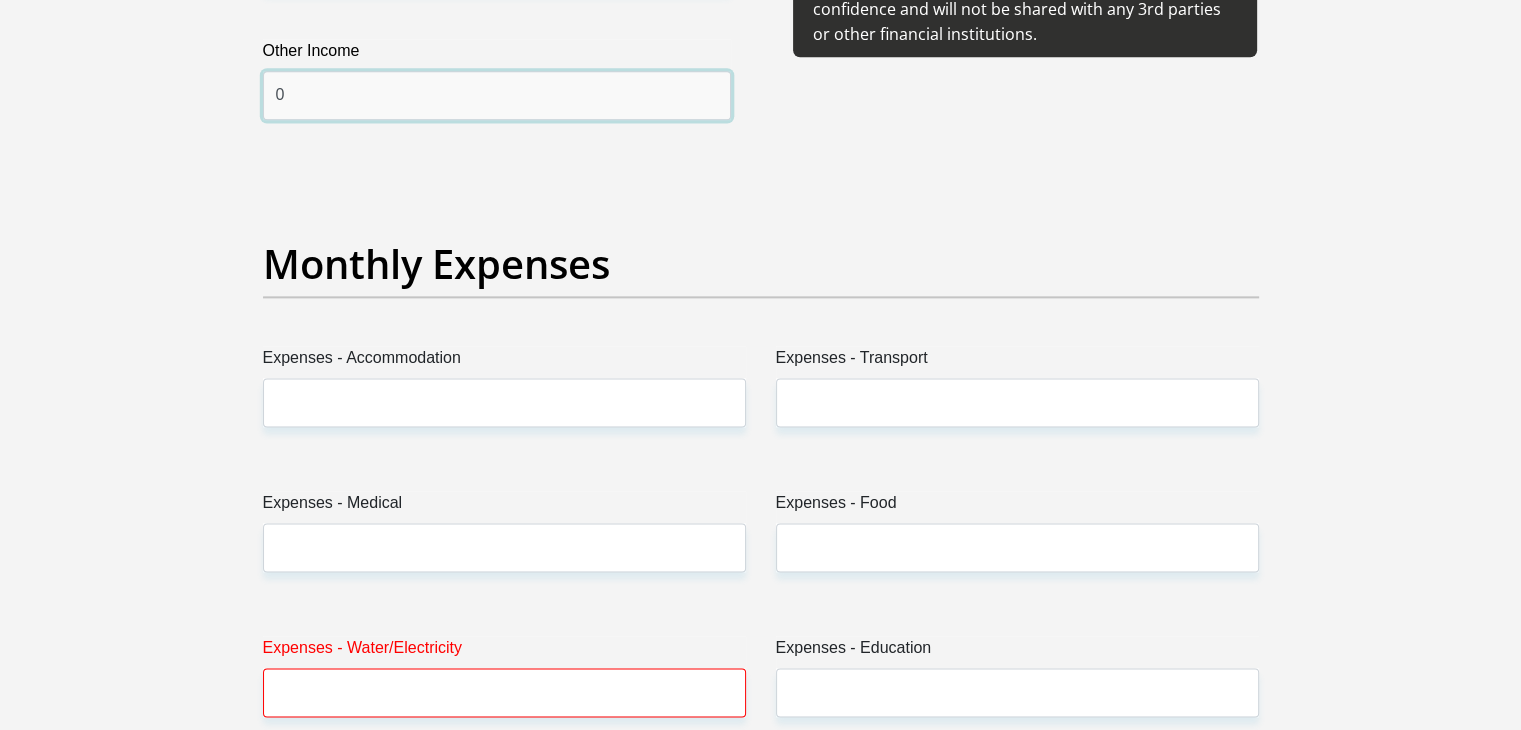 type on "0" 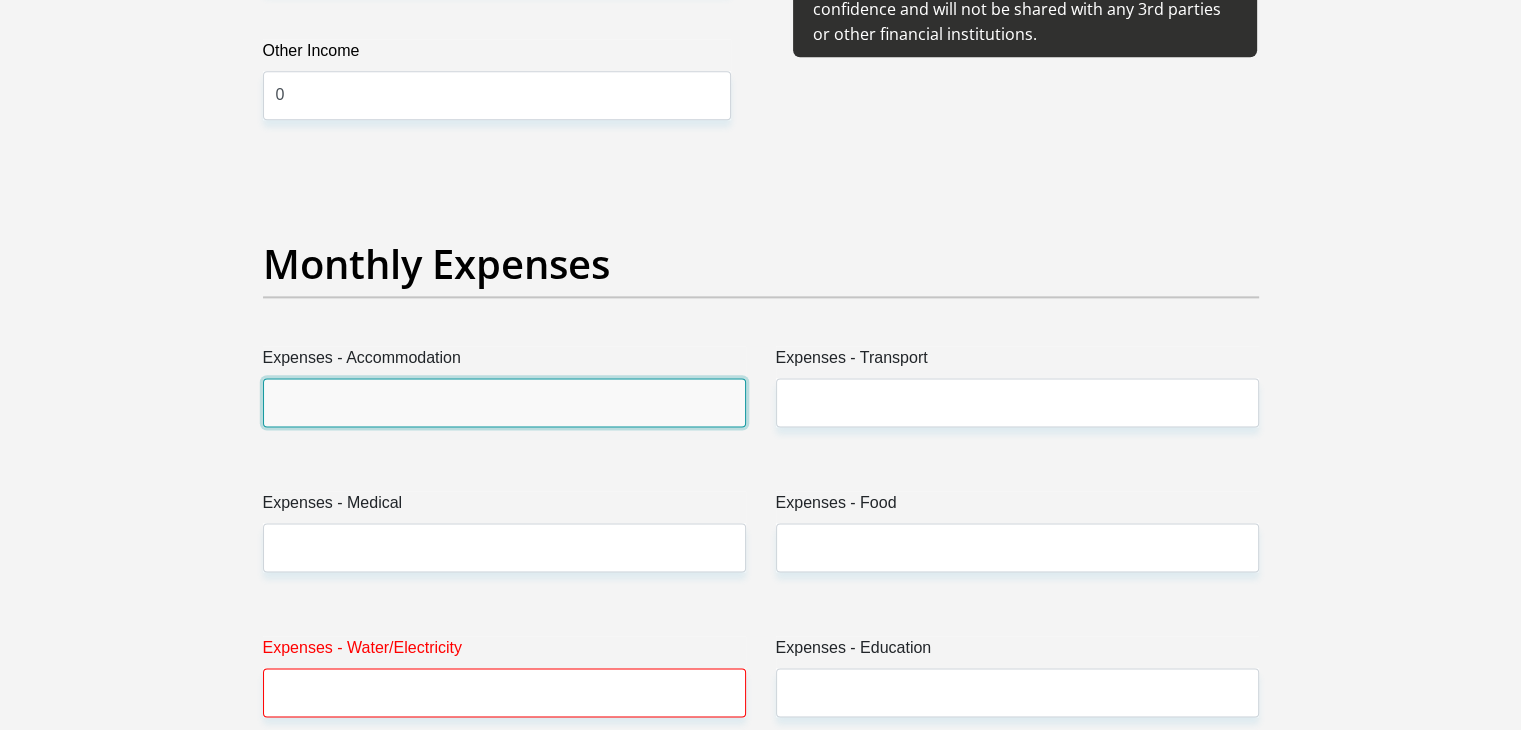click on "Expenses - Accommodation" at bounding box center (504, 402) 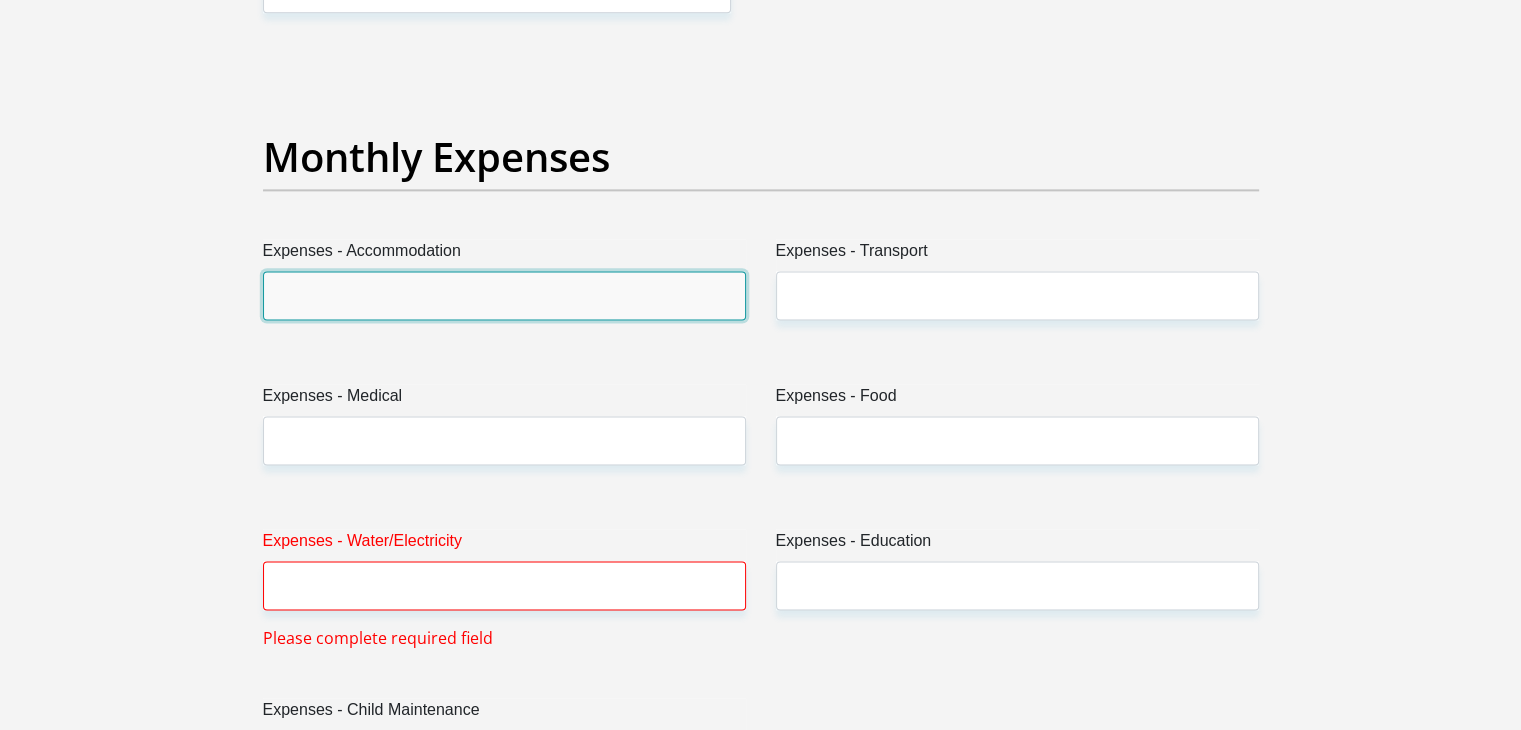 scroll, scrollTop: 2833, scrollLeft: 0, axis: vertical 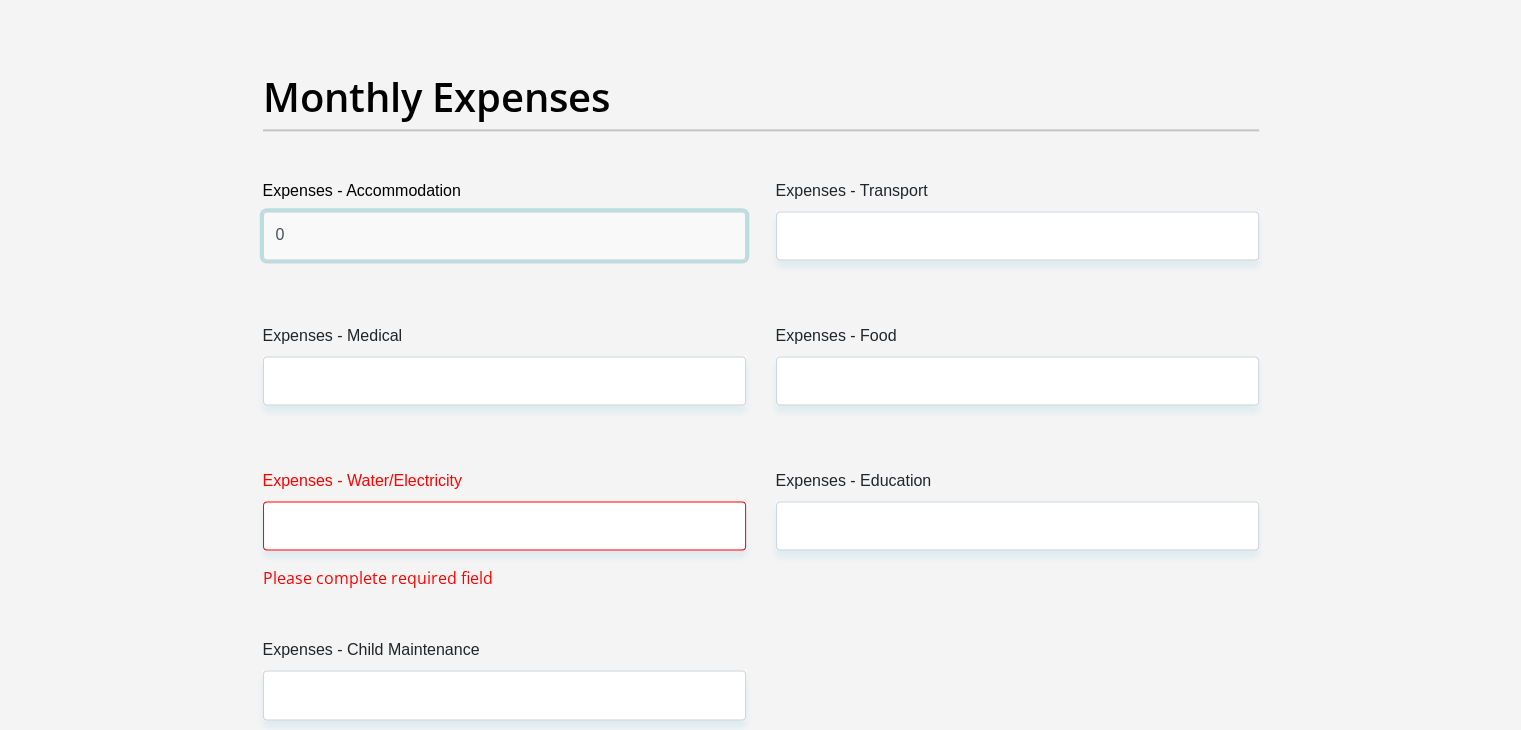 type on "0" 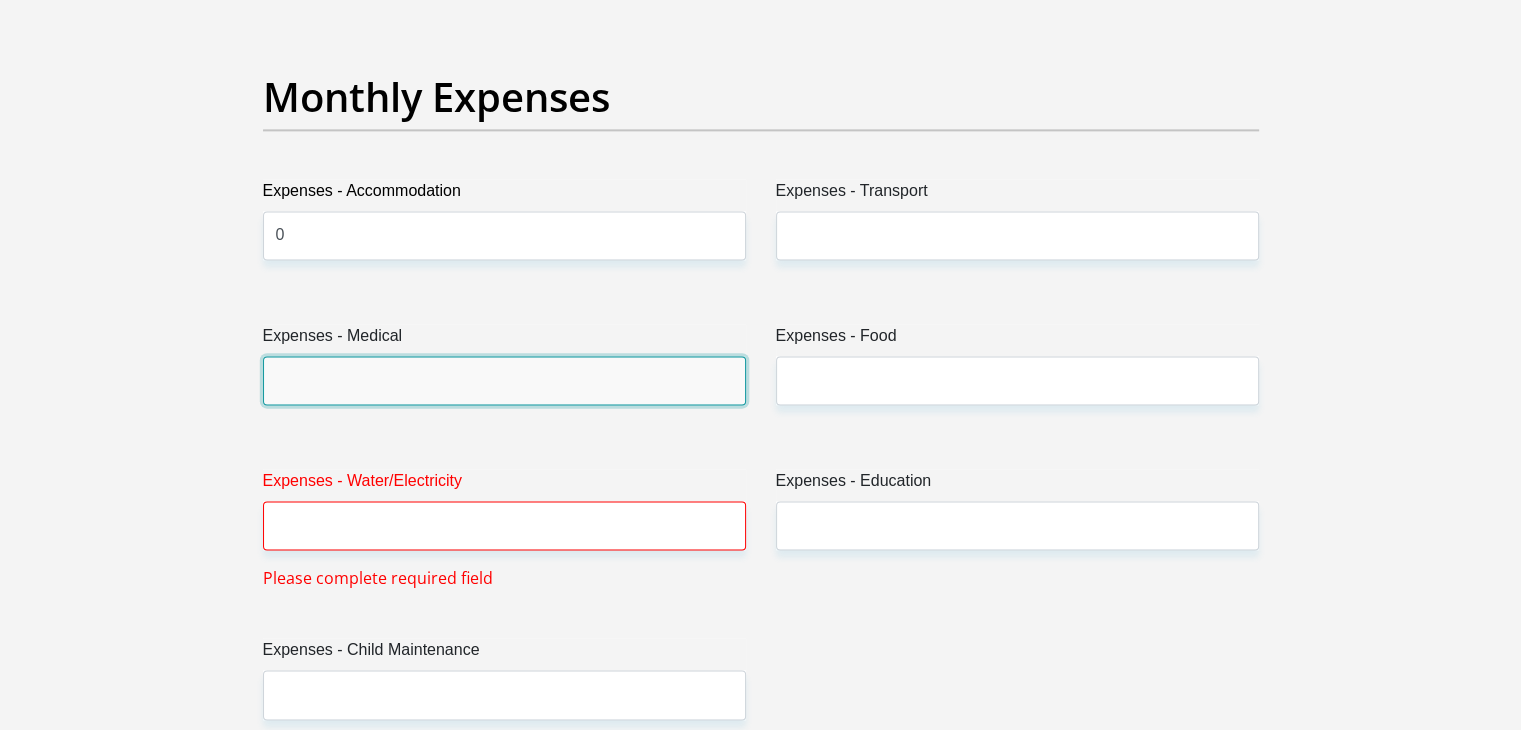 click on "Expenses - Medical" at bounding box center (504, 380) 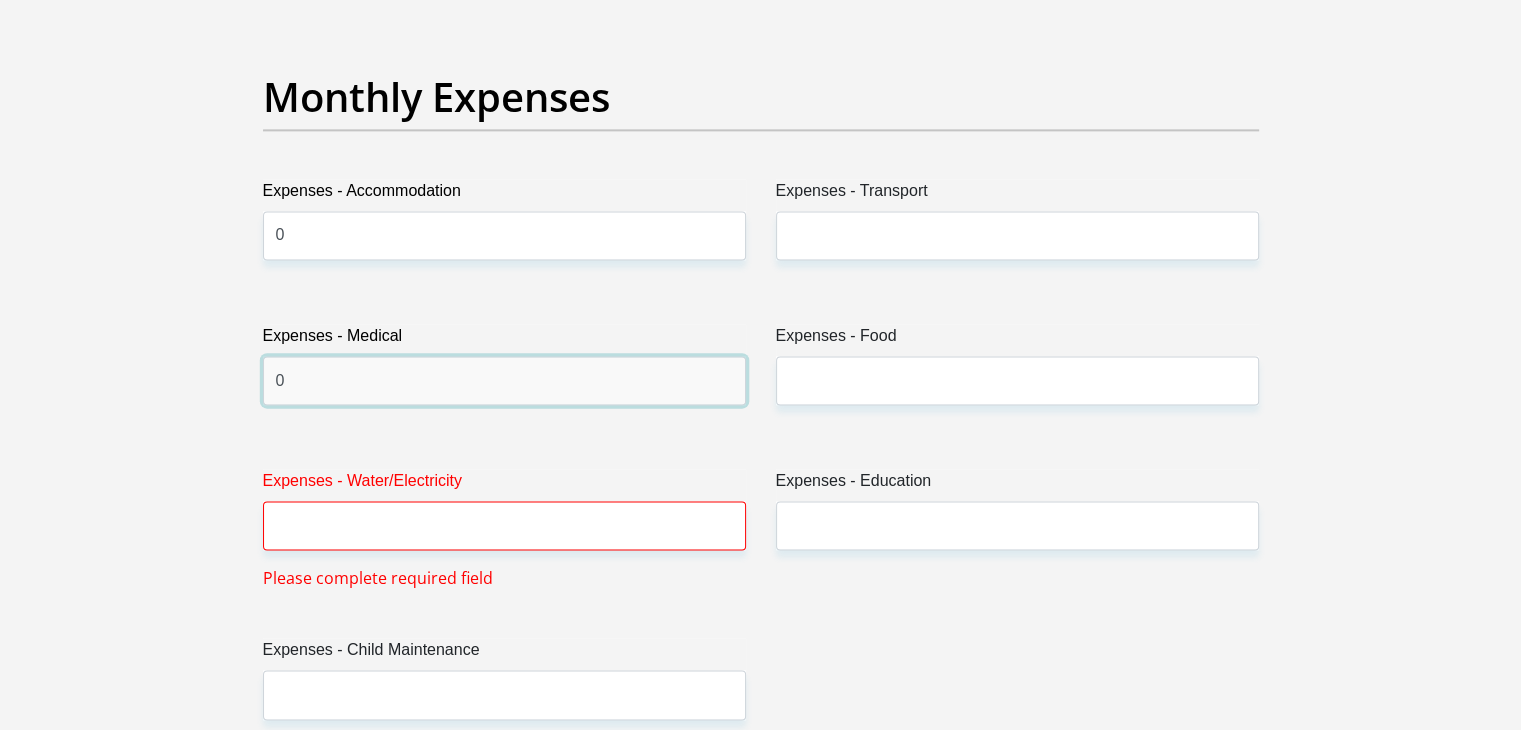 type on "0" 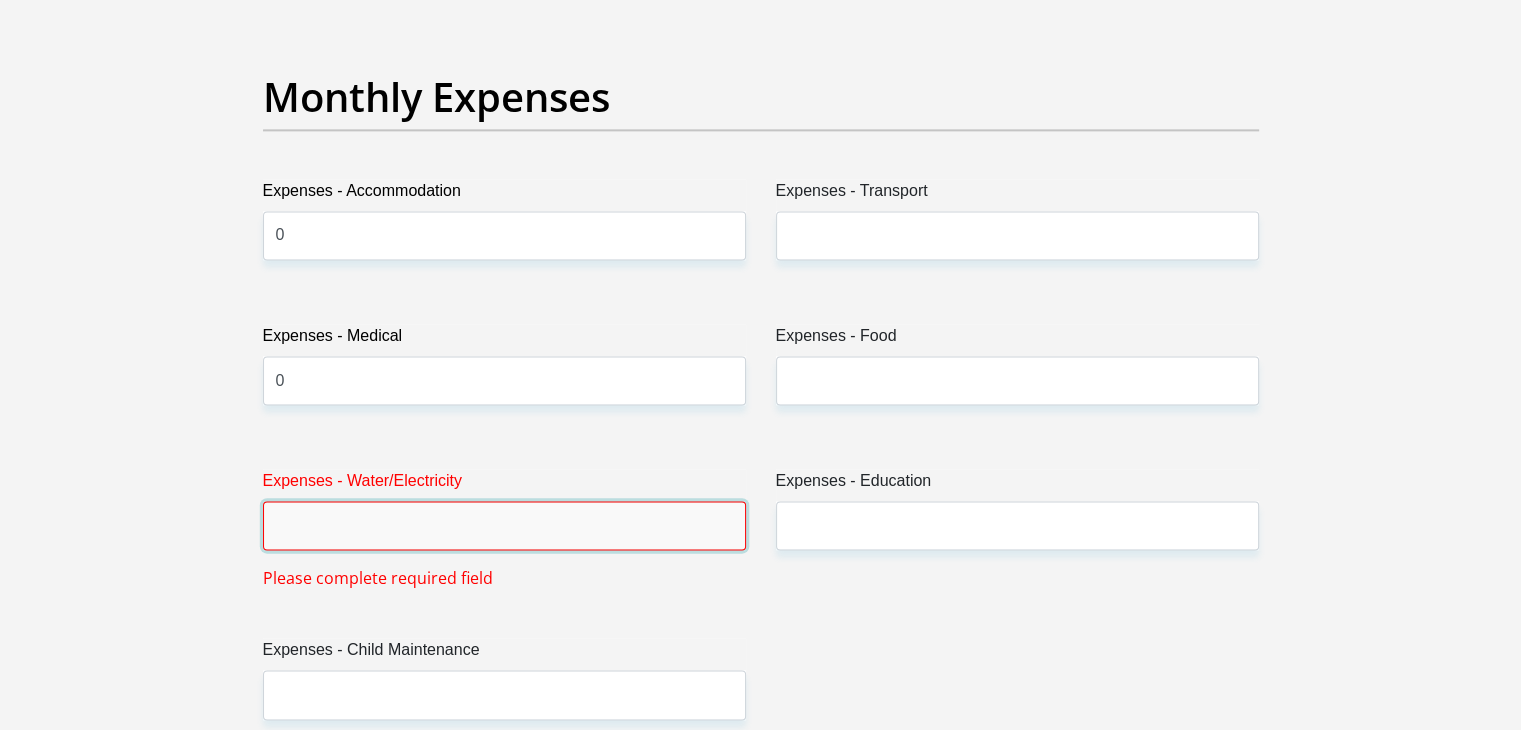 click on "Expenses - Water/Electricity" at bounding box center [504, 525] 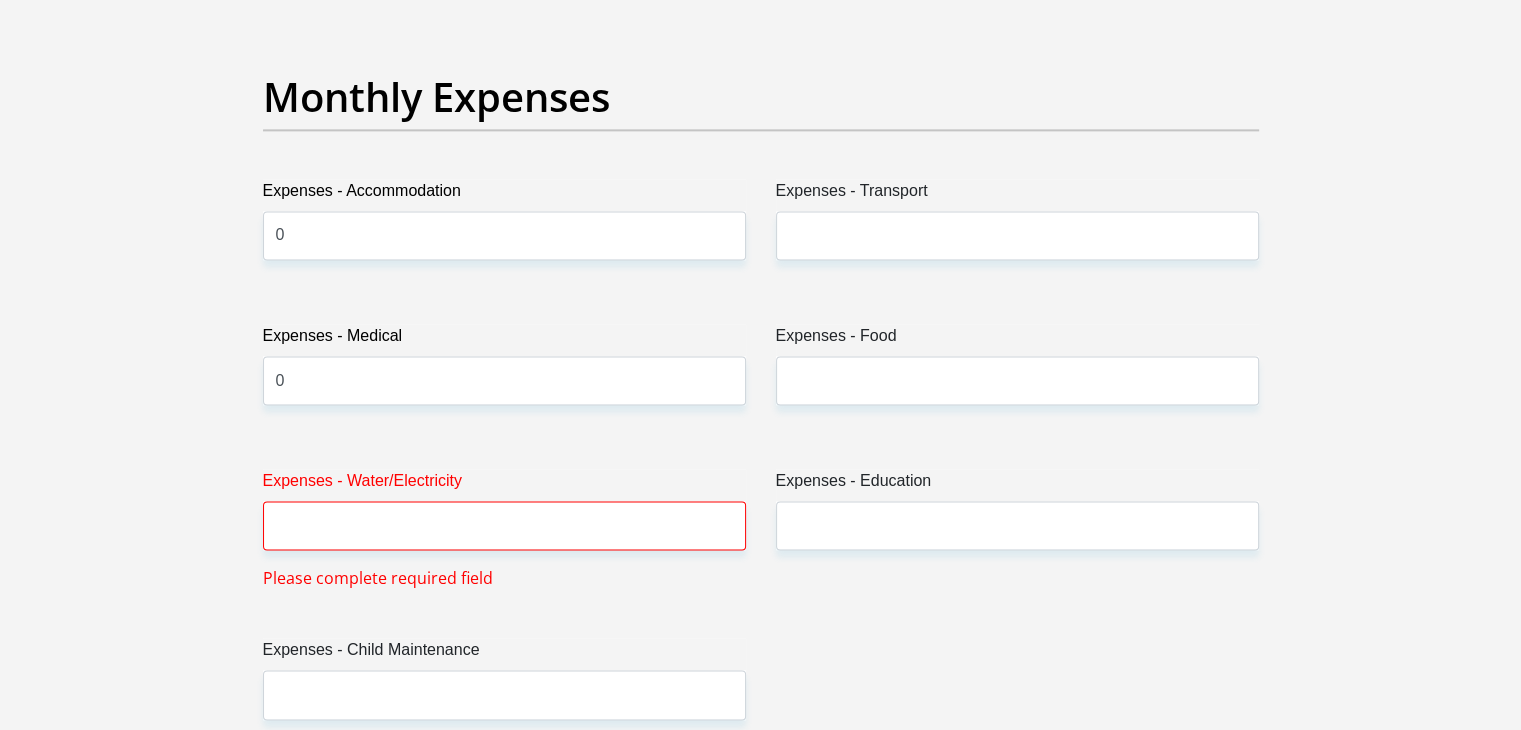 click on "Title
Mr
Ms
Mrs
Dr
Other
First Name
Dylan
Surname
Emanuel
ID Number
9706215128086
Please input valid ID number
Race
Black
Coloured
Indian
White
Other
Contact Number
0790535550
Please input valid contact number
Nationality
South Africa
Afghanistan
Aland Islands  Albania  Algeria" at bounding box center (761, 746) 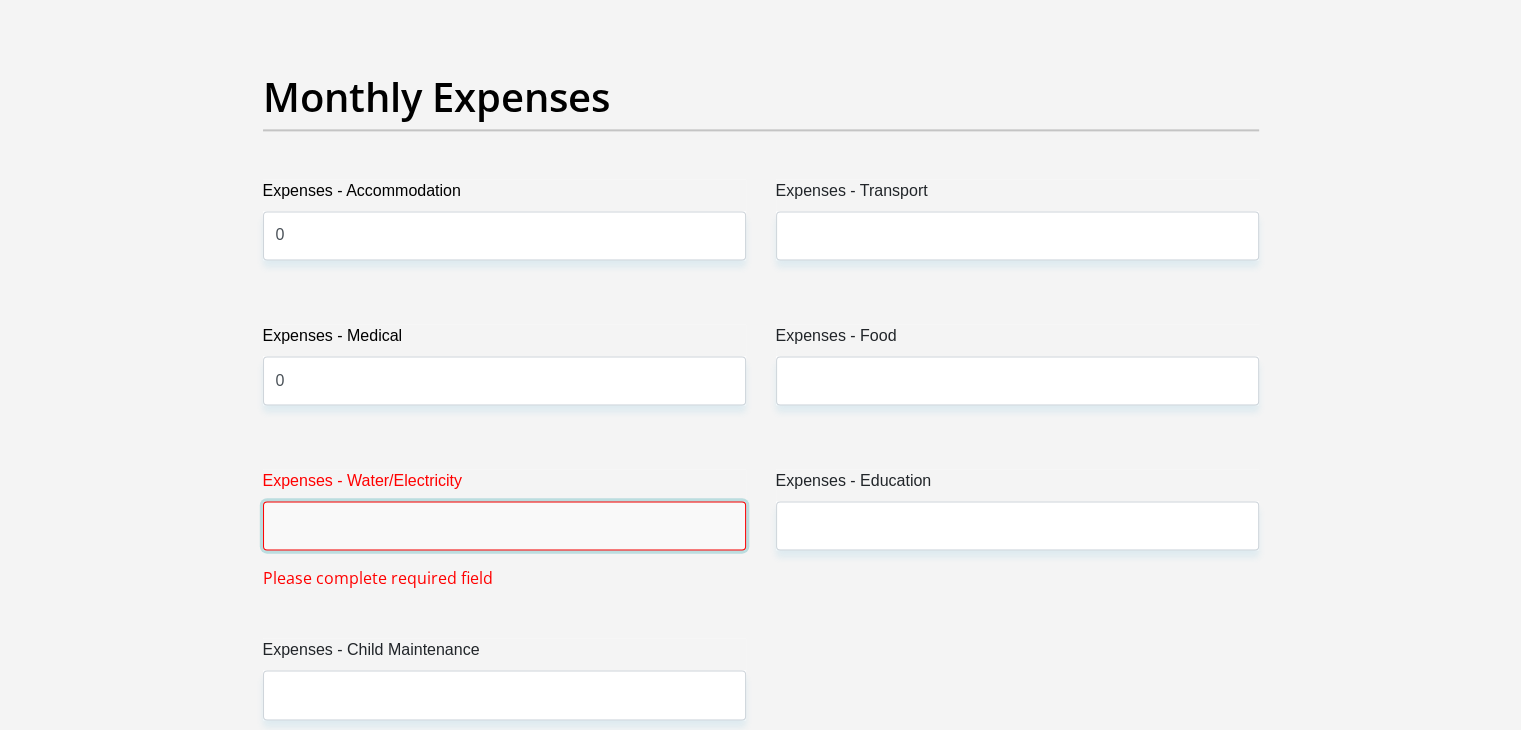 click on "Expenses - Water/Electricity" at bounding box center (504, 525) 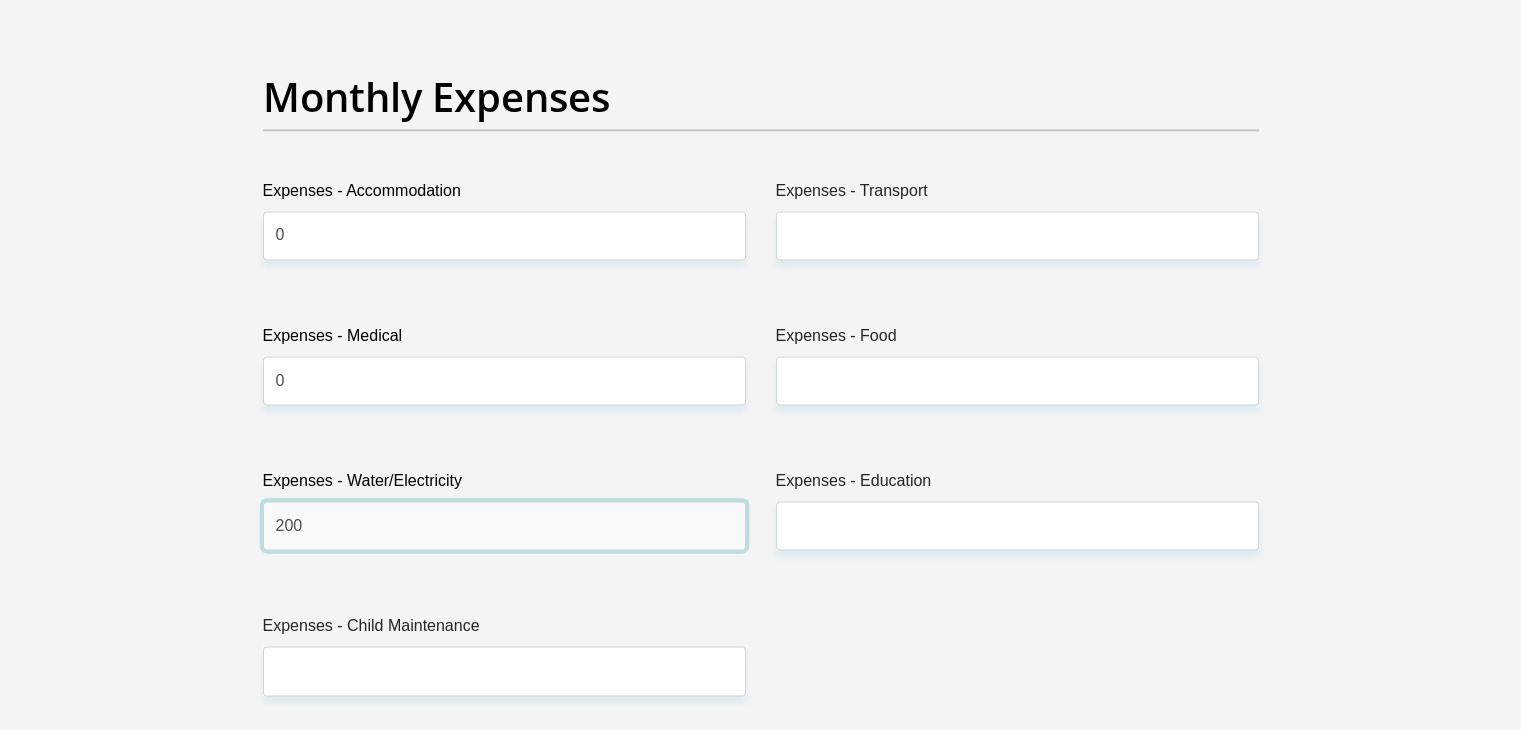 type on "200" 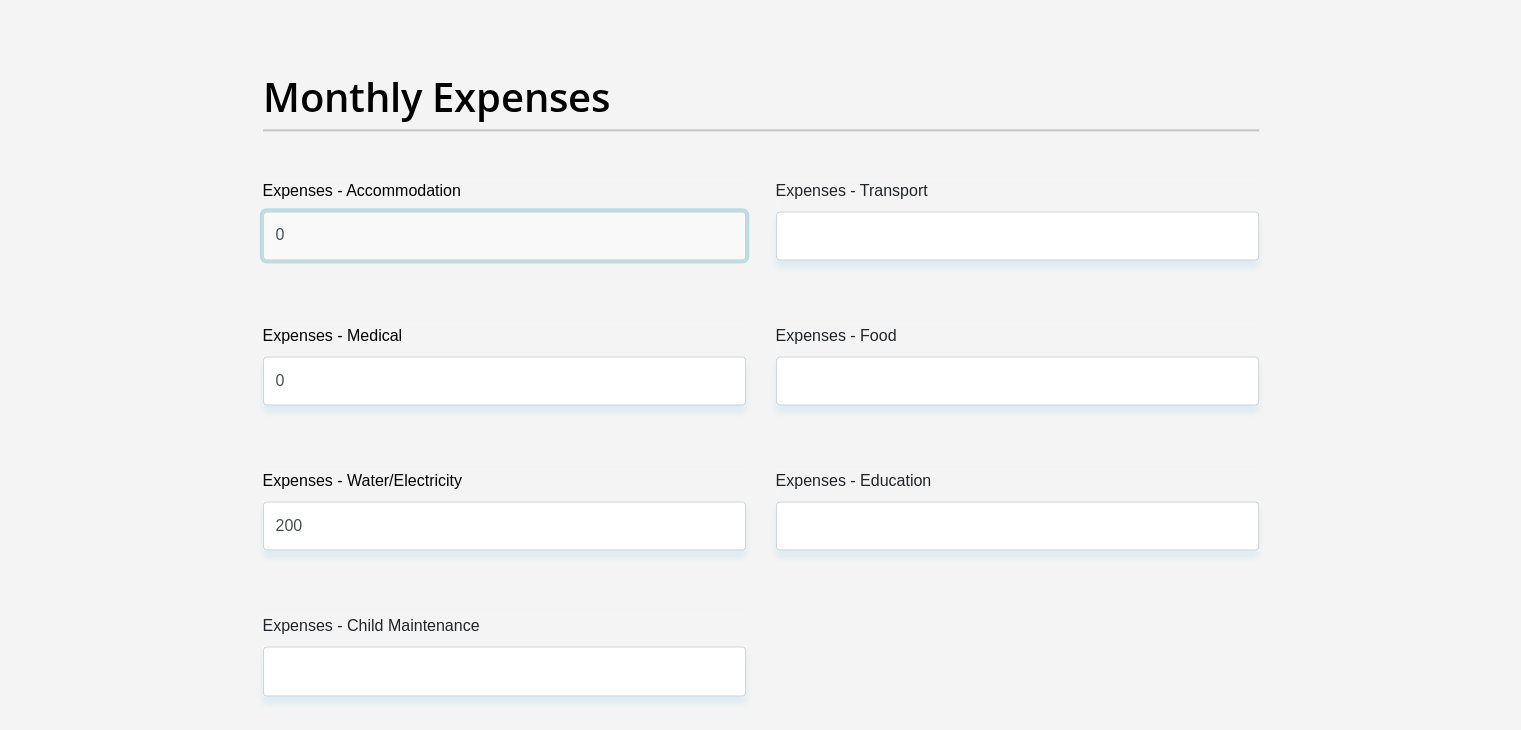 click on "0" at bounding box center [504, 235] 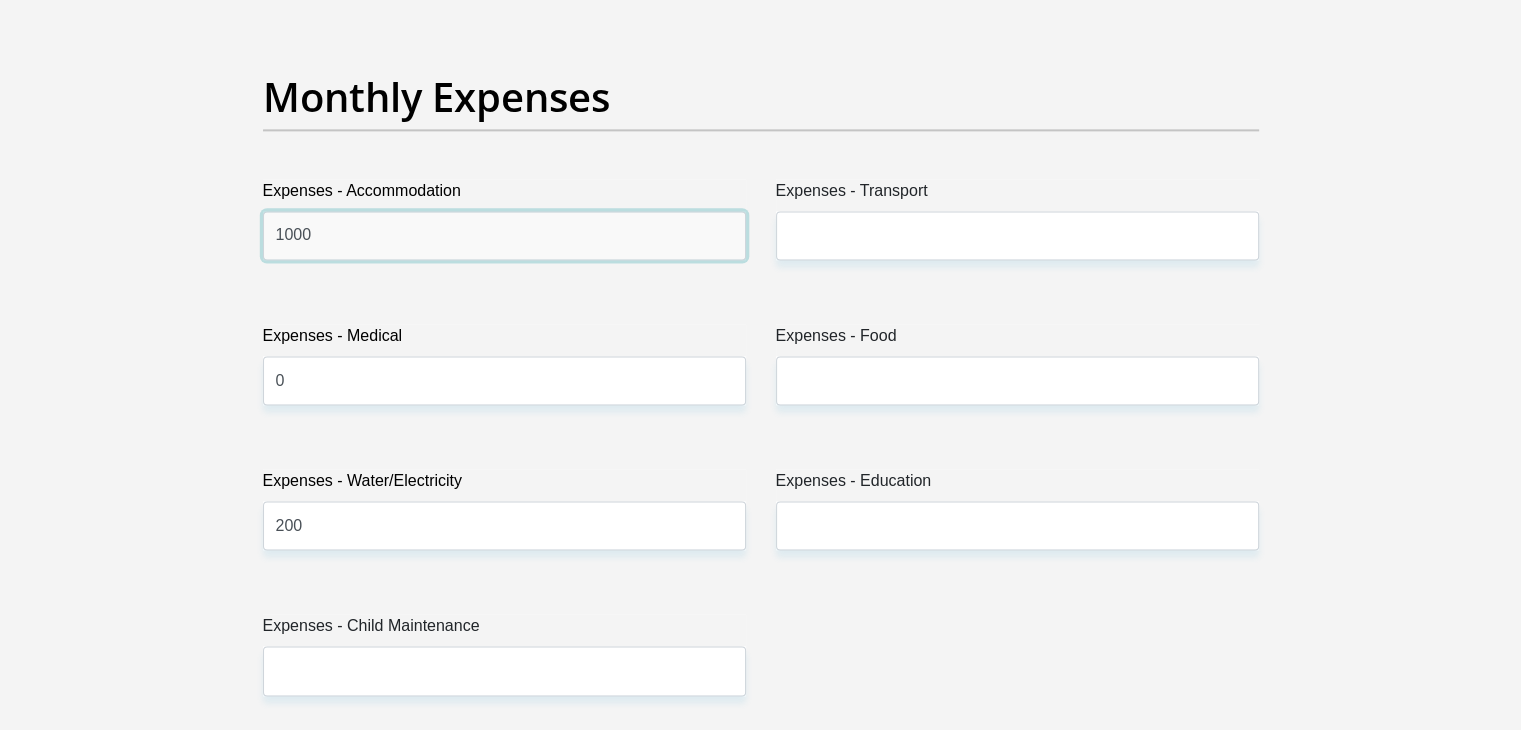 type on "1000" 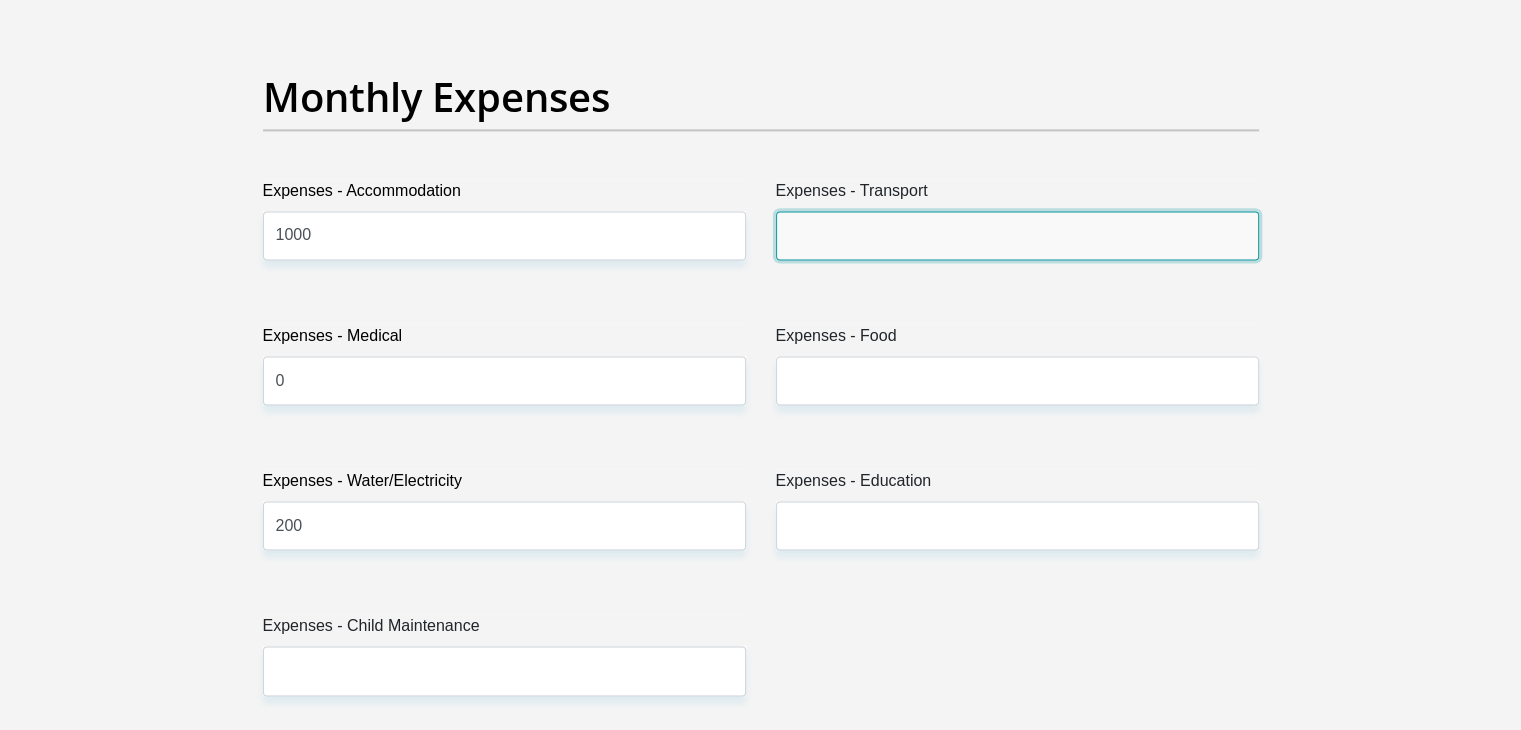 click on "Expenses - Transport" at bounding box center (1017, 235) 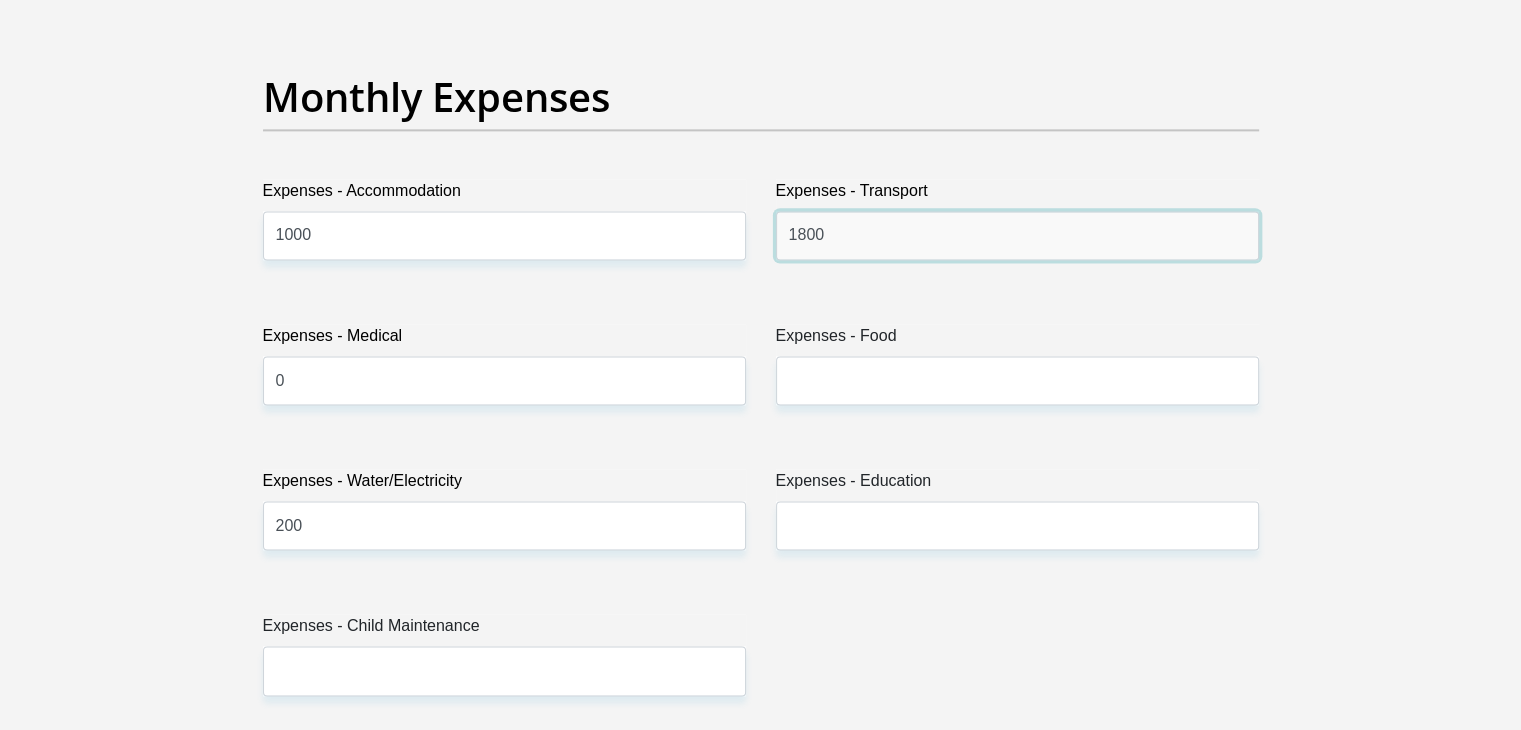 type on "1800" 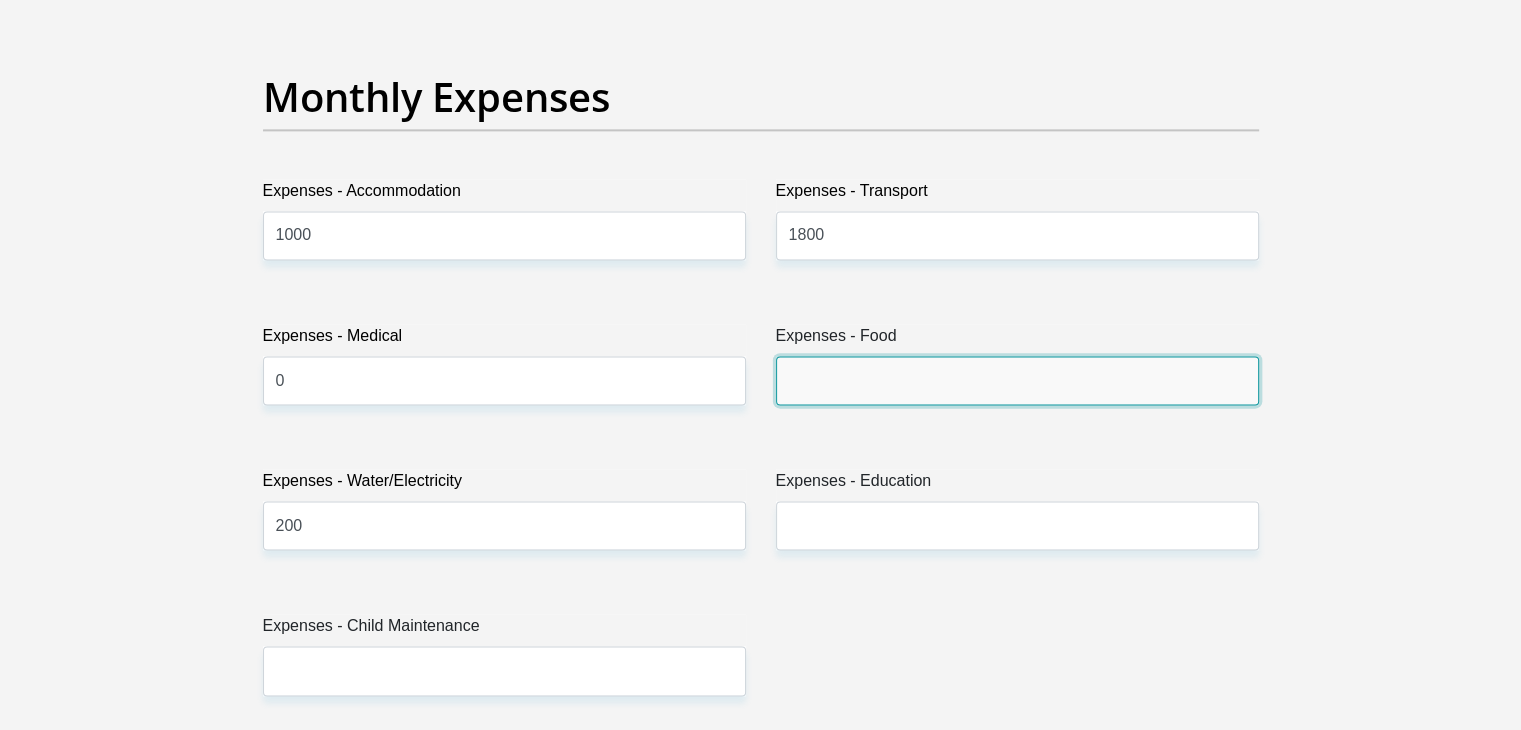 click on "Expenses - Food" at bounding box center (1017, 380) 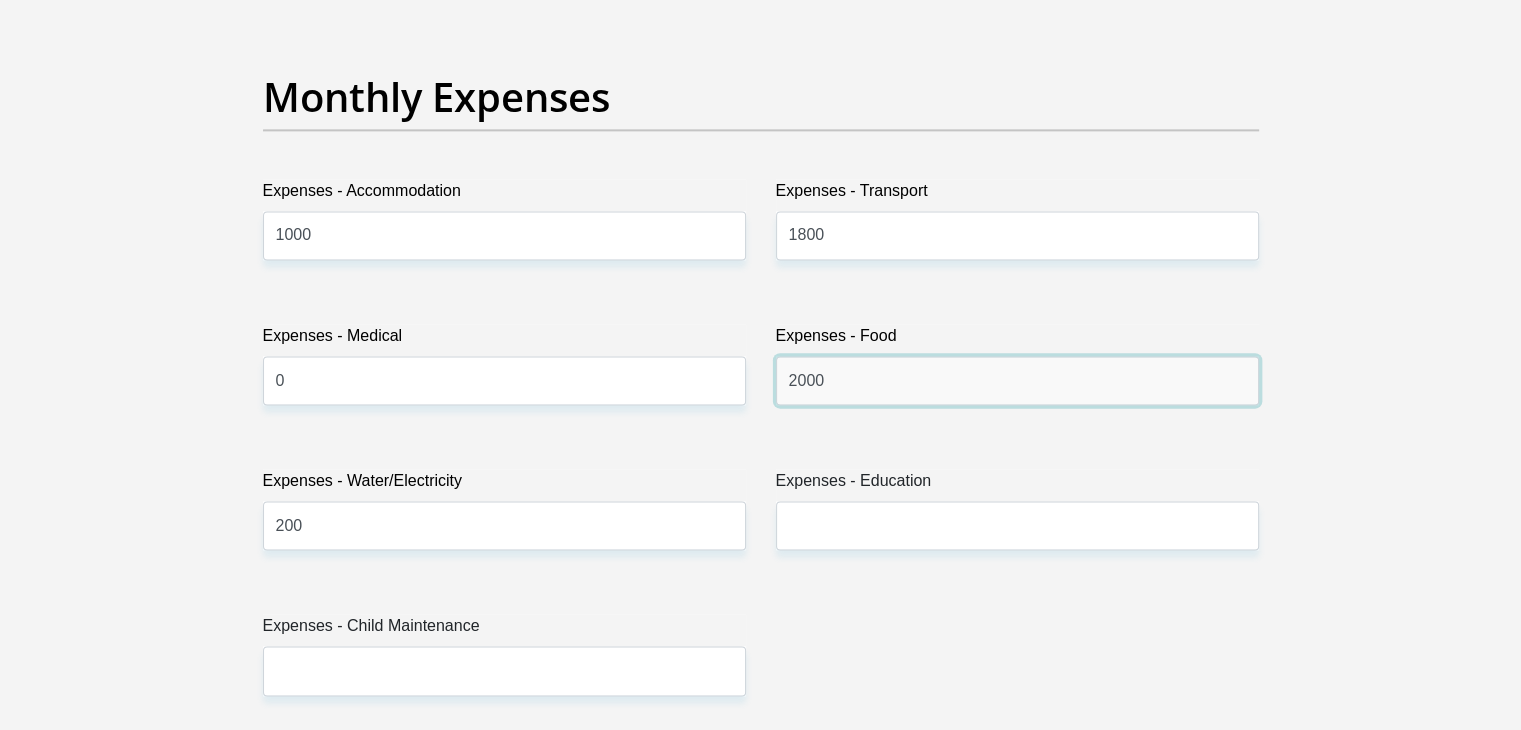 type on "2000" 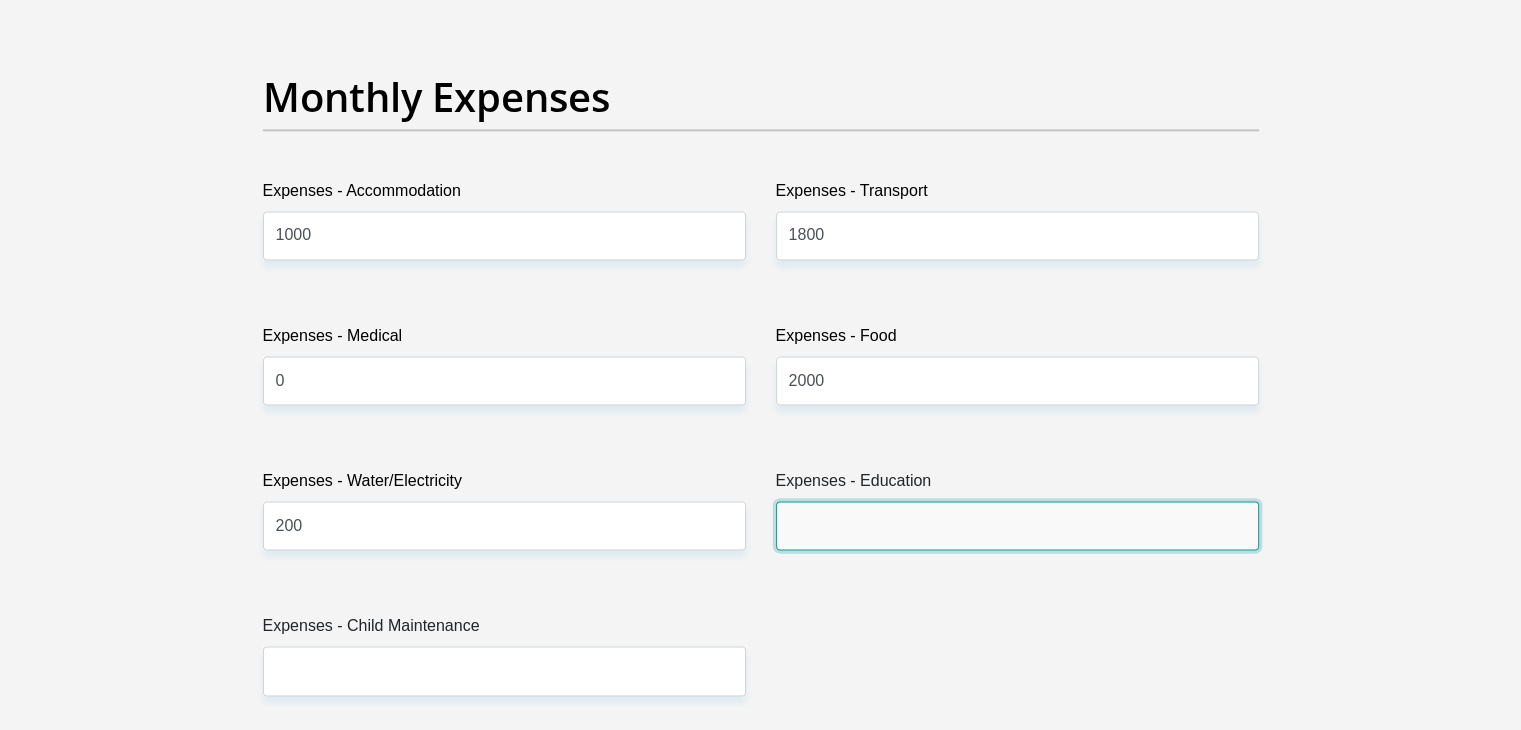 click on "Expenses - Education" at bounding box center [1017, 525] 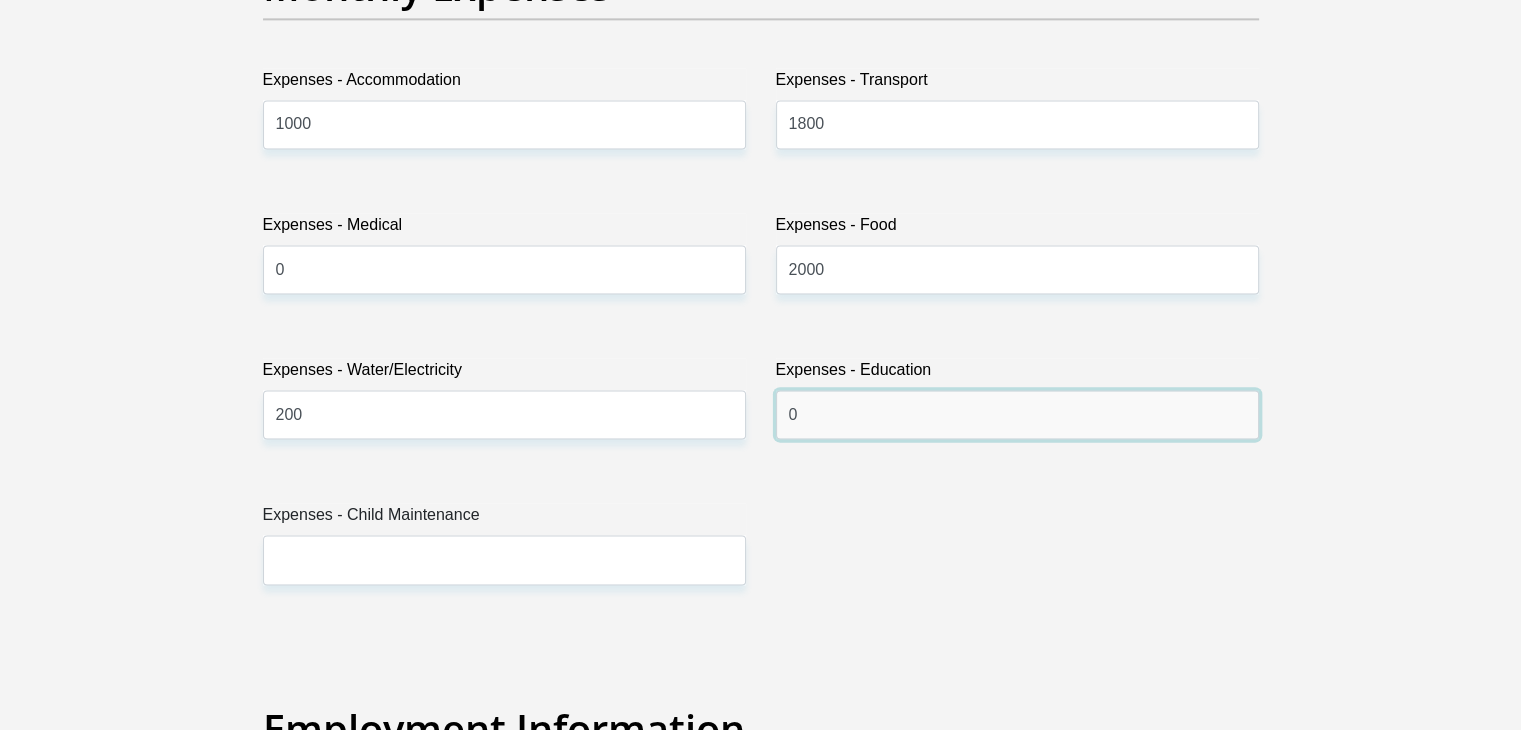 scroll, scrollTop: 3000, scrollLeft: 0, axis: vertical 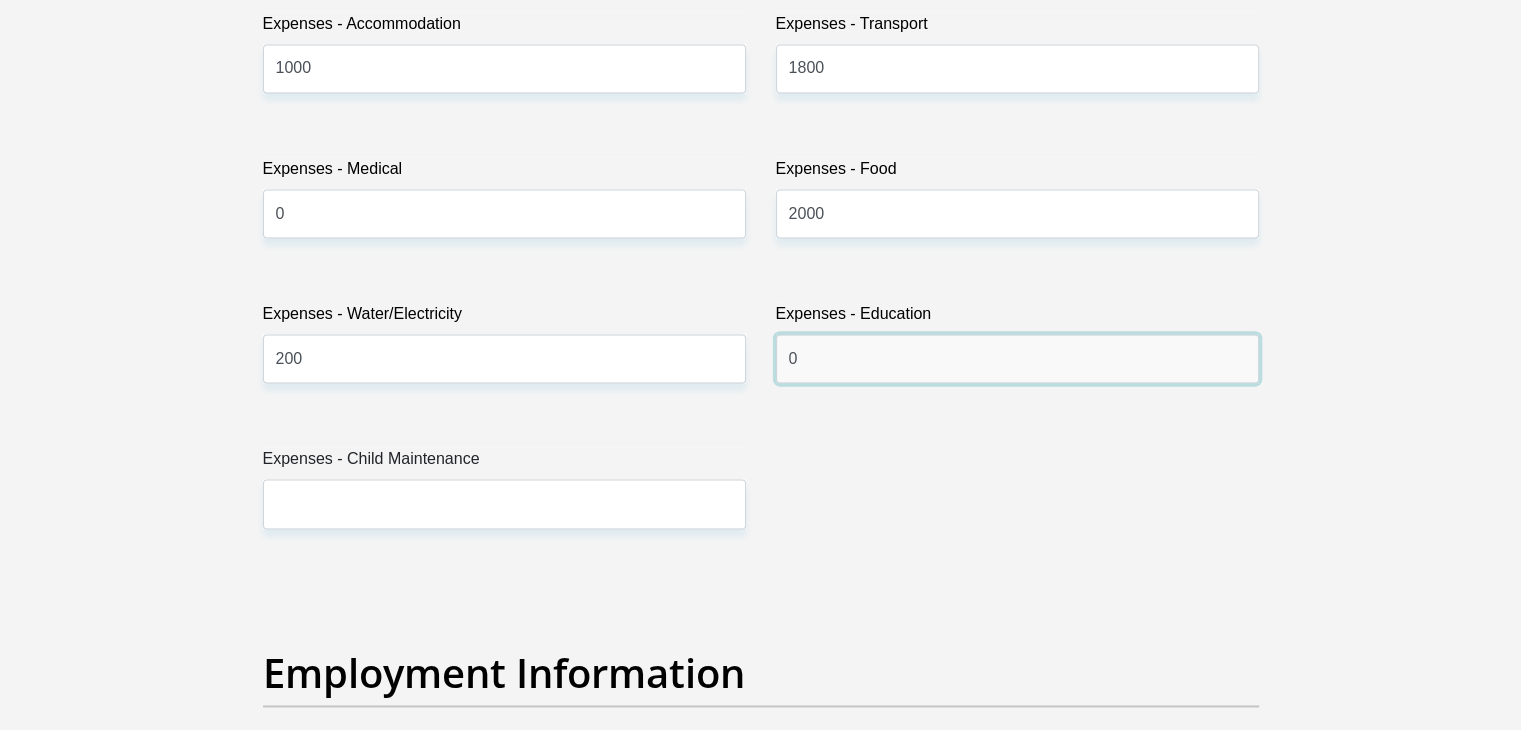 type on "0" 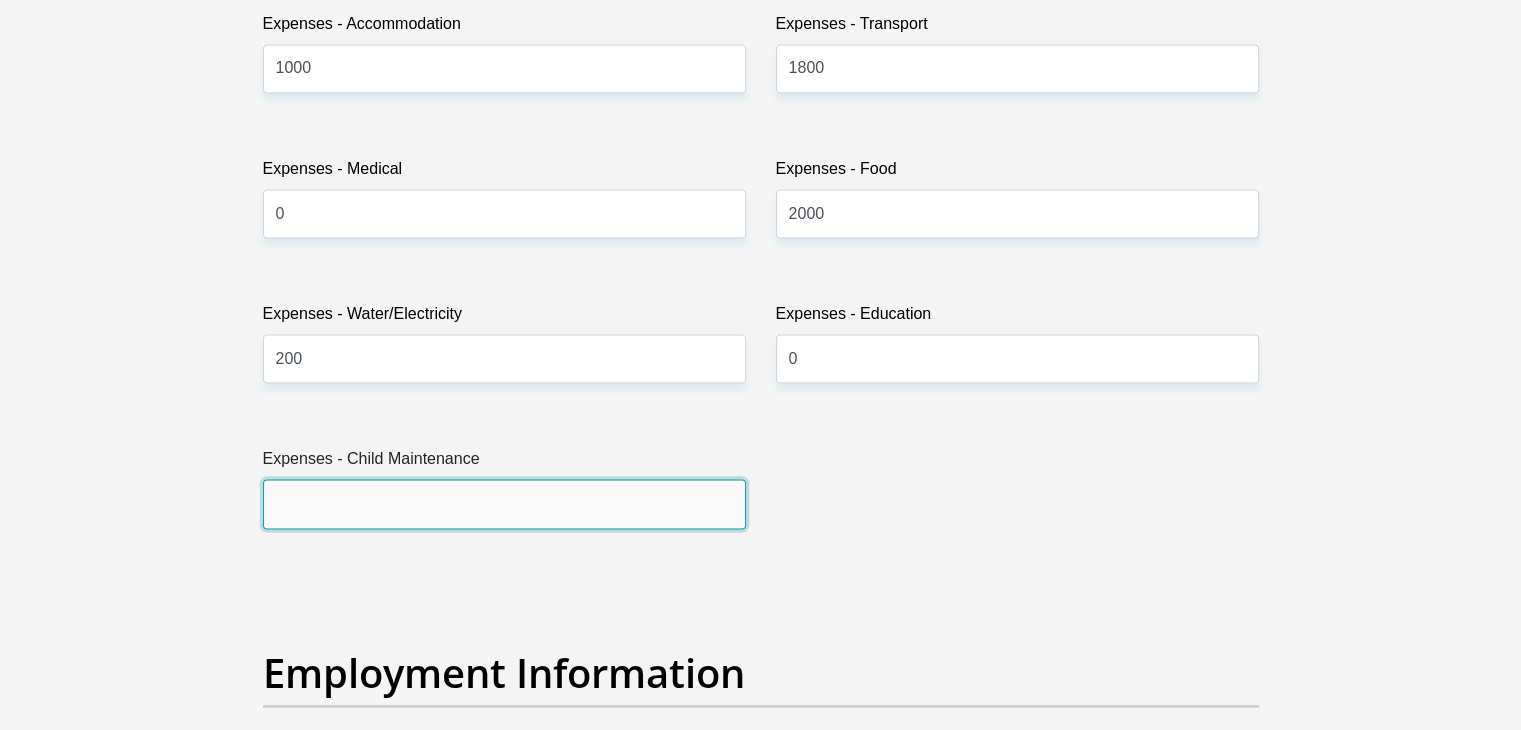 click on "Expenses - Child Maintenance" at bounding box center [504, 503] 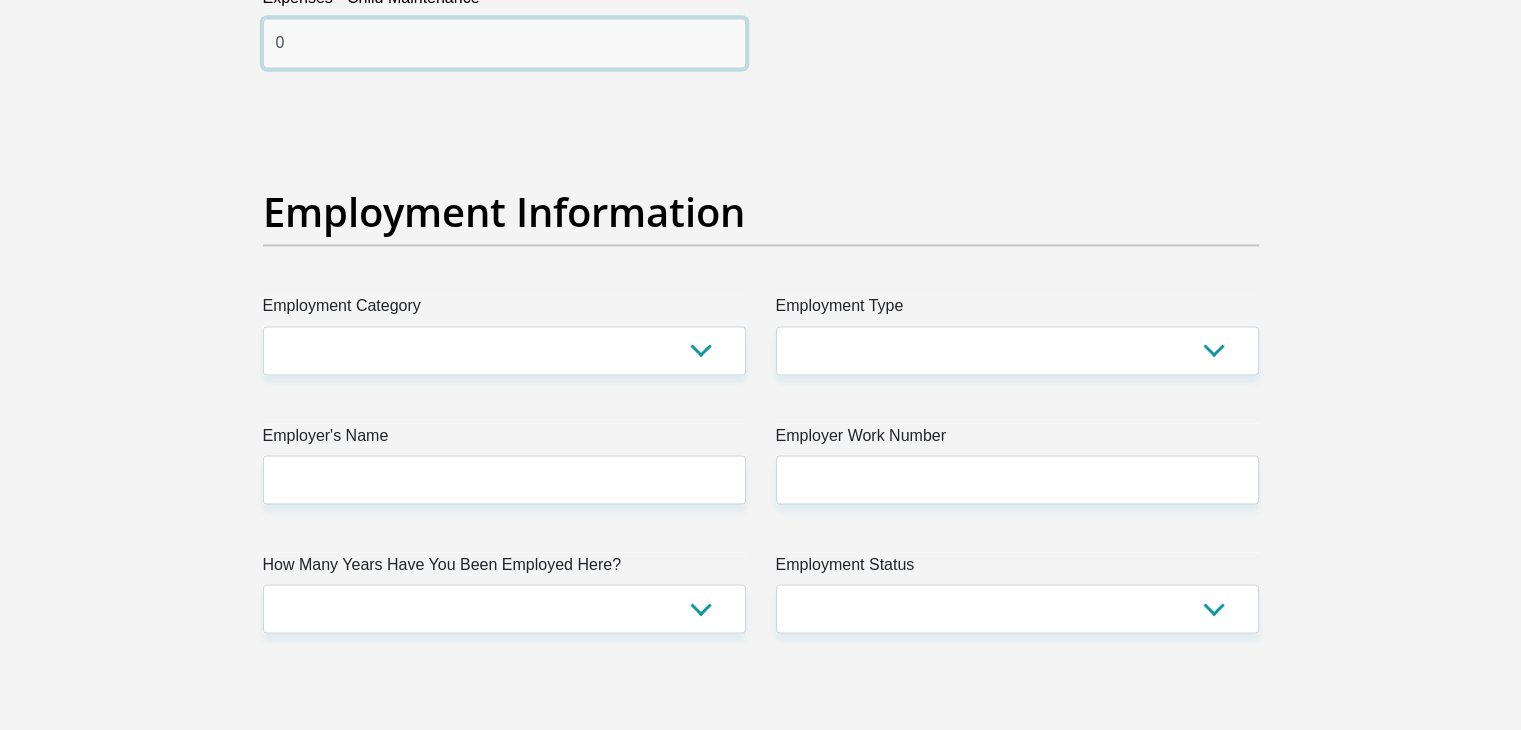 scroll, scrollTop: 3500, scrollLeft: 0, axis: vertical 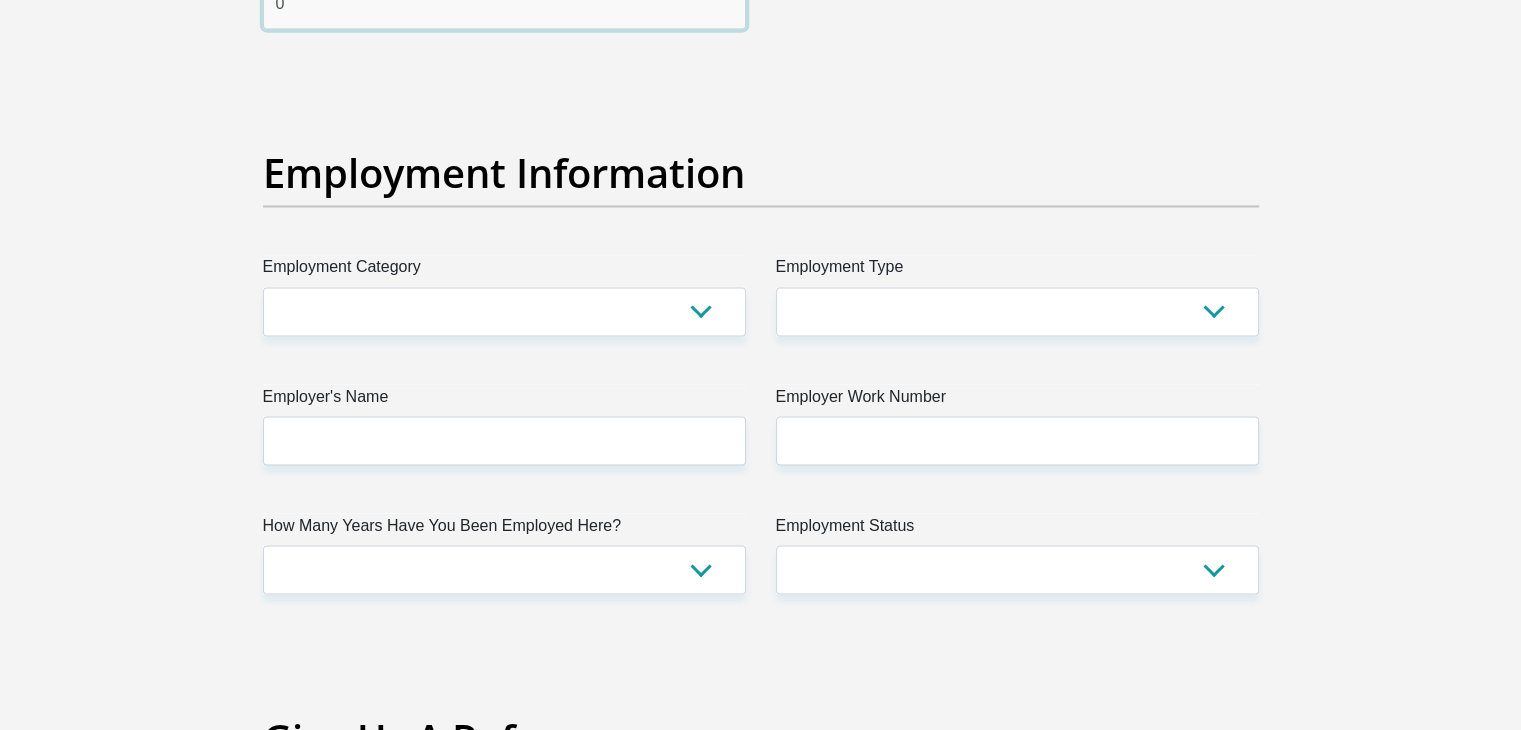 type on "0" 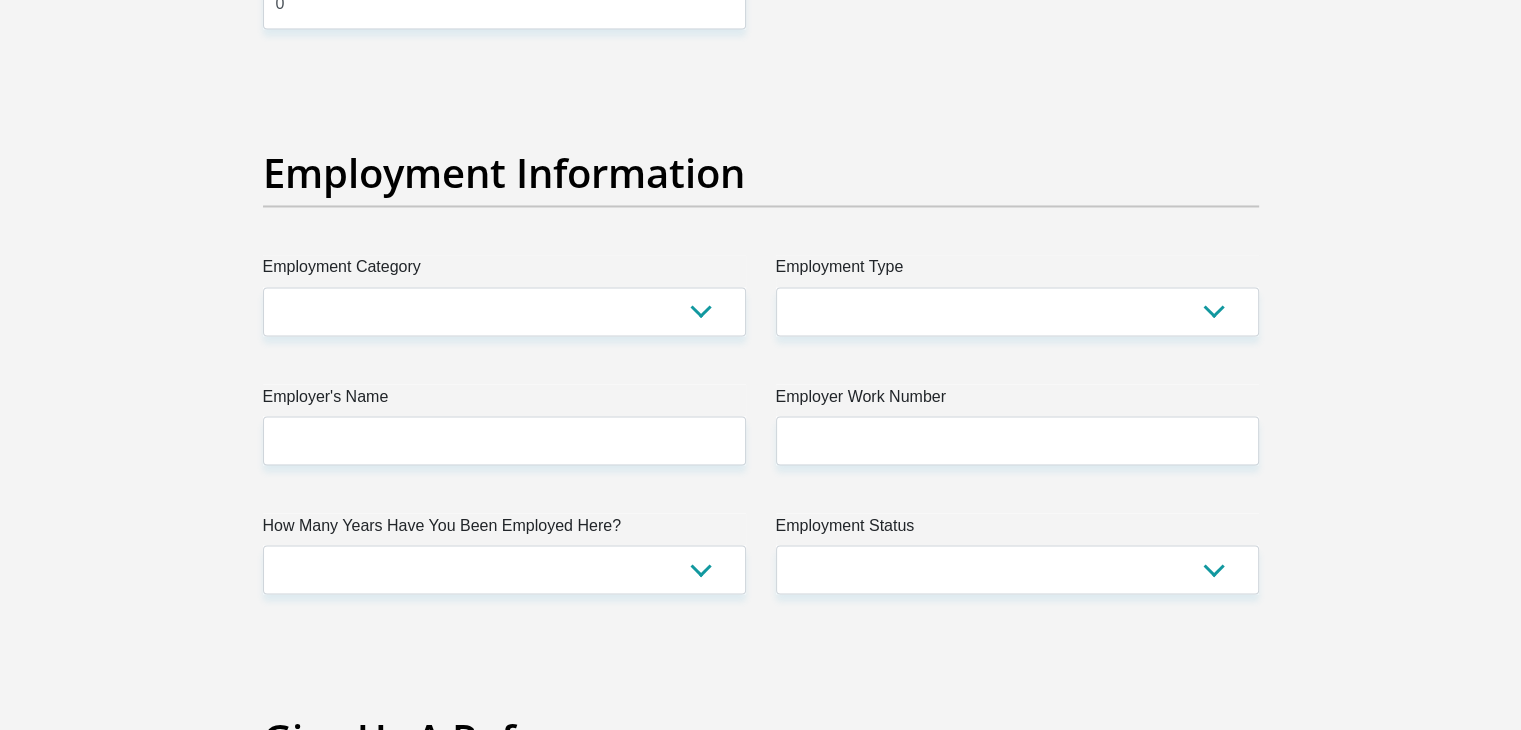 click on "Employment Category" at bounding box center (504, 271) 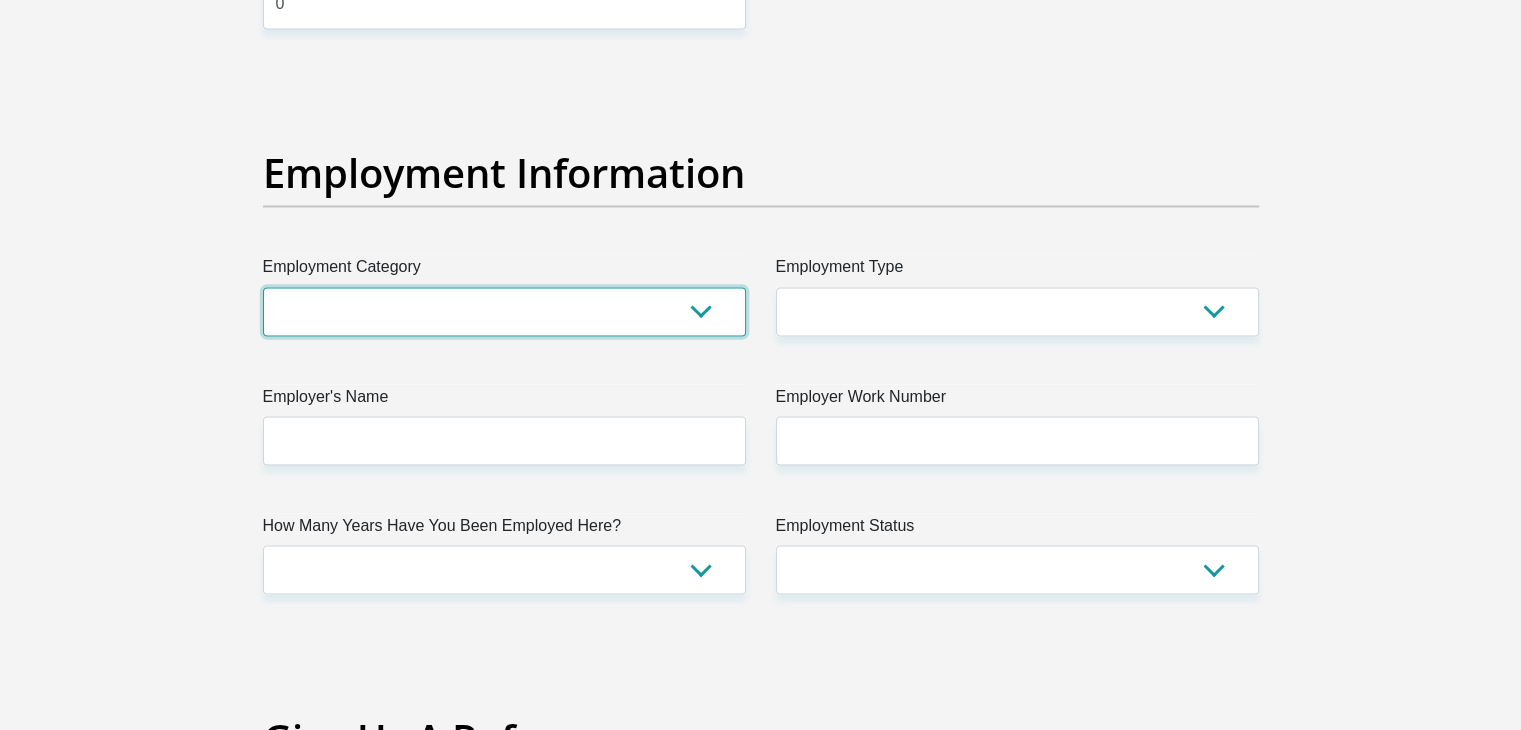 click on "AGRICULTURE
ALCOHOL & TOBACCO
CONSTRUCTION MATERIALS
METALLURGY
EQUIPMENT FOR RENEWABLE ENERGY
SPECIALIZED CONTRACTORS
CAR
GAMING (INCL. INTERNET
OTHER WHOLESALE
UNLICENSED PHARMACEUTICALS
CURRENCY EXCHANGE HOUSES
OTHER FINANCIAL INSTITUTIONS & INSURANCE
REAL ESTATE AGENTS
OIL & GAS
OTHER MATERIALS (E.G. IRON ORE)
PRECIOUS STONES & PRECIOUS METALS
POLITICAL ORGANIZATIONS
RELIGIOUS ORGANIZATIONS(NOT SECTS)
ACTI. HAVING BUSINESS DEAL WITH PUBLIC ADMINISTRATION
LAUNDROMATS" at bounding box center (504, 311) 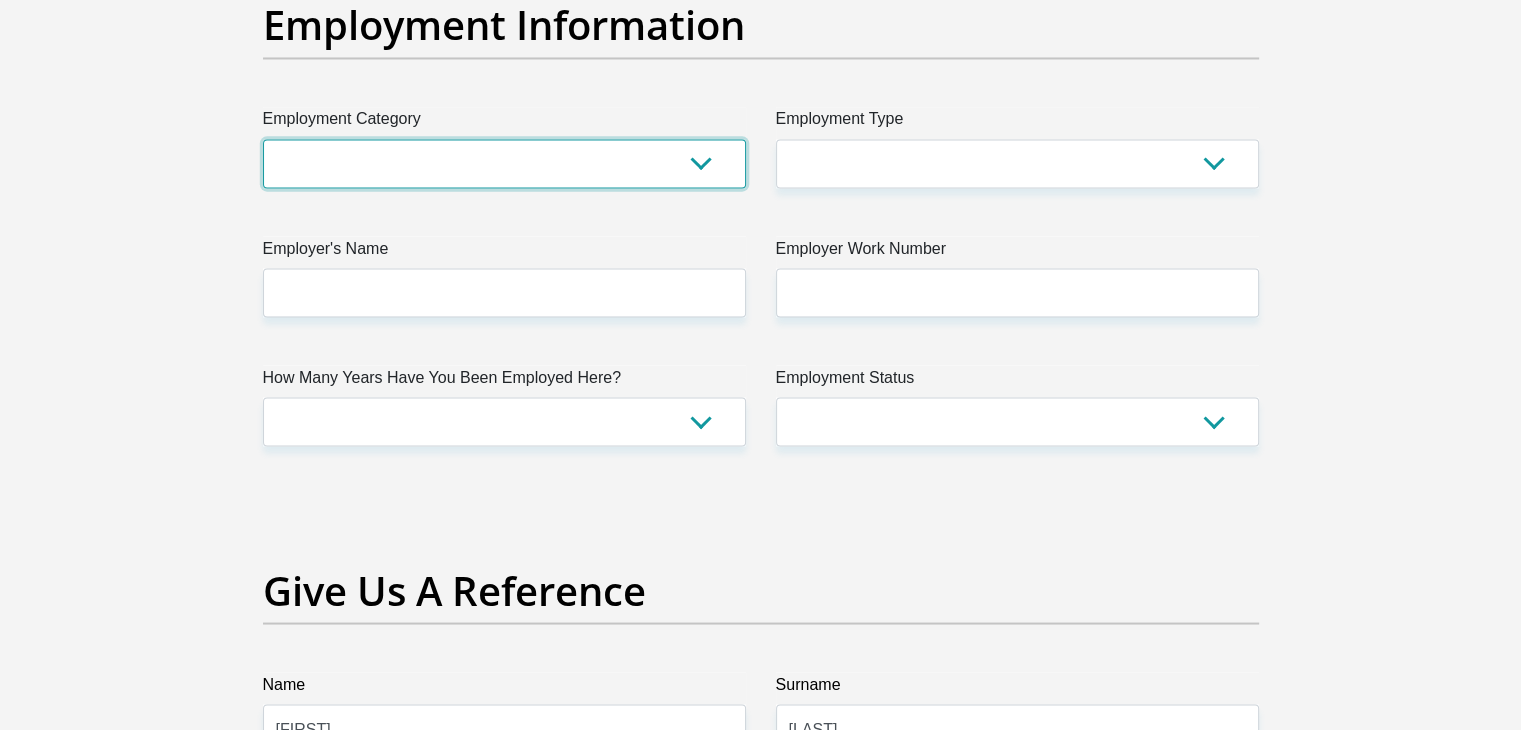scroll, scrollTop: 3666, scrollLeft: 0, axis: vertical 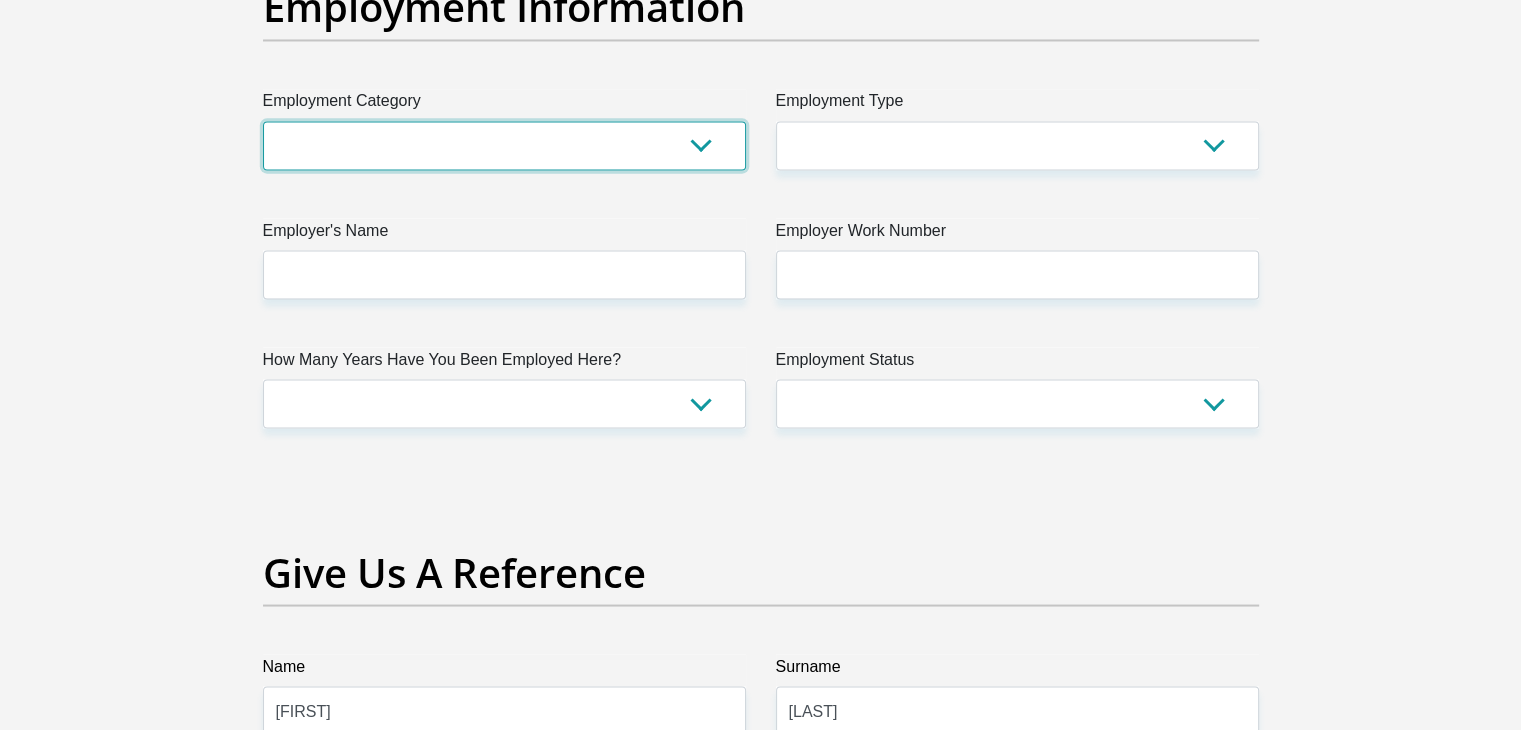 click on "AGRICULTURE
ALCOHOL & TOBACCO
CONSTRUCTION MATERIALS
METALLURGY
EQUIPMENT FOR RENEWABLE ENERGY
SPECIALIZED CONTRACTORS
CAR
GAMING (INCL. INTERNET
OTHER WHOLESALE
UNLICENSED PHARMACEUTICALS
CURRENCY EXCHANGE HOUSES
OTHER FINANCIAL INSTITUTIONS & INSURANCE
REAL ESTATE AGENTS
OIL & GAS
OTHER MATERIALS (E.G. IRON ORE)
PRECIOUS STONES & PRECIOUS METALS
POLITICAL ORGANIZATIONS
RELIGIOUS ORGANIZATIONS(NOT SECTS)
ACTI. HAVING BUSINESS DEAL WITH PUBLIC ADMINISTRATION
LAUNDROMATS" at bounding box center [504, 145] 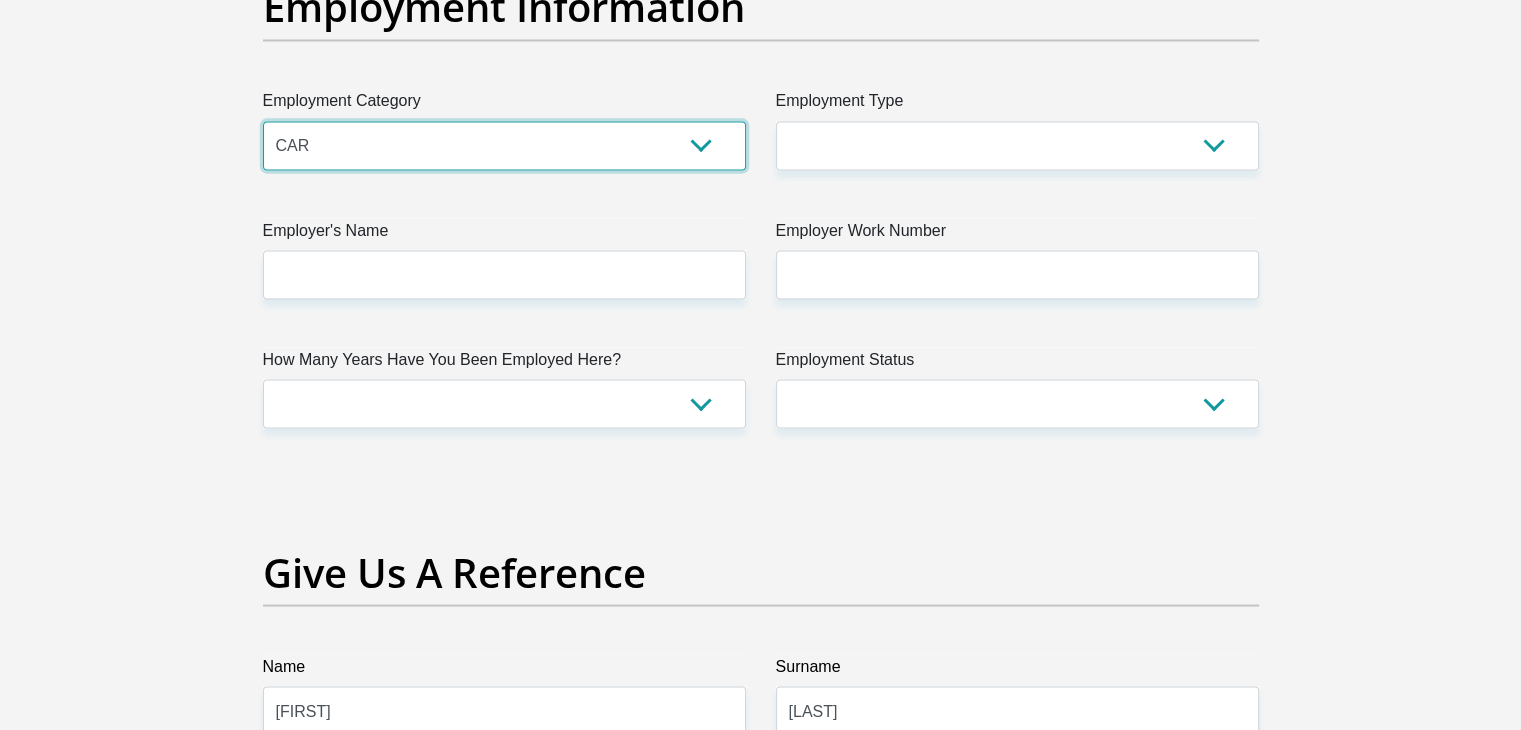 click on "AGRICULTURE
ALCOHOL & TOBACCO
CONSTRUCTION MATERIALS
METALLURGY
EQUIPMENT FOR RENEWABLE ENERGY
SPECIALIZED CONTRACTORS
CAR
GAMING (INCL. INTERNET
OTHER WHOLESALE
UNLICENSED PHARMACEUTICALS
CURRENCY EXCHANGE HOUSES
OTHER FINANCIAL INSTITUTIONS & INSURANCE
REAL ESTATE AGENTS
OIL & GAS
OTHER MATERIALS (E.G. IRON ORE)
PRECIOUS STONES & PRECIOUS METALS
POLITICAL ORGANIZATIONS
RELIGIOUS ORGANIZATIONS(NOT SECTS)
ACTI. HAVING BUSINESS DEAL WITH PUBLIC ADMINISTRATION
LAUNDROMATS" at bounding box center [504, 145] 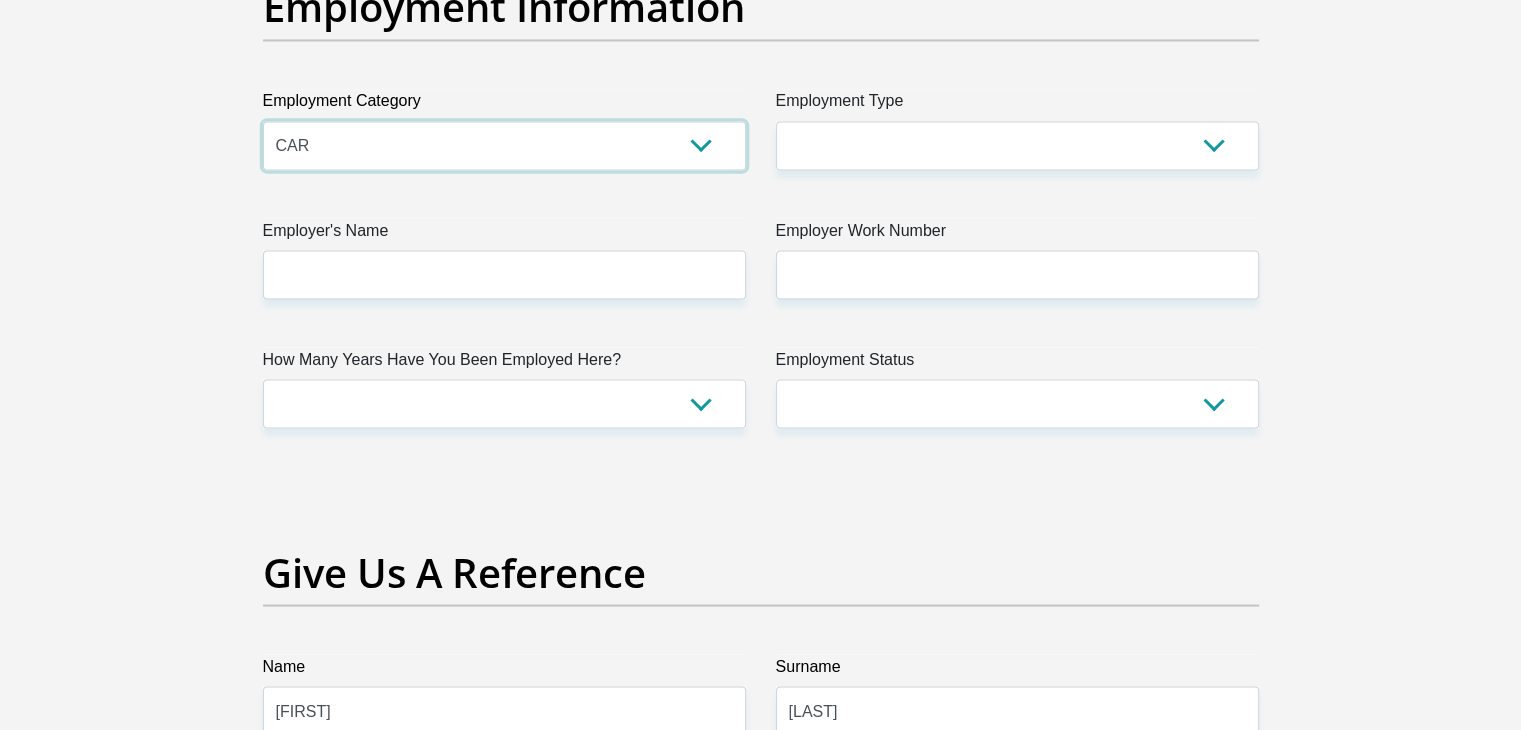 click on "AGRICULTURE
ALCOHOL & TOBACCO
CONSTRUCTION MATERIALS
METALLURGY
EQUIPMENT FOR RENEWABLE ENERGY
SPECIALIZED CONTRACTORS
CAR
GAMING (INCL. INTERNET
OTHER WHOLESALE
UNLICENSED PHARMACEUTICALS
CURRENCY EXCHANGE HOUSES
OTHER FINANCIAL INSTITUTIONS & INSURANCE
REAL ESTATE AGENTS
OIL & GAS
OTHER MATERIALS (E.G. IRON ORE)
PRECIOUS STONES & PRECIOUS METALS
POLITICAL ORGANIZATIONS
RELIGIOUS ORGANIZATIONS(NOT SECTS)
ACTI. HAVING BUSINESS DEAL WITH PUBLIC ADMINISTRATION
LAUNDROMATS" at bounding box center [504, 145] 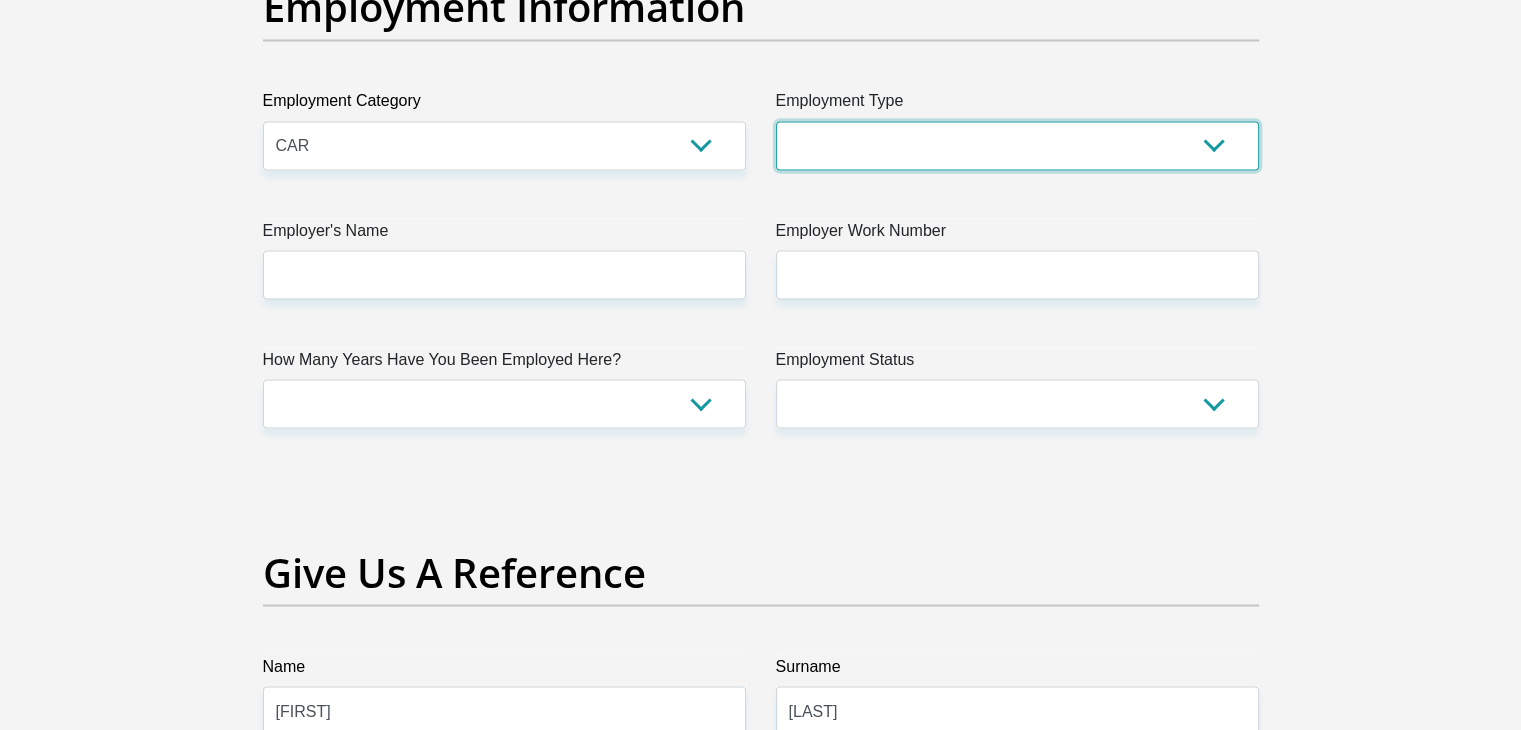 click on "College/Lecturer
Craft Seller
Creative
Driver
Executive
Farmer
Forces - Non Commissioned
Forces - Officer
Hawker
Housewife
Labourer
Licenced Professional
Manager
Miner
Non Licenced Professional
Office Staff/Clerk
Outside Worker
Pensioner
Permanent Teacher
Production/Manufacturing
Sales
Self-Employed
Semi-Professional Worker
Service Industry  Social Worker  Student" at bounding box center (1017, 145) 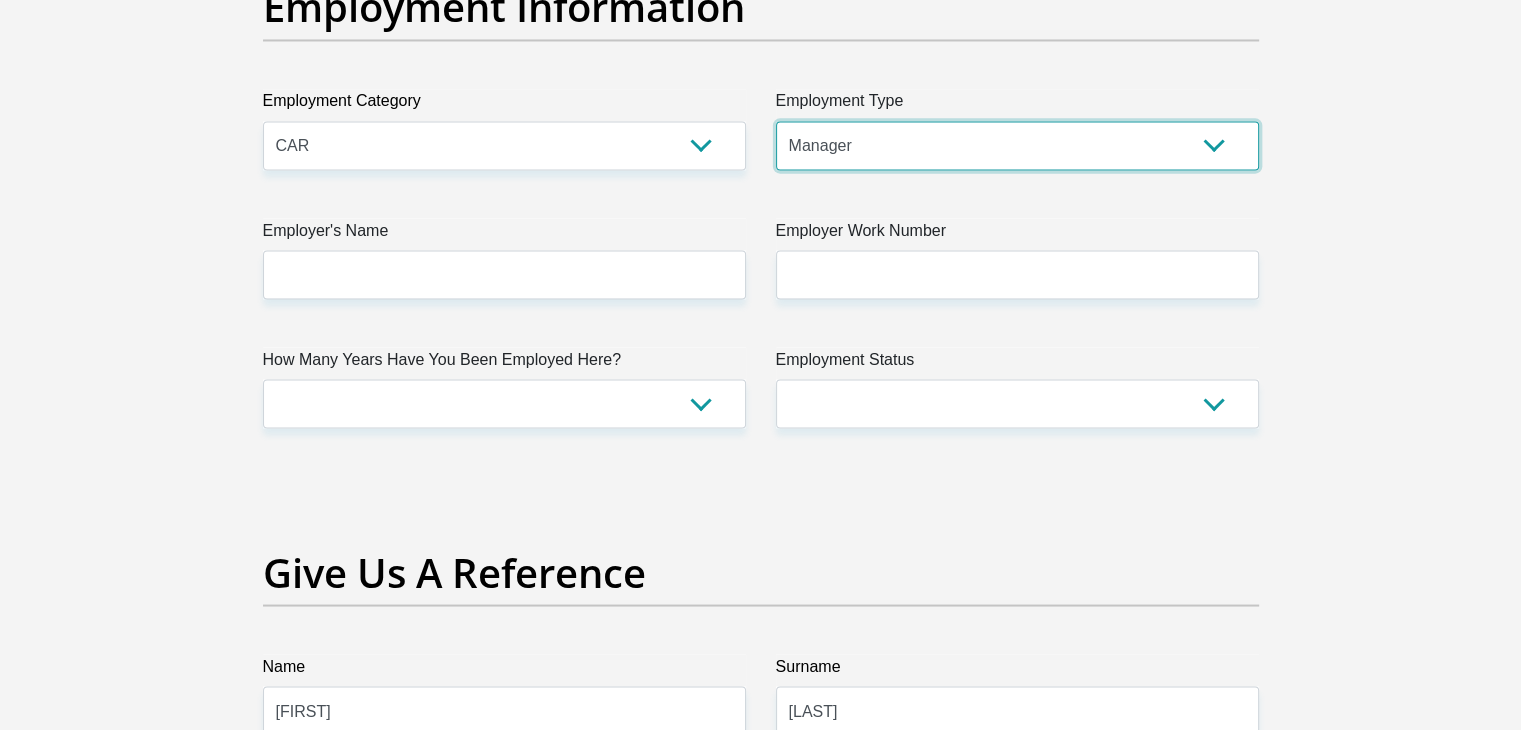 click on "College/Lecturer
Craft Seller
Creative
Driver
Executive
Farmer
Forces - Non Commissioned
Forces - Officer
Hawker
Housewife
Labourer
Licenced Professional
Manager
Miner
Non Licenced Professional
Office Staff/Clerk
Outside Worker
Pensioner
Permanent Teacher
Production/Manufacturing
Sales
Self-Employed
Semi-Professional Worker
Service Industry  Social Worker  Student" at bounding box center [1017, 145] 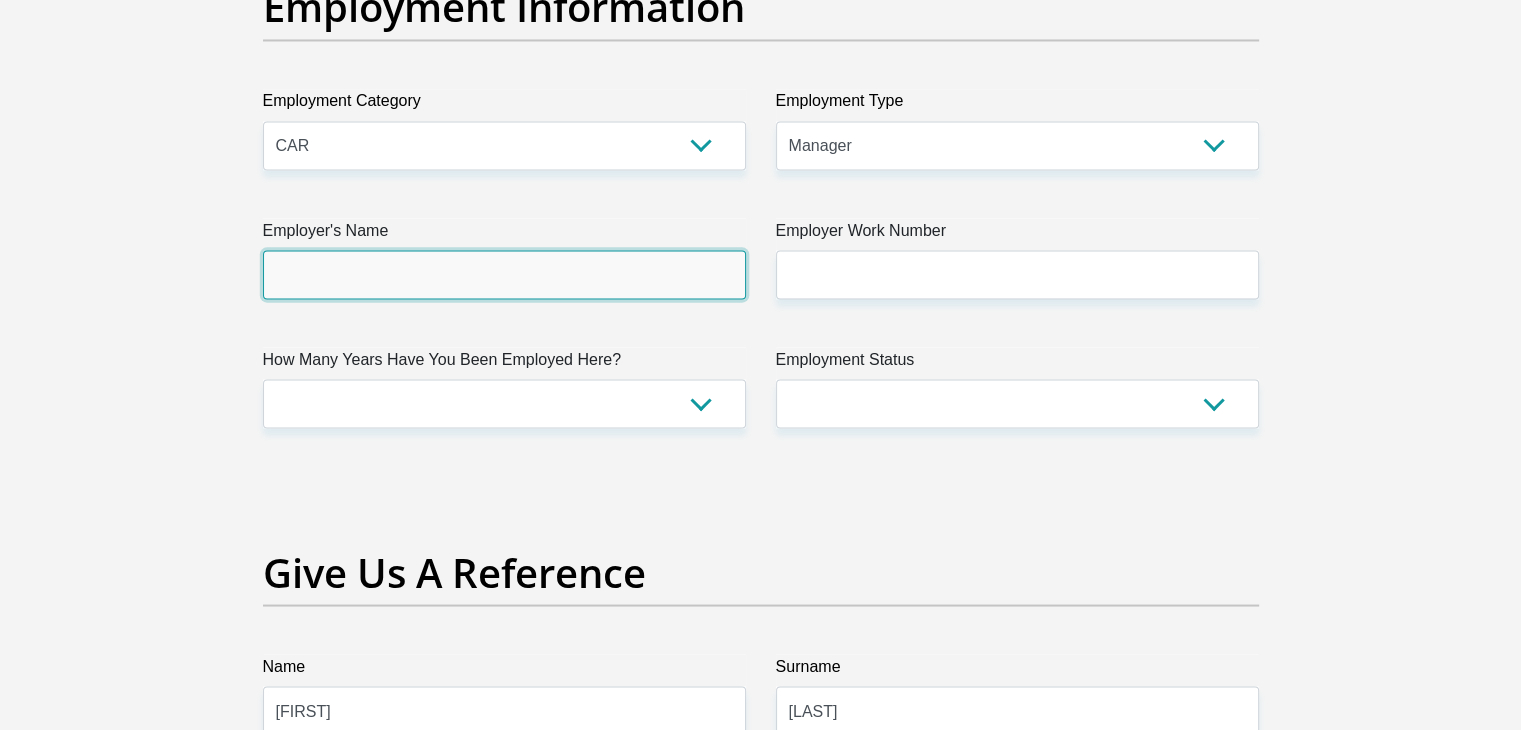 click on "Employer's Name" at bounding box center (504, 274) 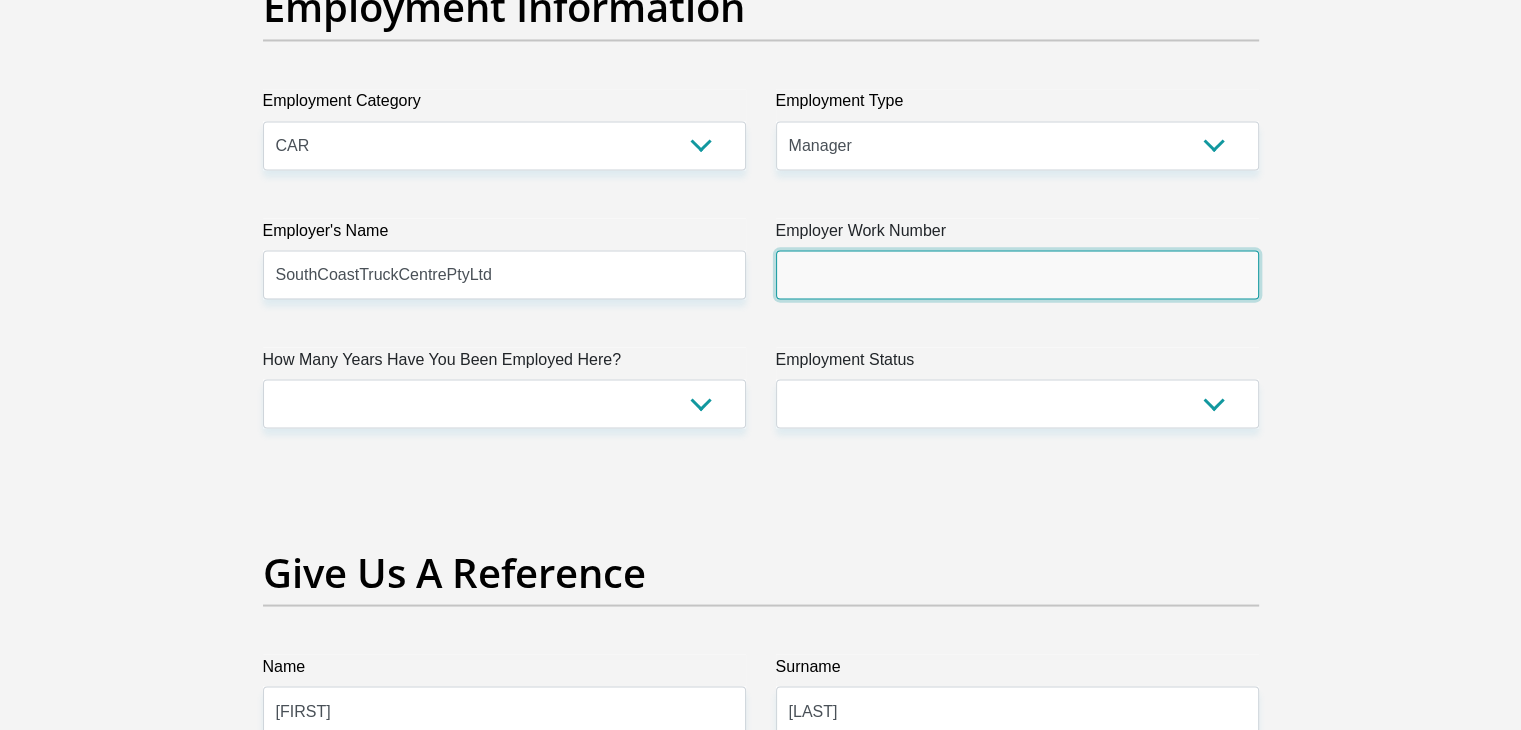 click on "Employer Work Number" at bounding box center (1017, 274) 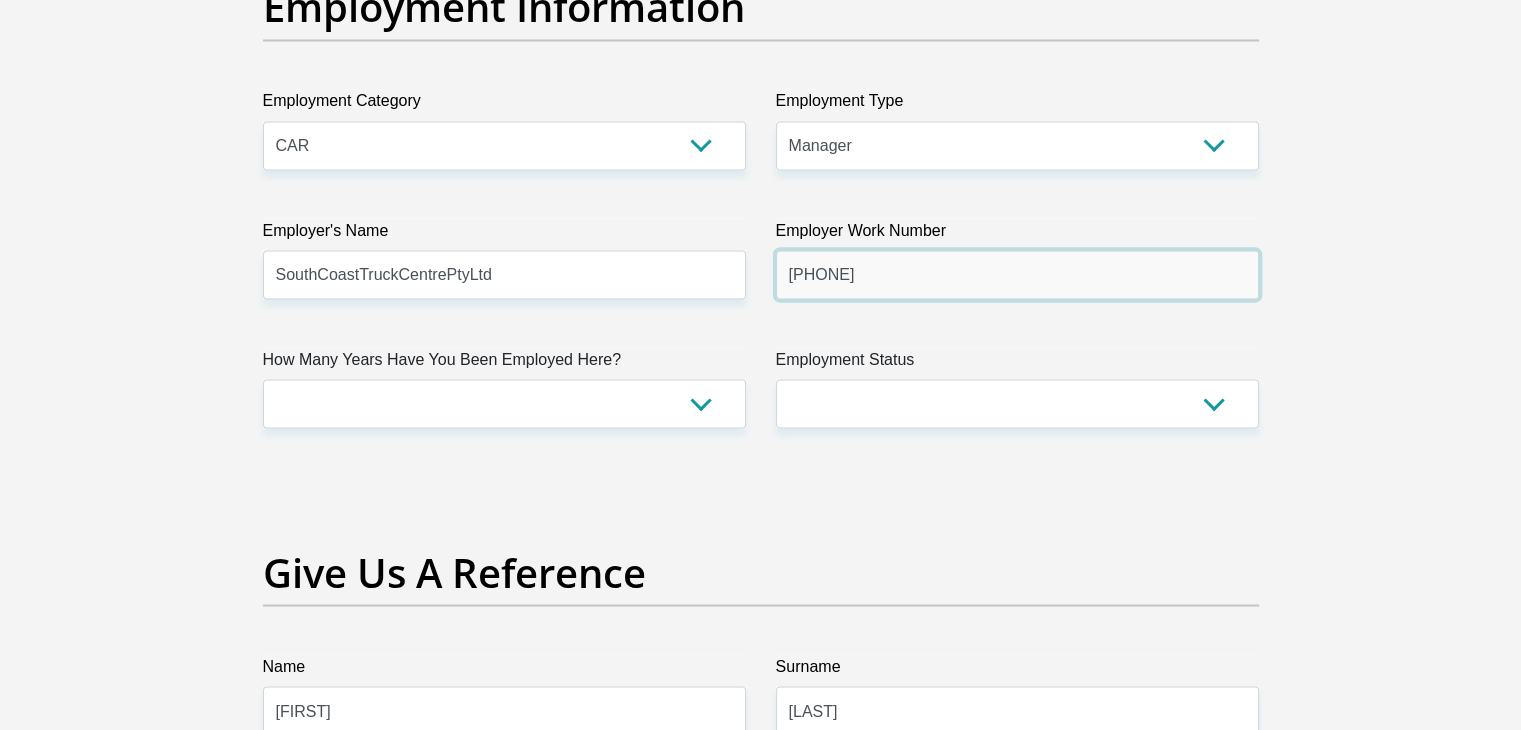 type on "0655250699" 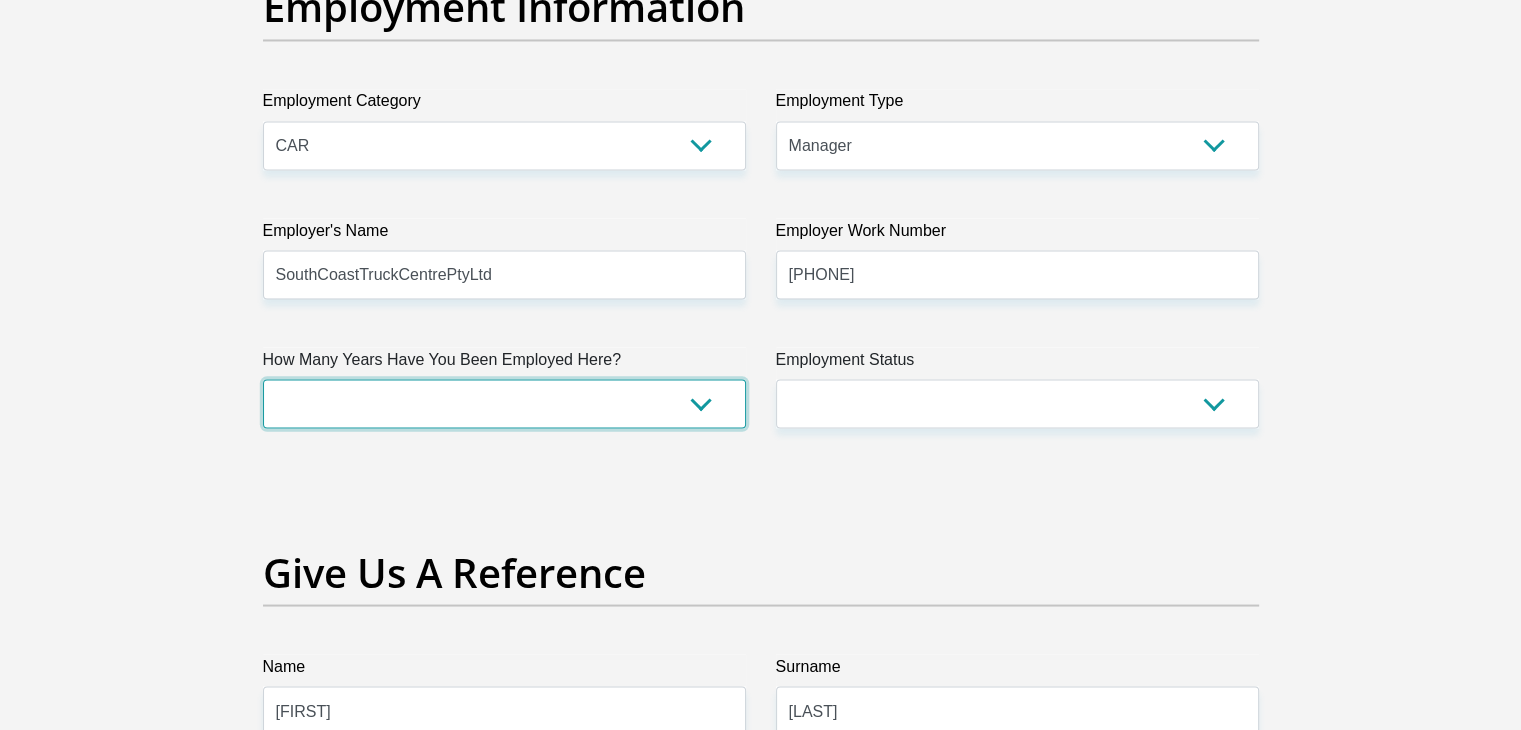 click on "less than 1 year
1-3 years
3-5 years
5+ years" at bounding box center [504, 403] 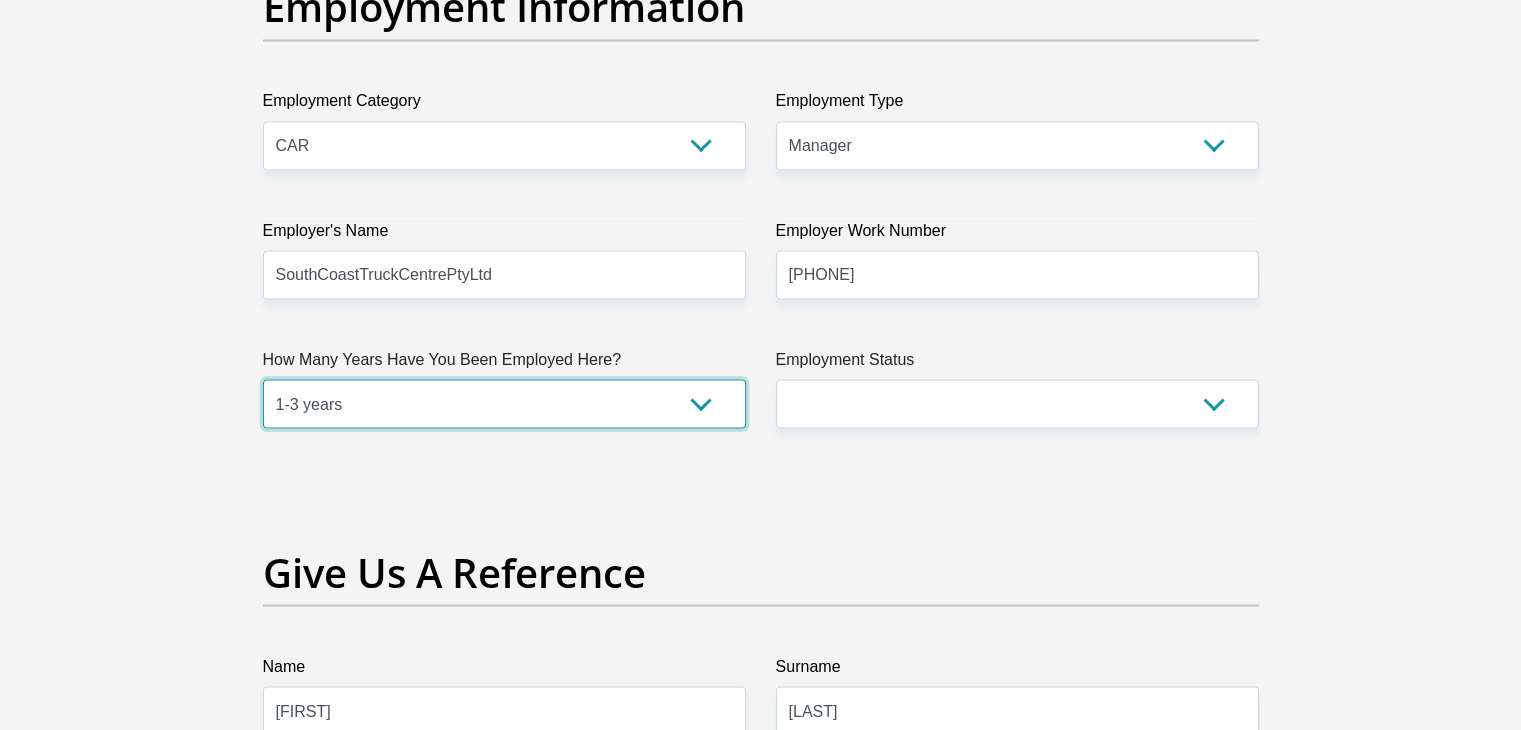 click on "less than 1 year
1-3 years
3-5 years
5+ years" at bounding box center (504, 403) 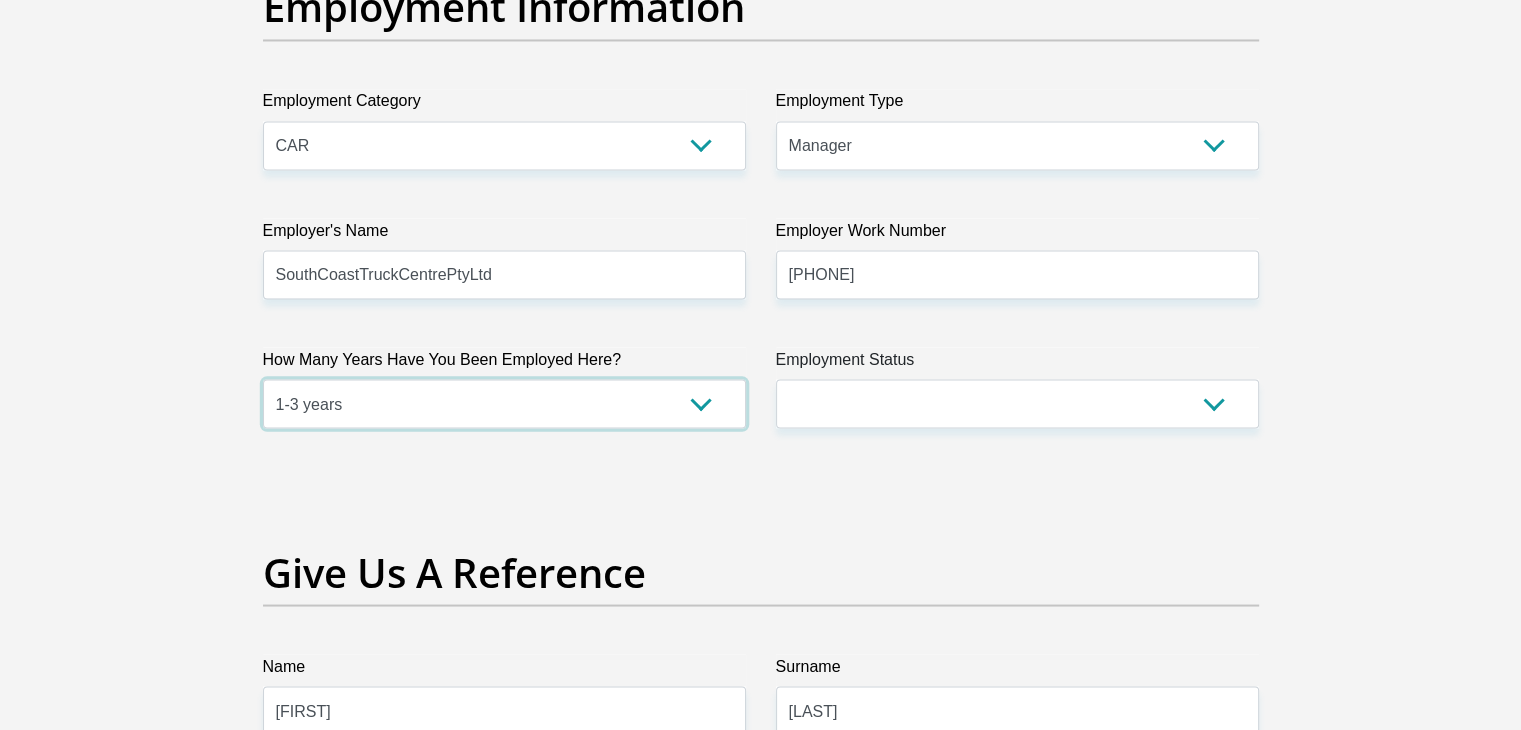 click on "less than 1 year
1-3 years
3-5 years
5+ years" at bounding box center (504, 403) 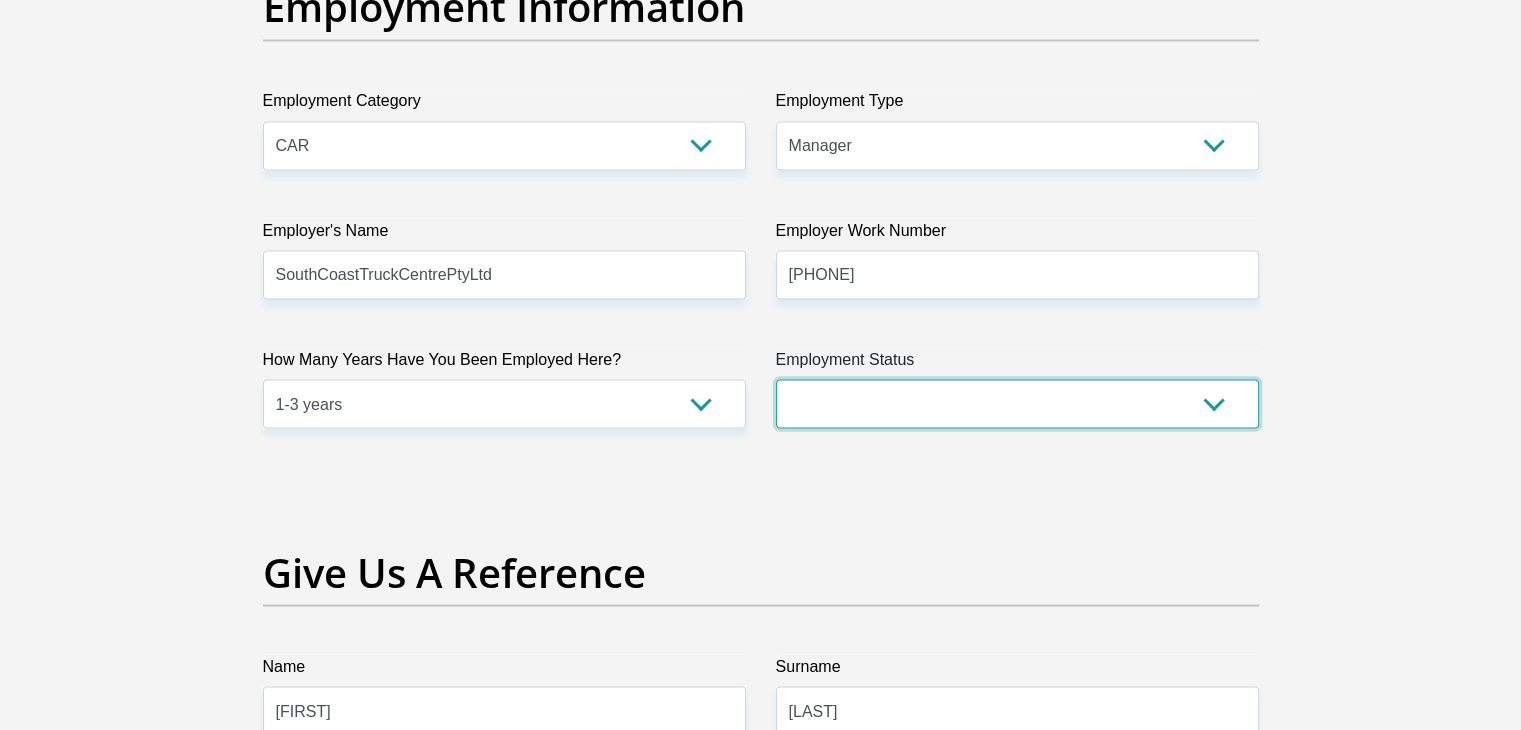 click on "Permanent/Full-time
Part-time/Casual
Contract Worker
Self-Employed
Housewife
Retired
Student
Medically Boarded
Disability
Unemployed" at bounding box center (1017, 403) 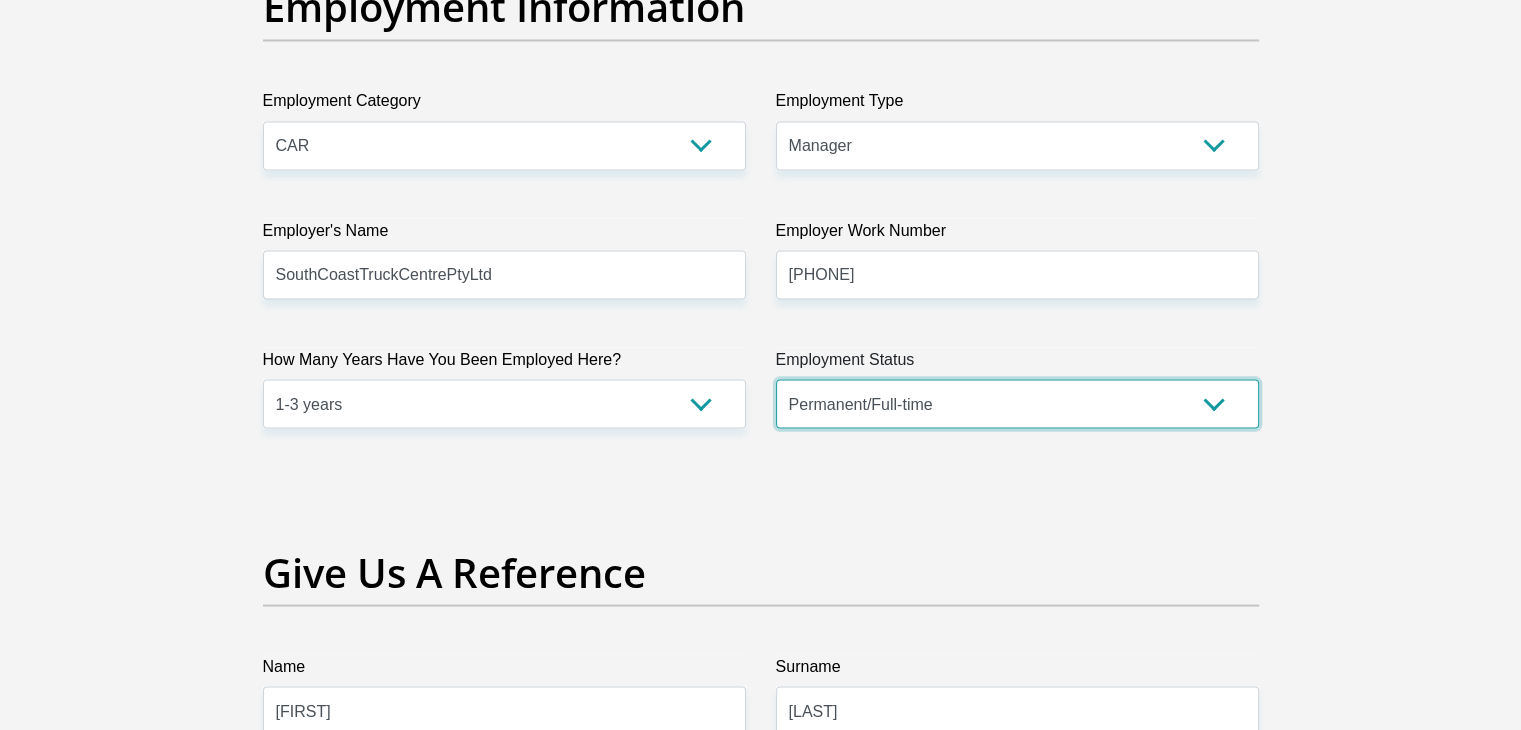 click on "Permanent/Full-time
Part-time/Casual
Contract Worker
Self-Employed
Housewife
Retired
Student
Medically Boarded
Disability
Unemployed" at bounding box center (1017, 403) 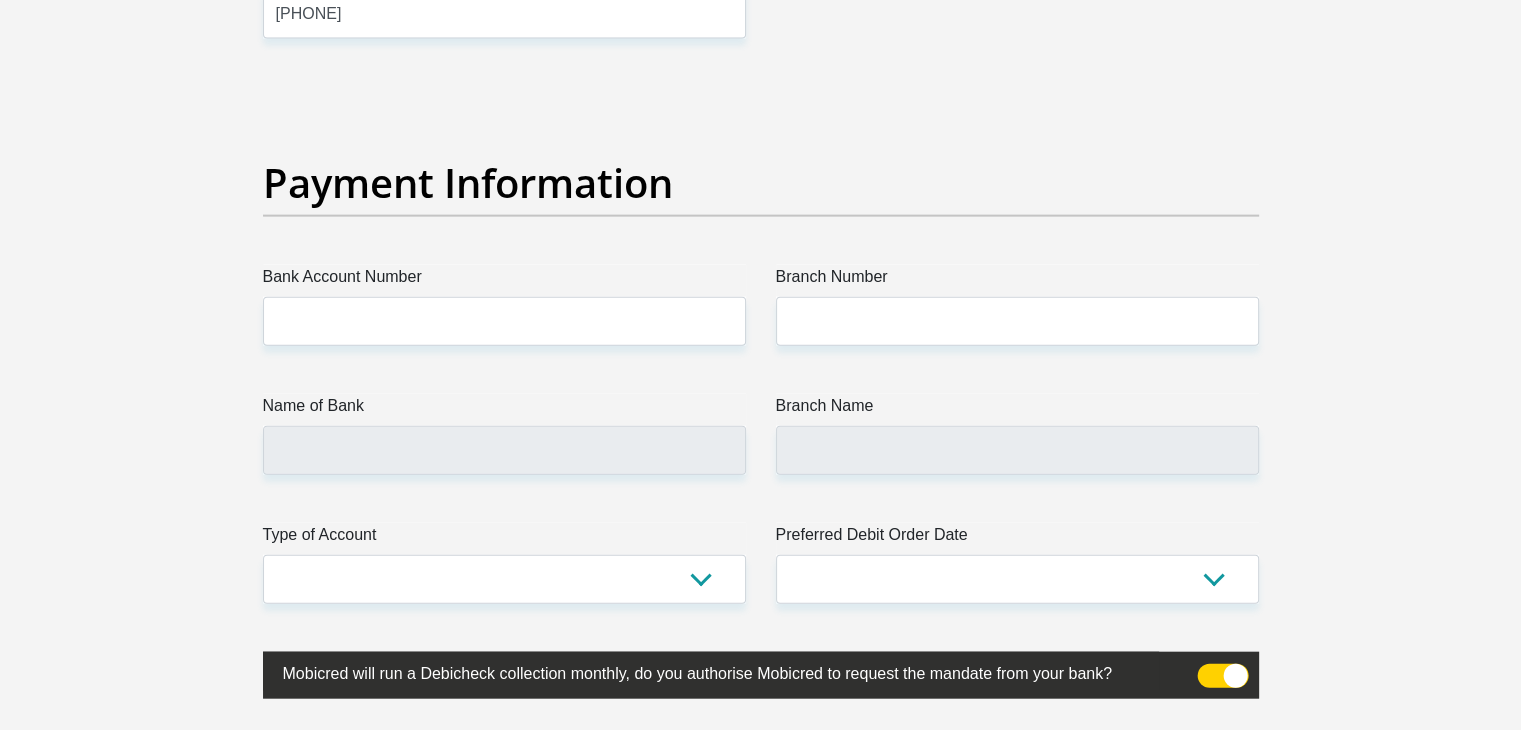 scroll, scrollTop: 4500, scrollLeft: 0, axis: vertical 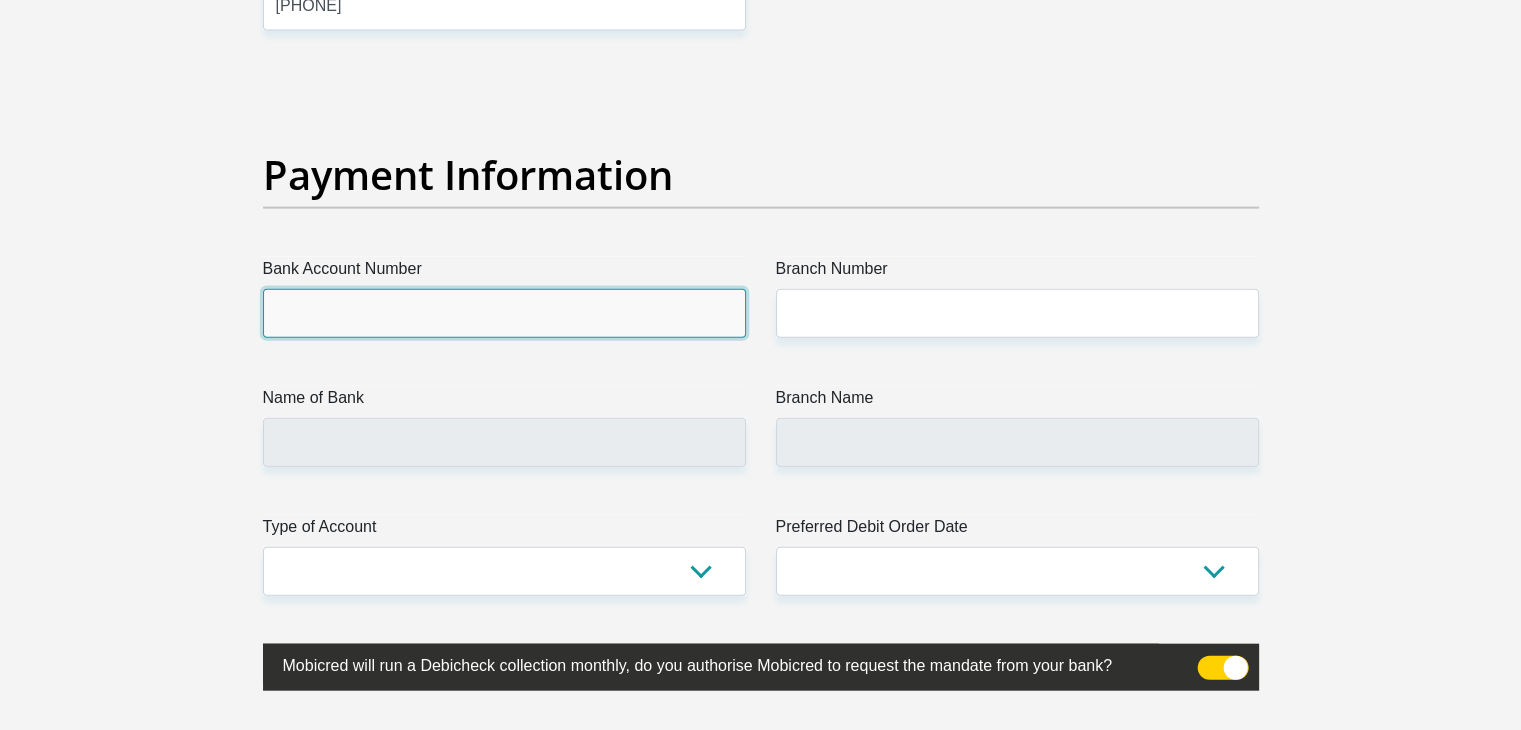 click on "Bank Account Number" at bounding box center [504, 313] 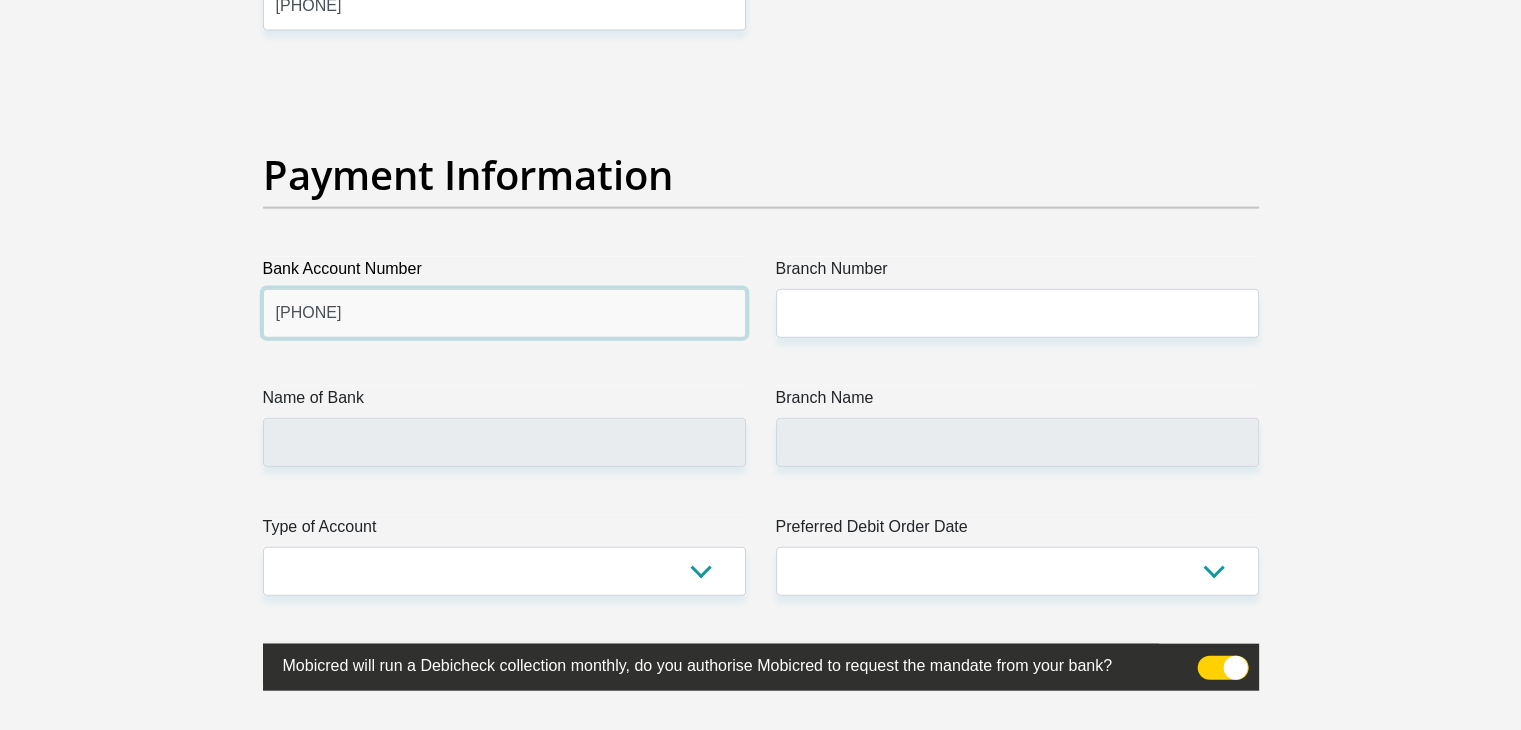 type on "63152320388" 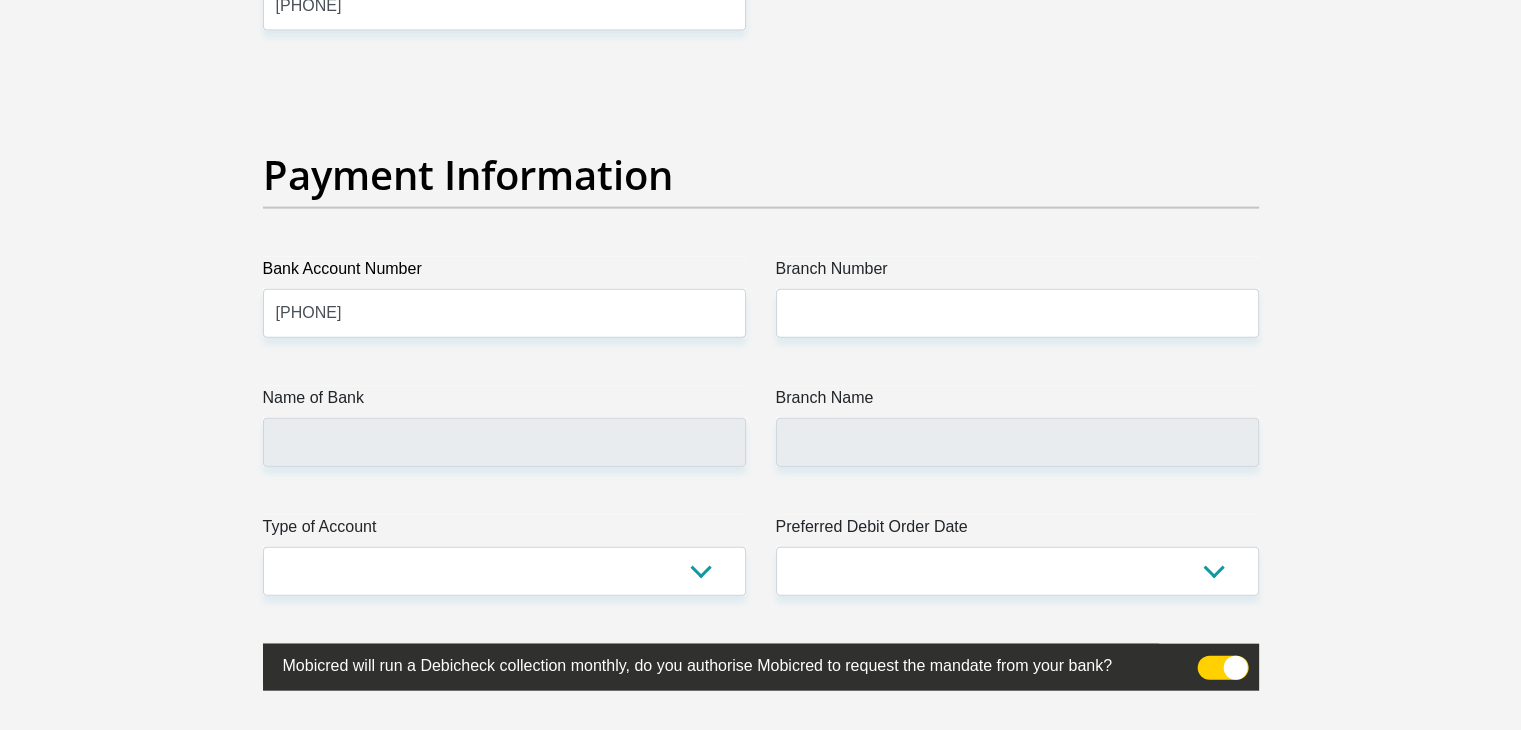 click on "Branch Number" at bounding box center [1017, 273] 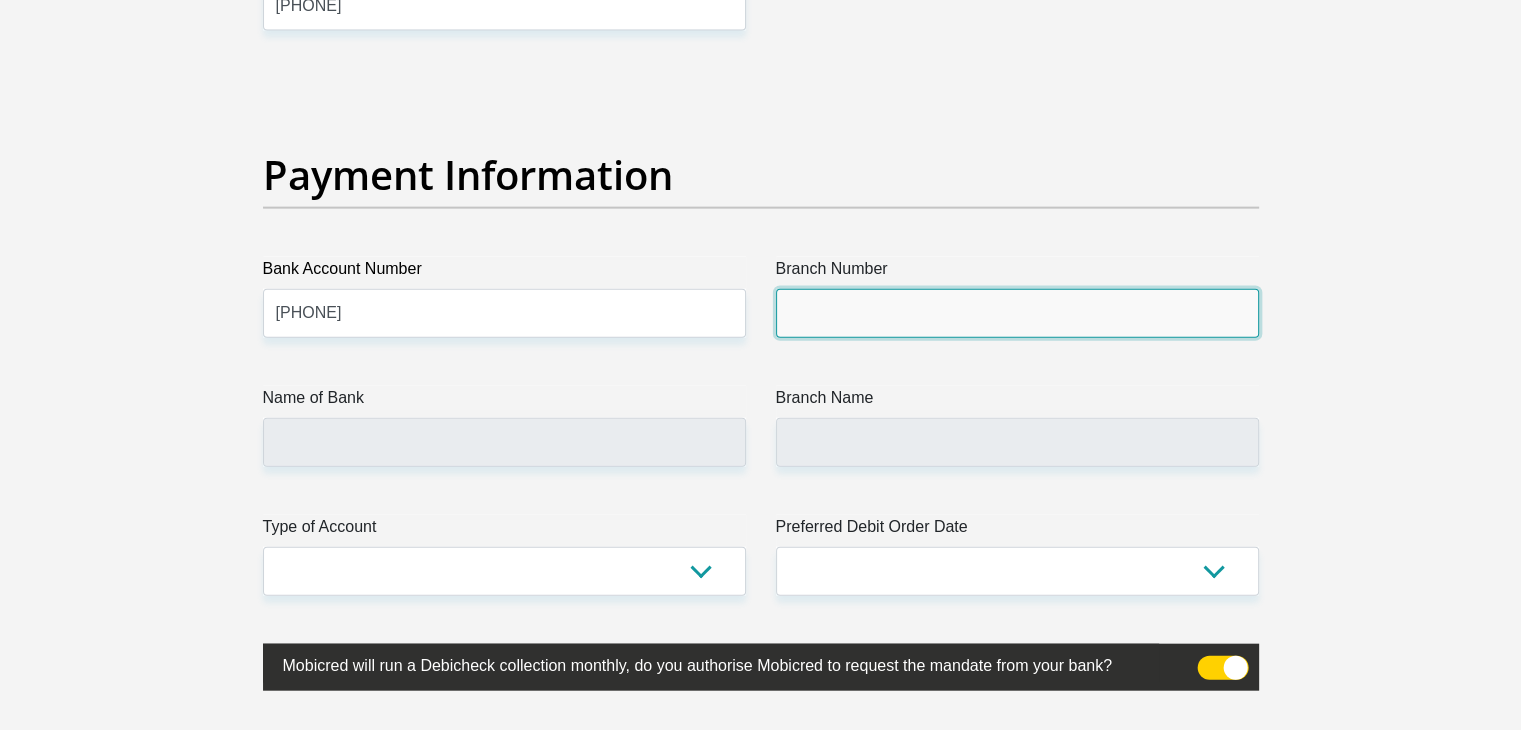 click on "Branch Number" at bounding box center (1017, 313) 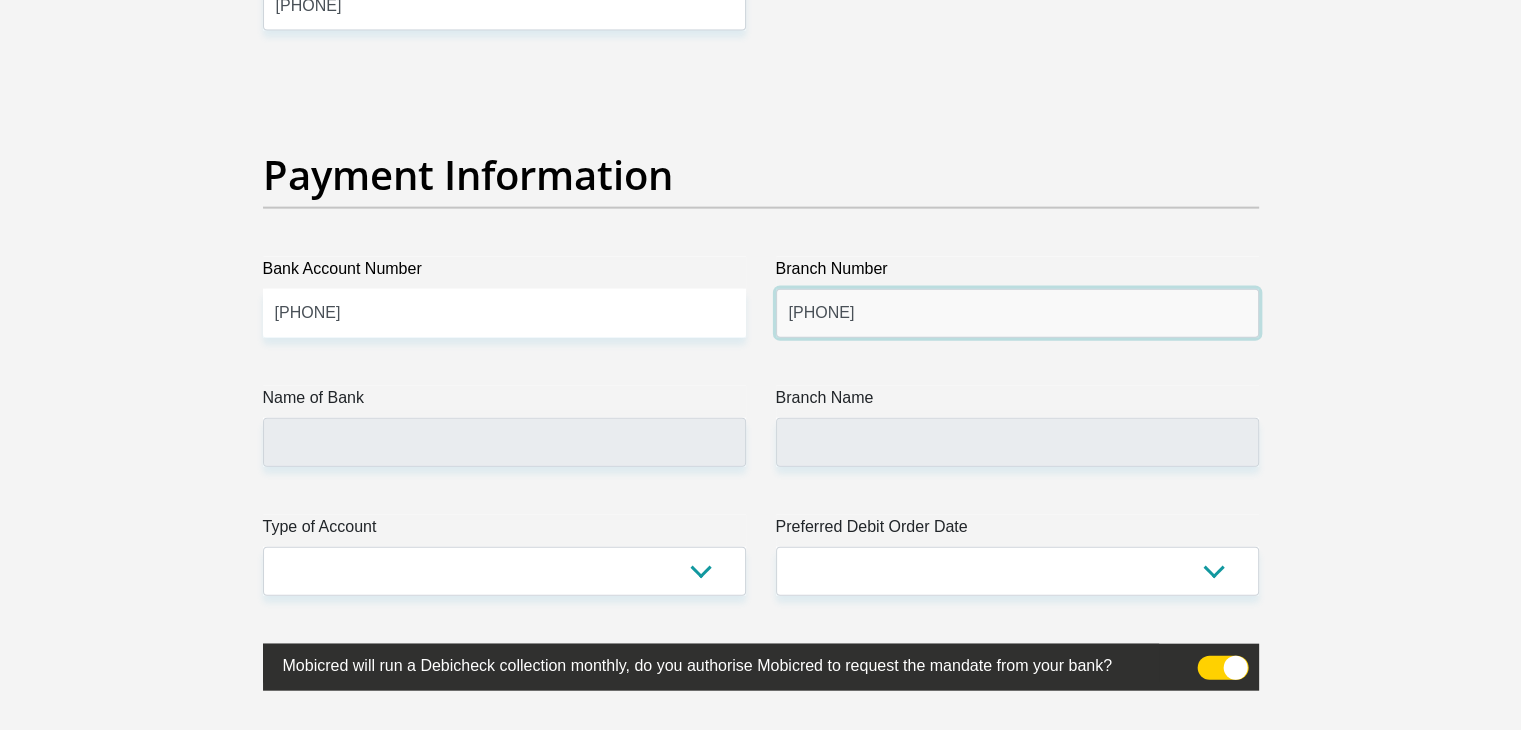 type on "255355" 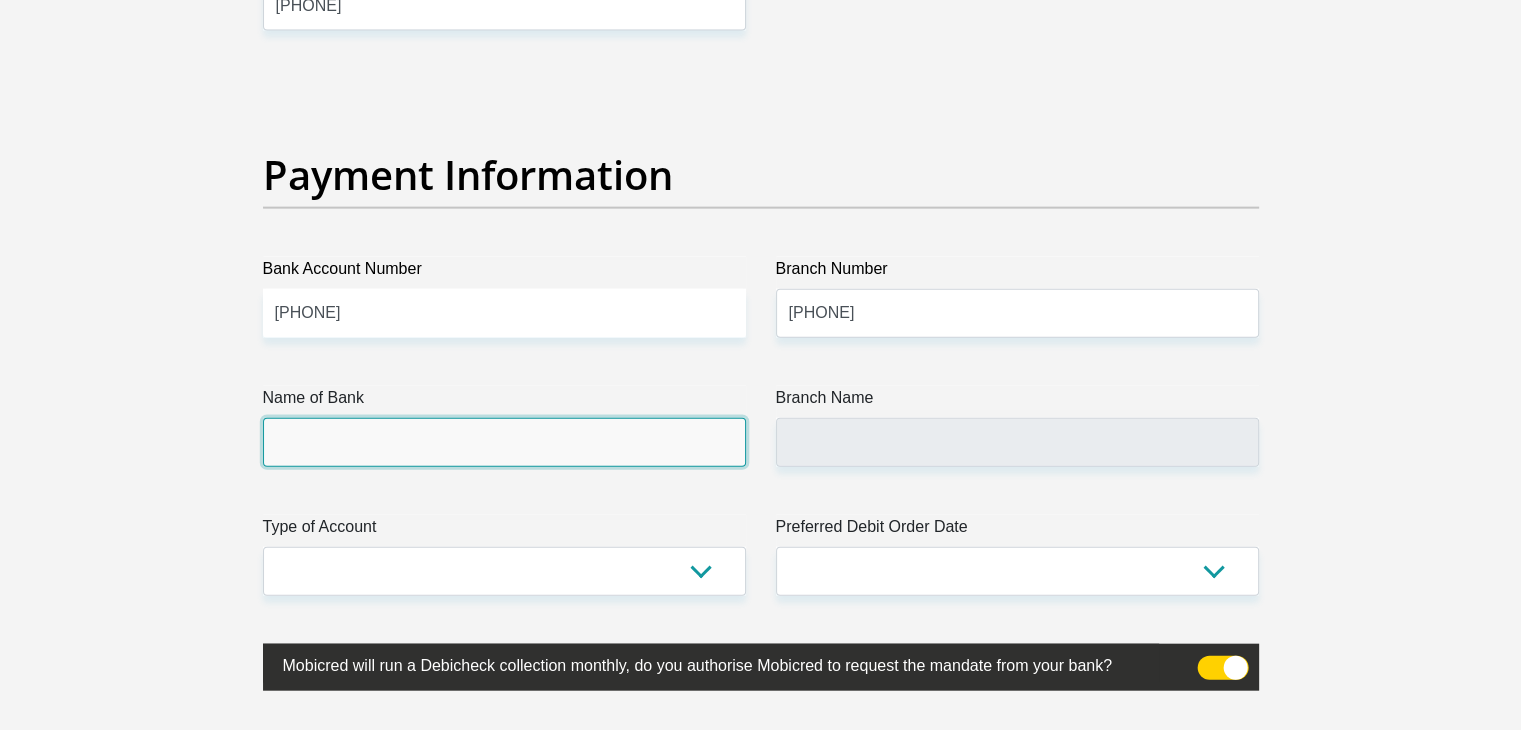 click on "Name of Bank" at bounding box center [504, 442] 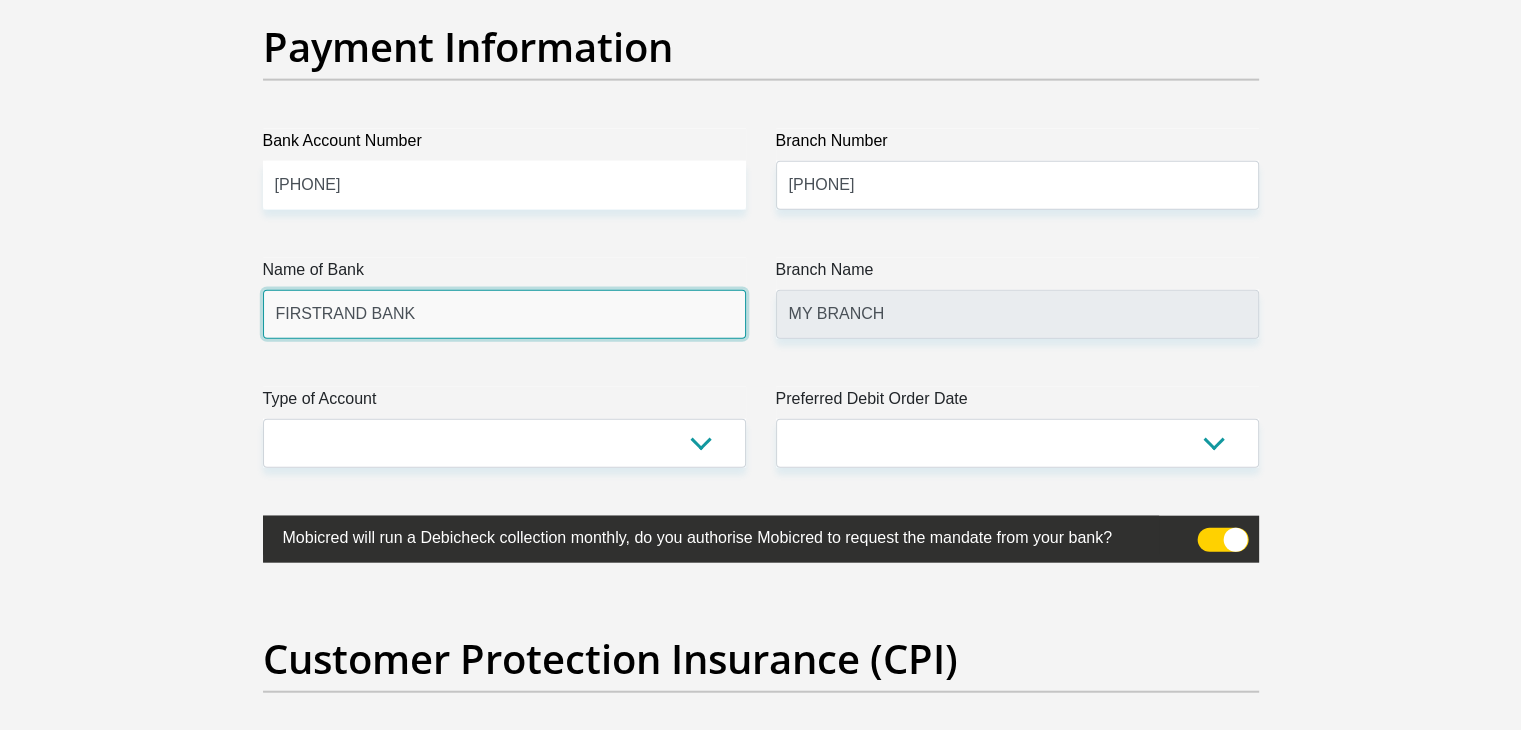 scroll, scrollTop: 4666, scrollLeft: 0, axis: vertical 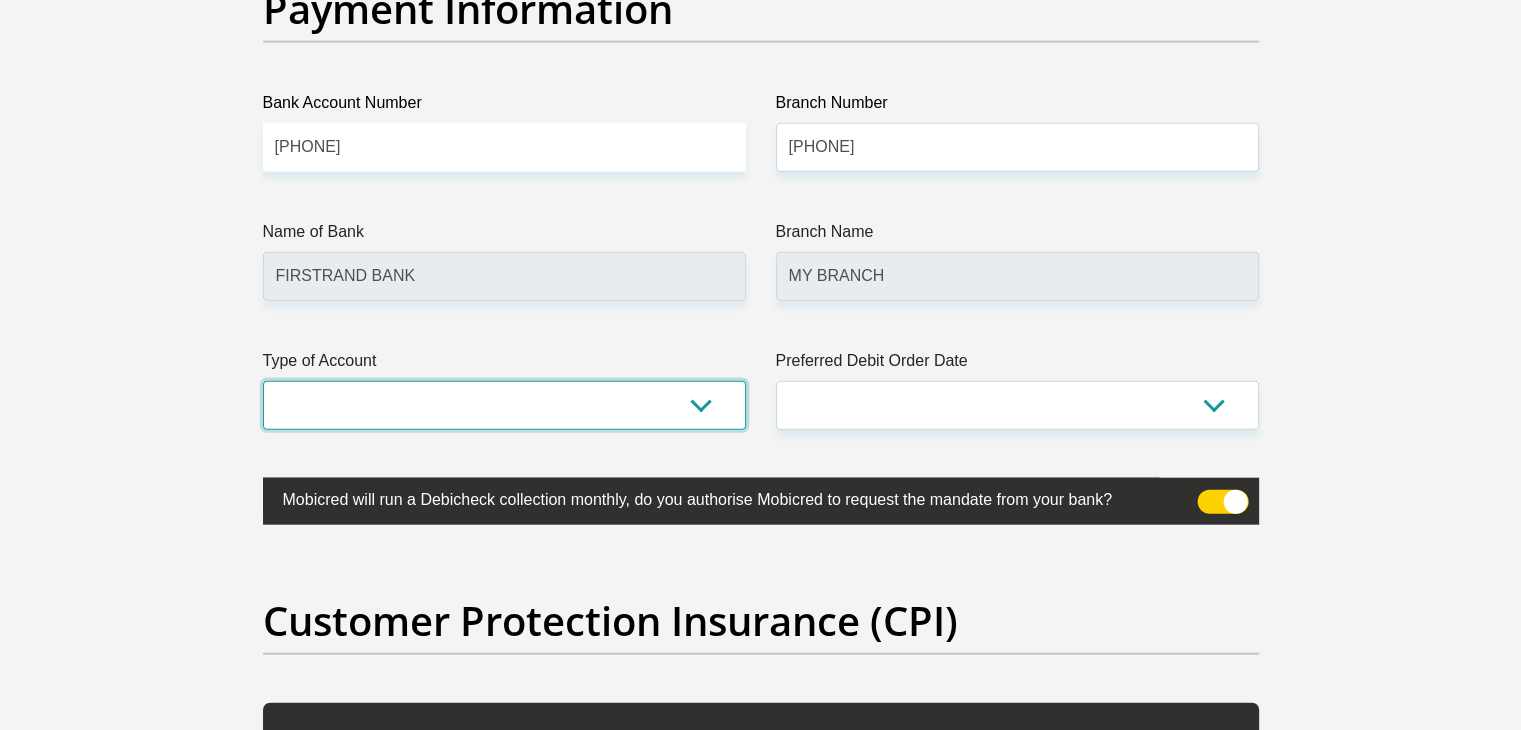 click on "Cheque
Savings" at bounding box center (504, 405) 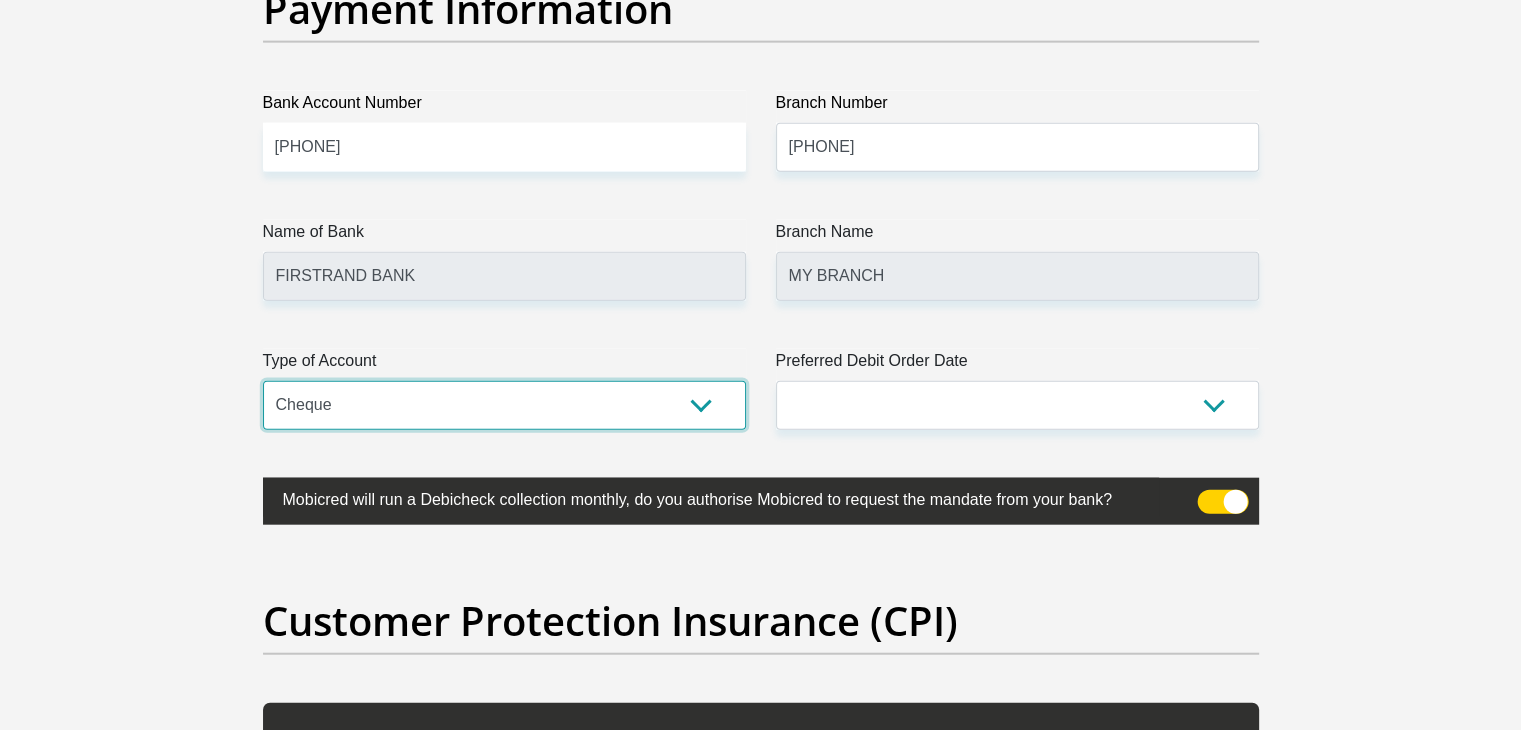 click on "Cheque
Savings" at bounding box center [504, 405] 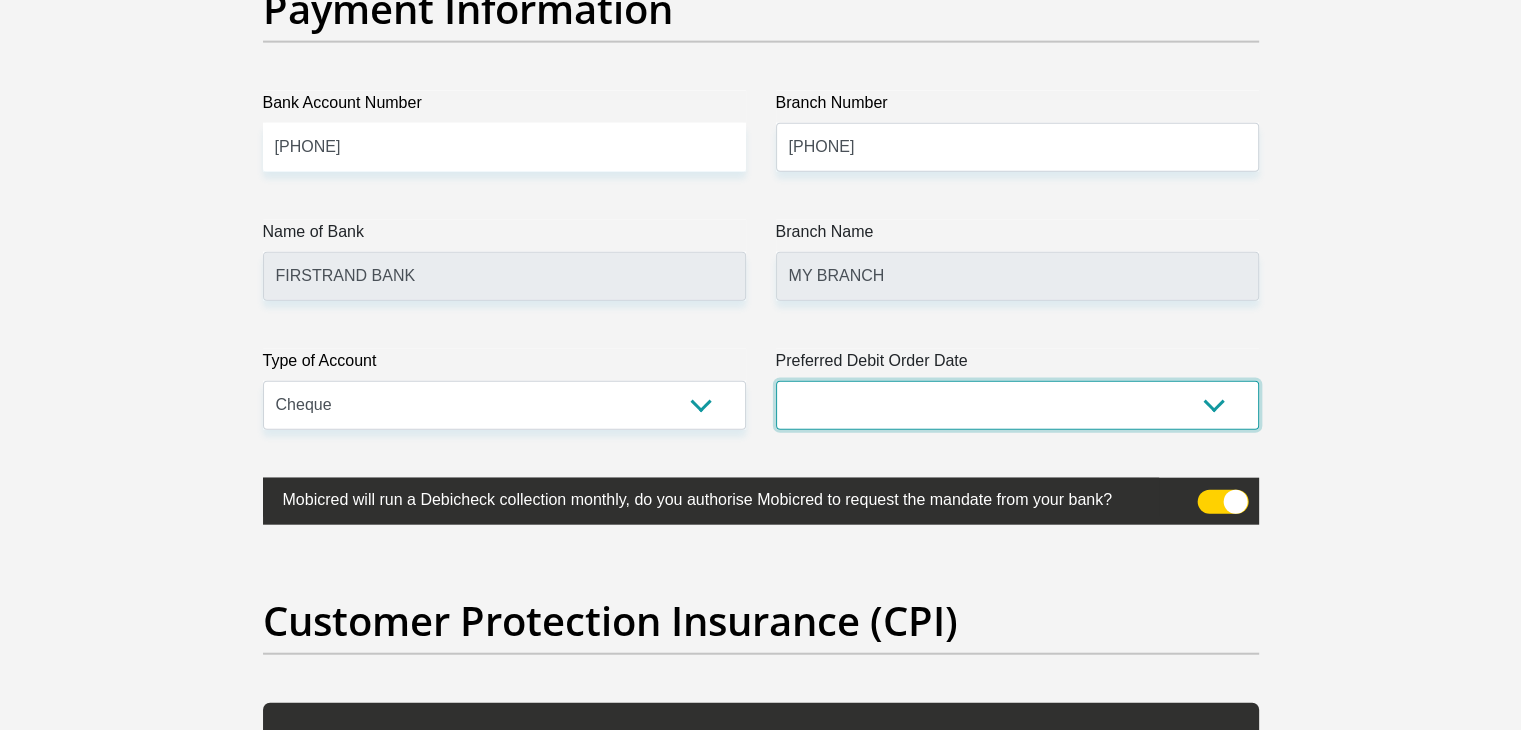 click on "1st
2nd
3rd
4th
5th
7th
18th
19th
20th
21st
22nd
23rd
24th
25th
26th
27th
28th
29th
30th" at bounding box center [1017, 405] 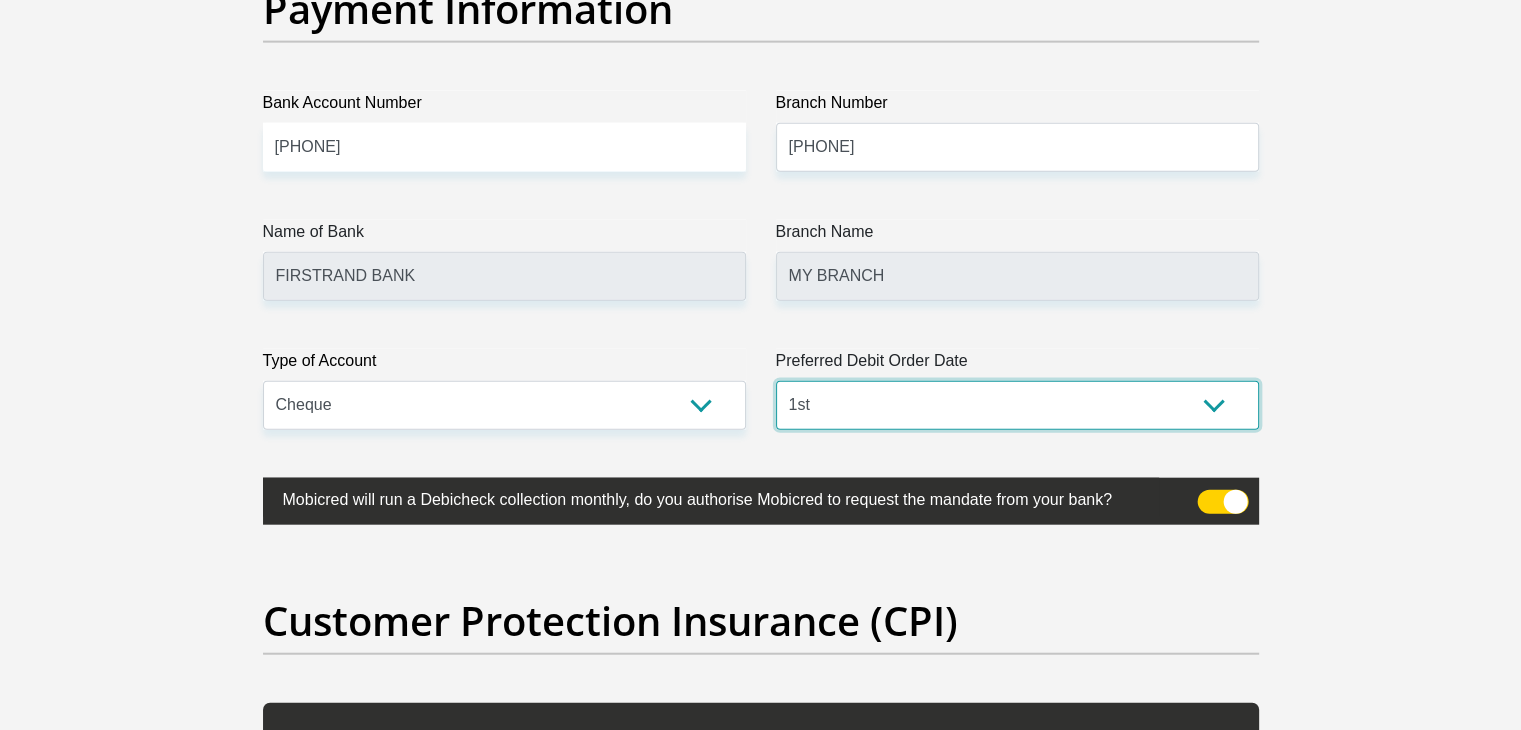 click on "1st
2nd
3rd
4th
5th
7th
18th
19th
20th
21st
22nd
23rd
24th
25th
26th
27th
28th
29th
30th" at bounding box center (1017, 405) 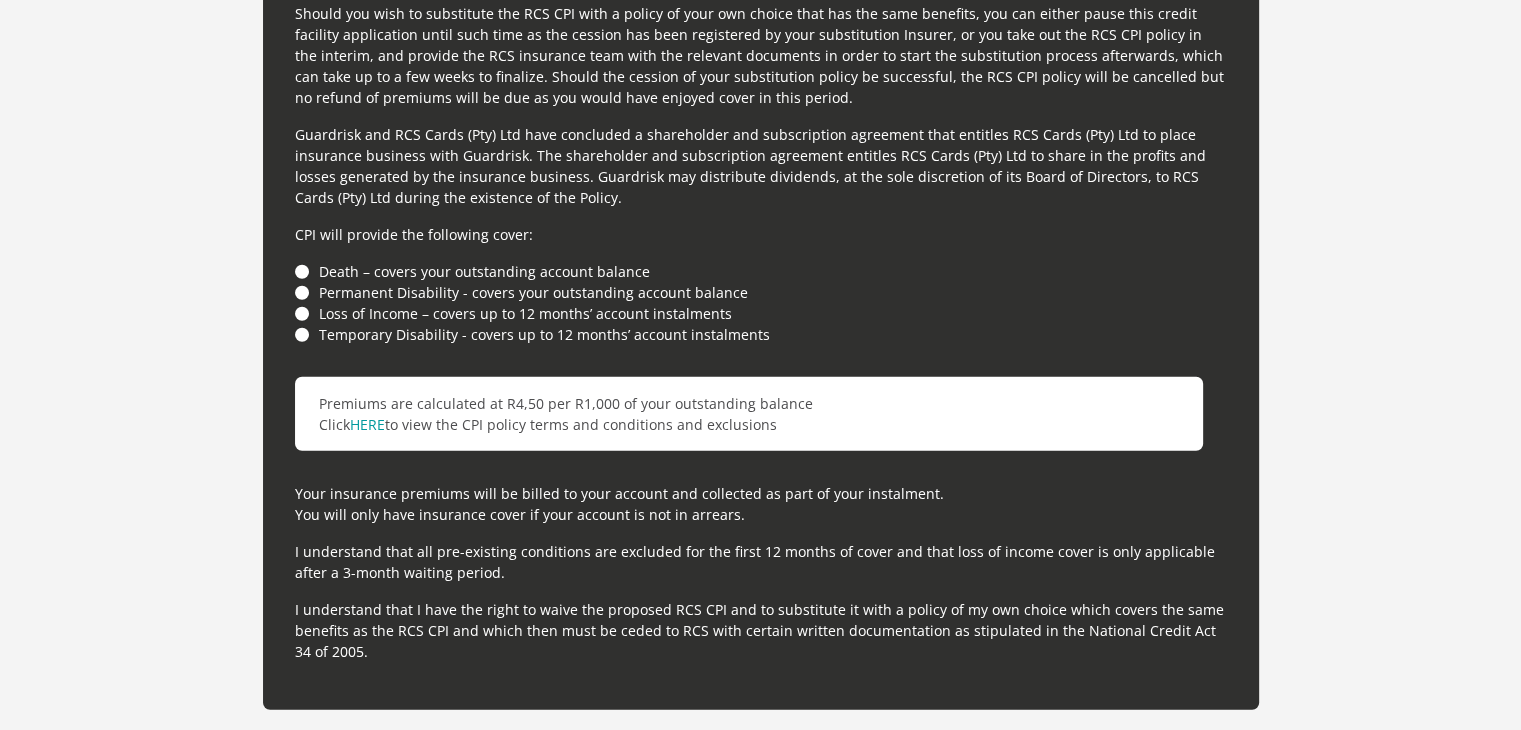 scroll, scrollTop: 5500, scrollLeft: 0, axis: vertical 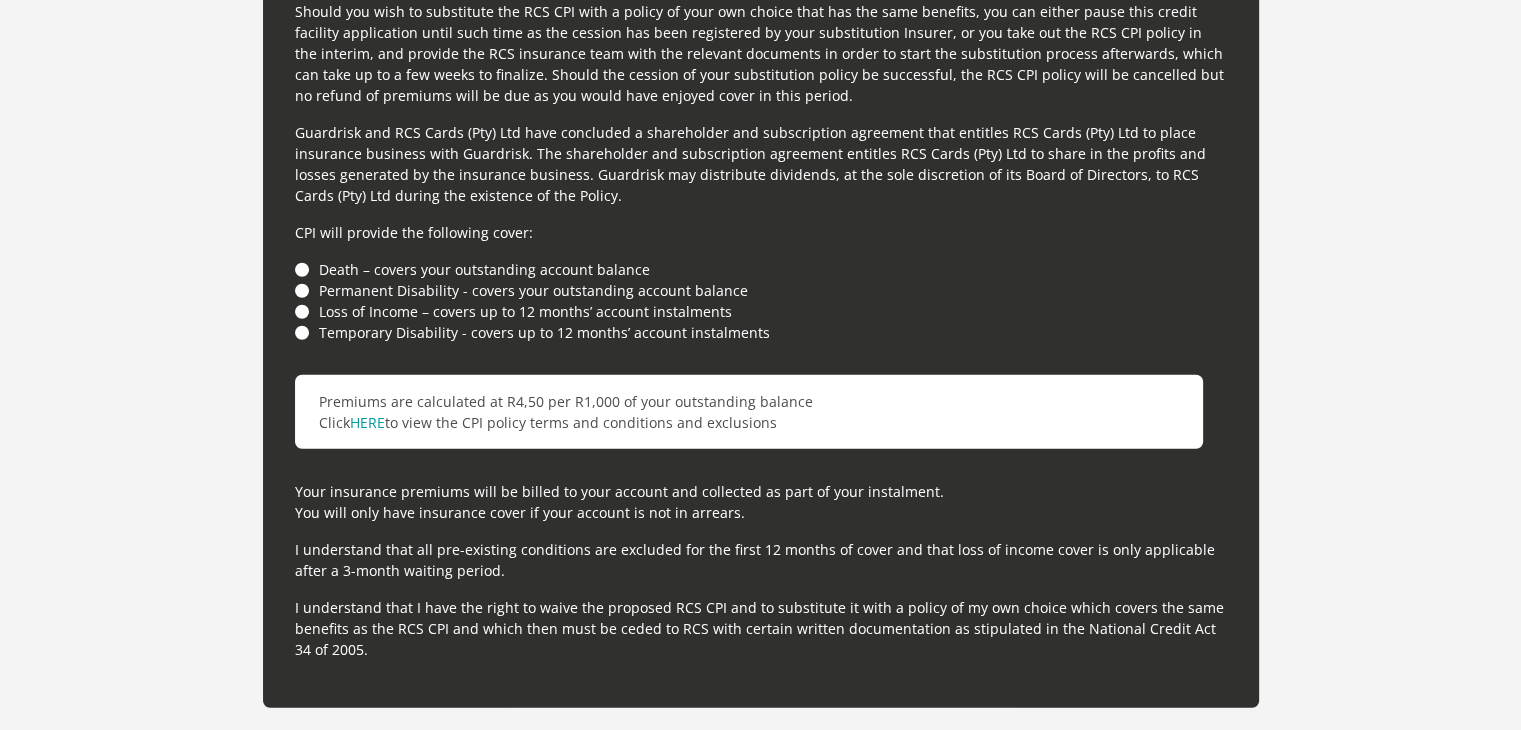 click on "Death – covers your outstanding account balance" at bounding box center [761, 269] 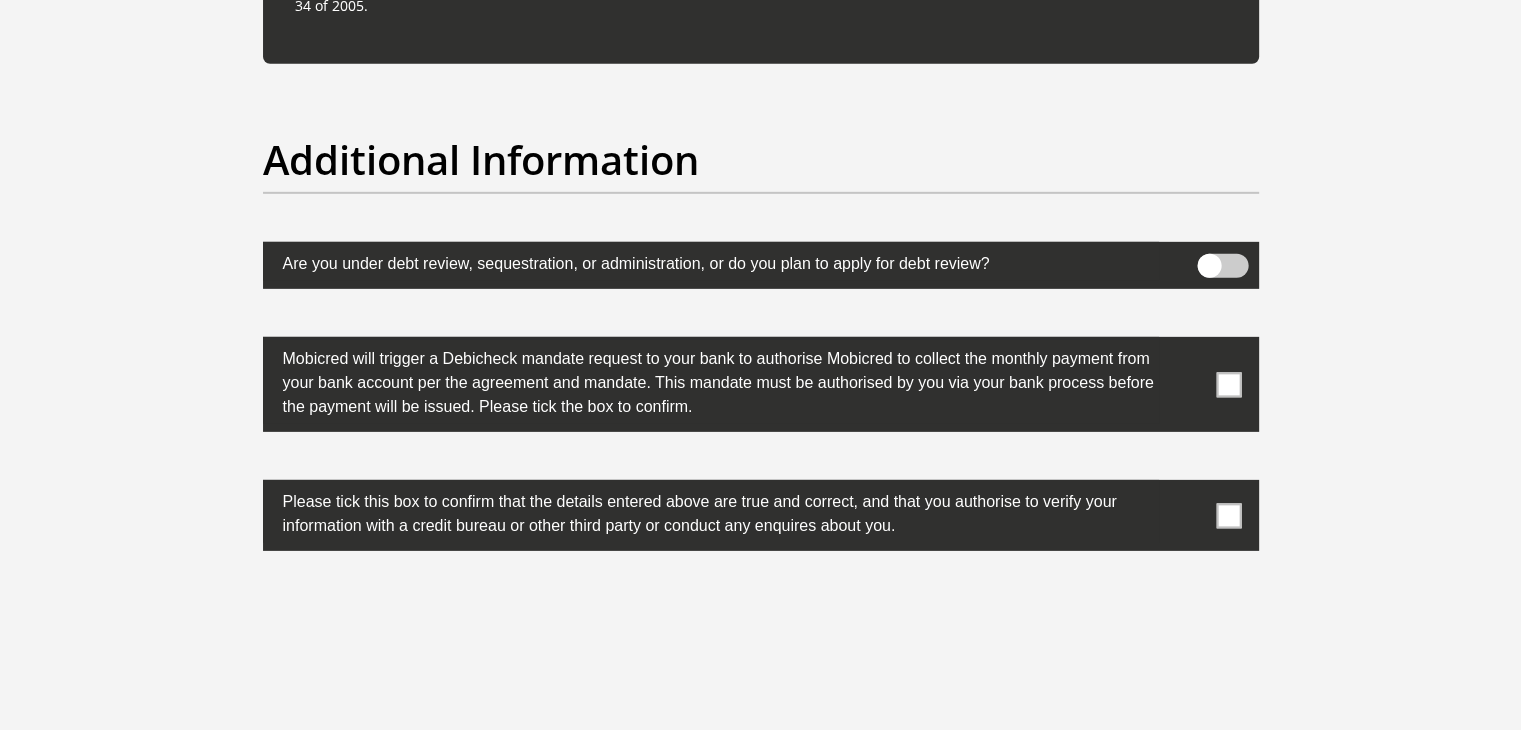 scroll, scrollTop: 6166, scrollLeft: 0, axis: vertical 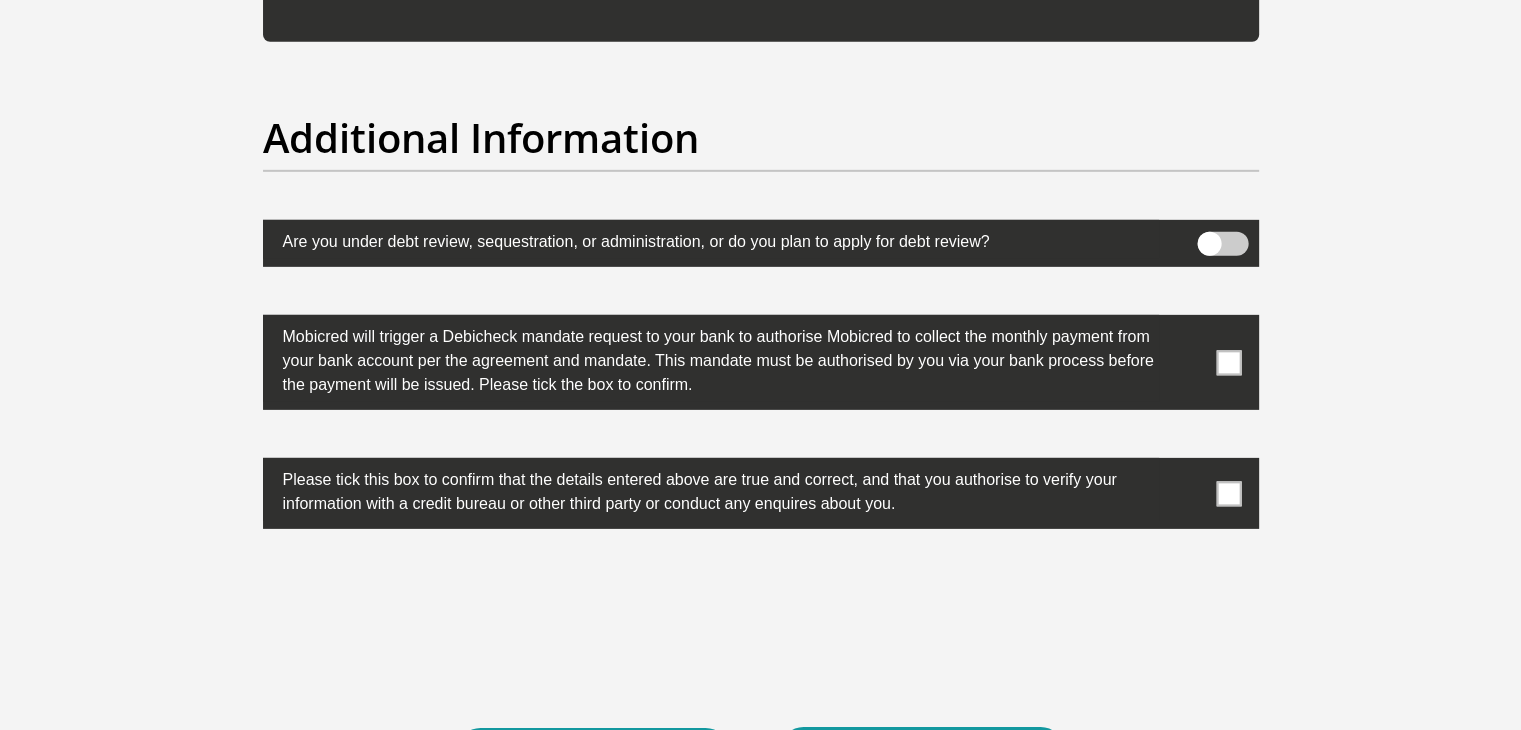 click at bounding box center [1228, 362] 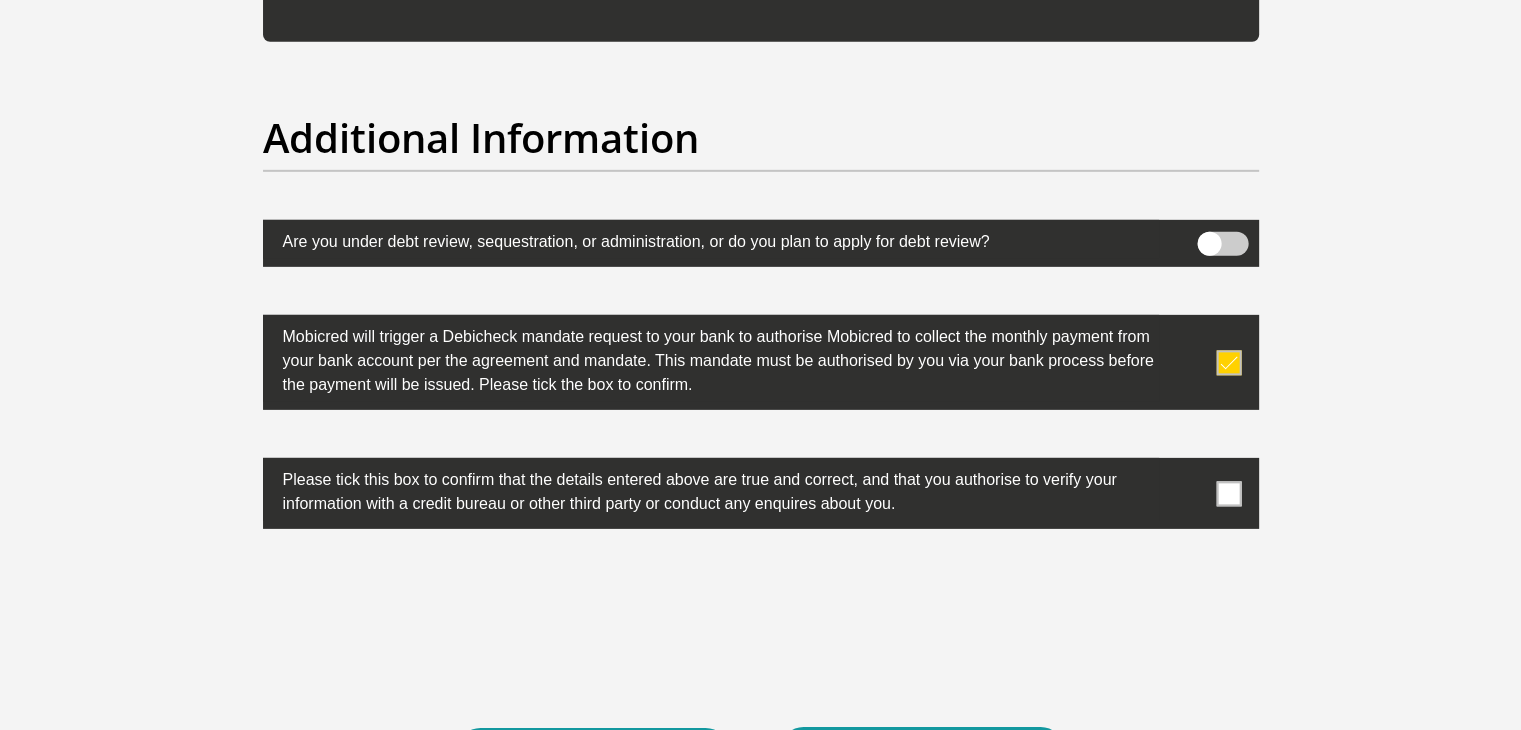 click at bounding box center (761, 493) 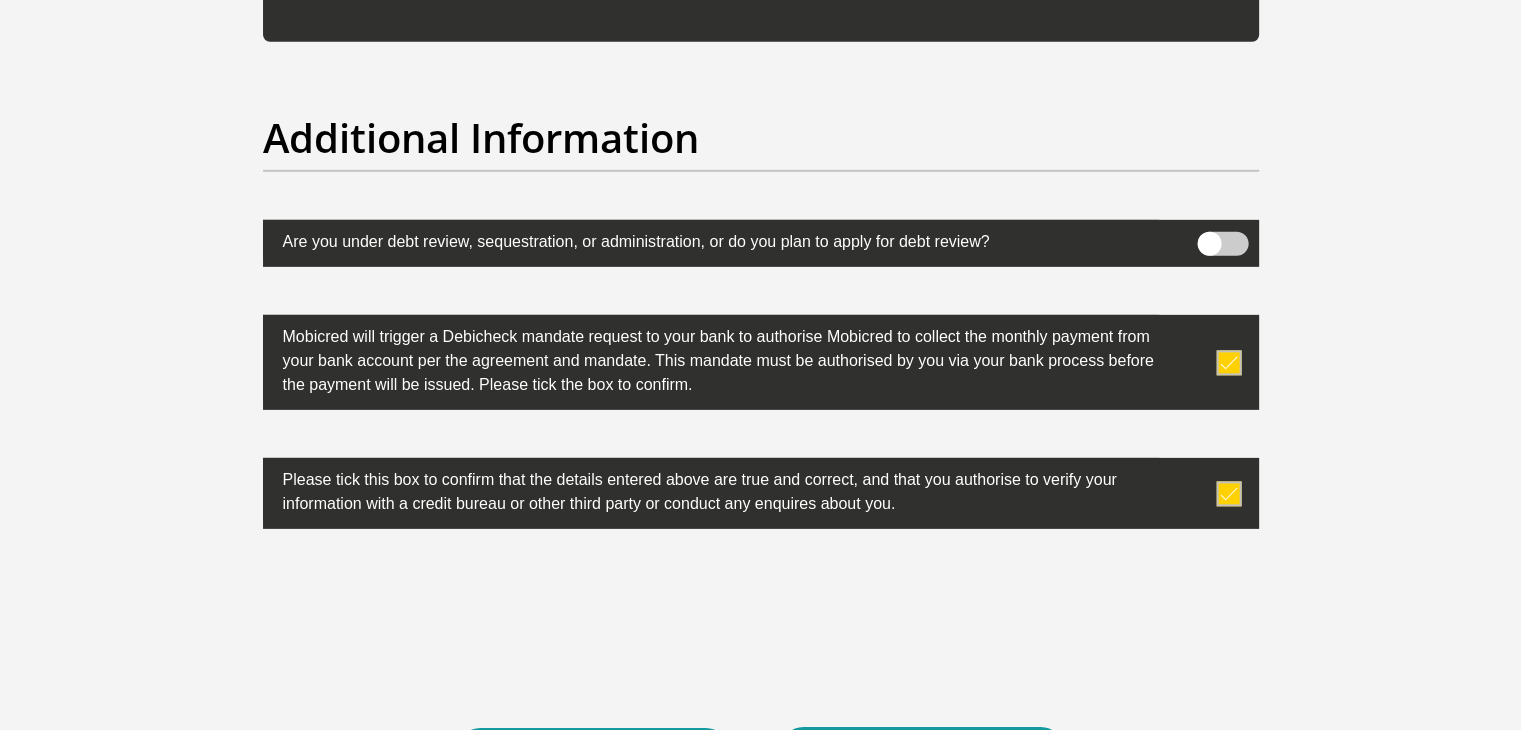 scroll, scrollTop: 6441, scrollLeft: 0, axis: vertical 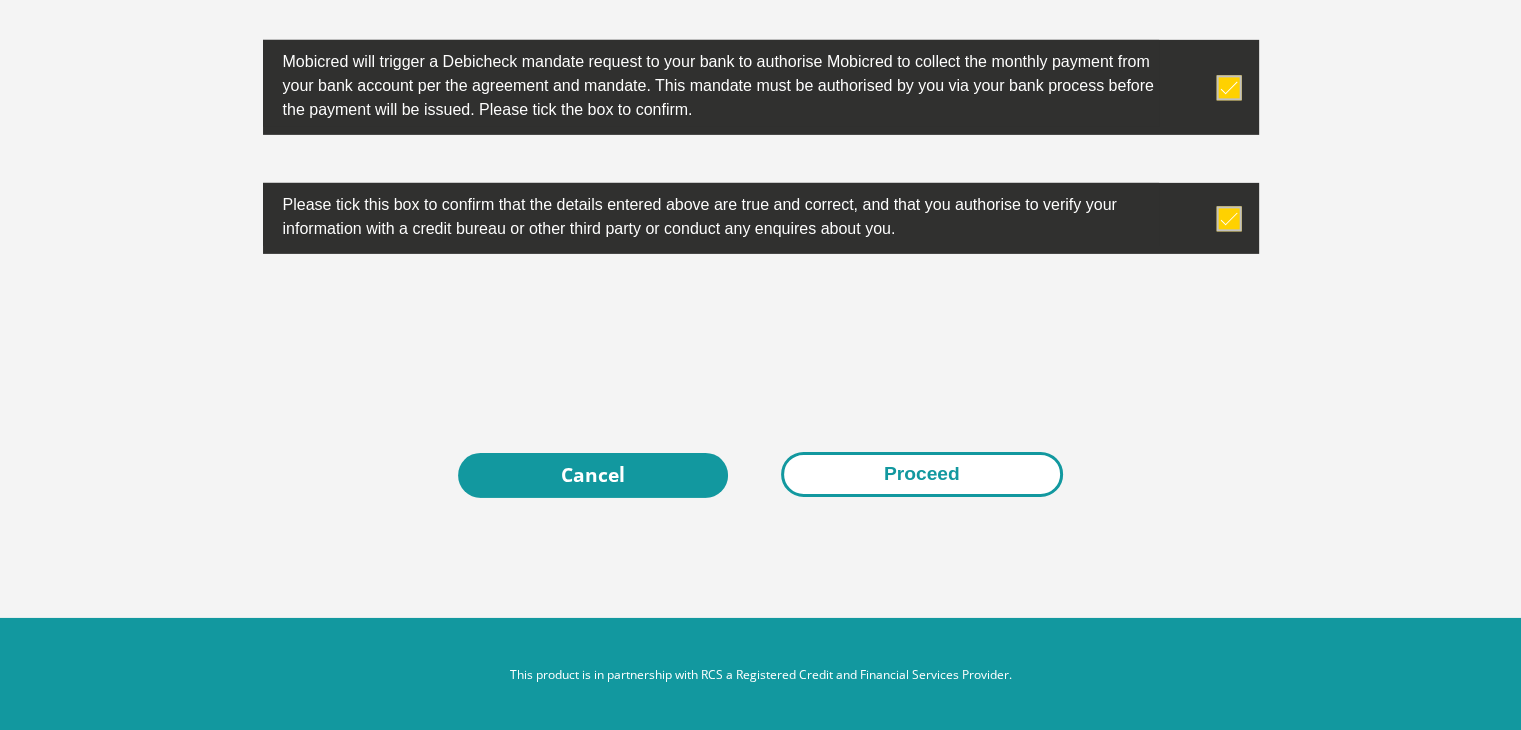 click on "Proceed" at bounding box center [922, 474] 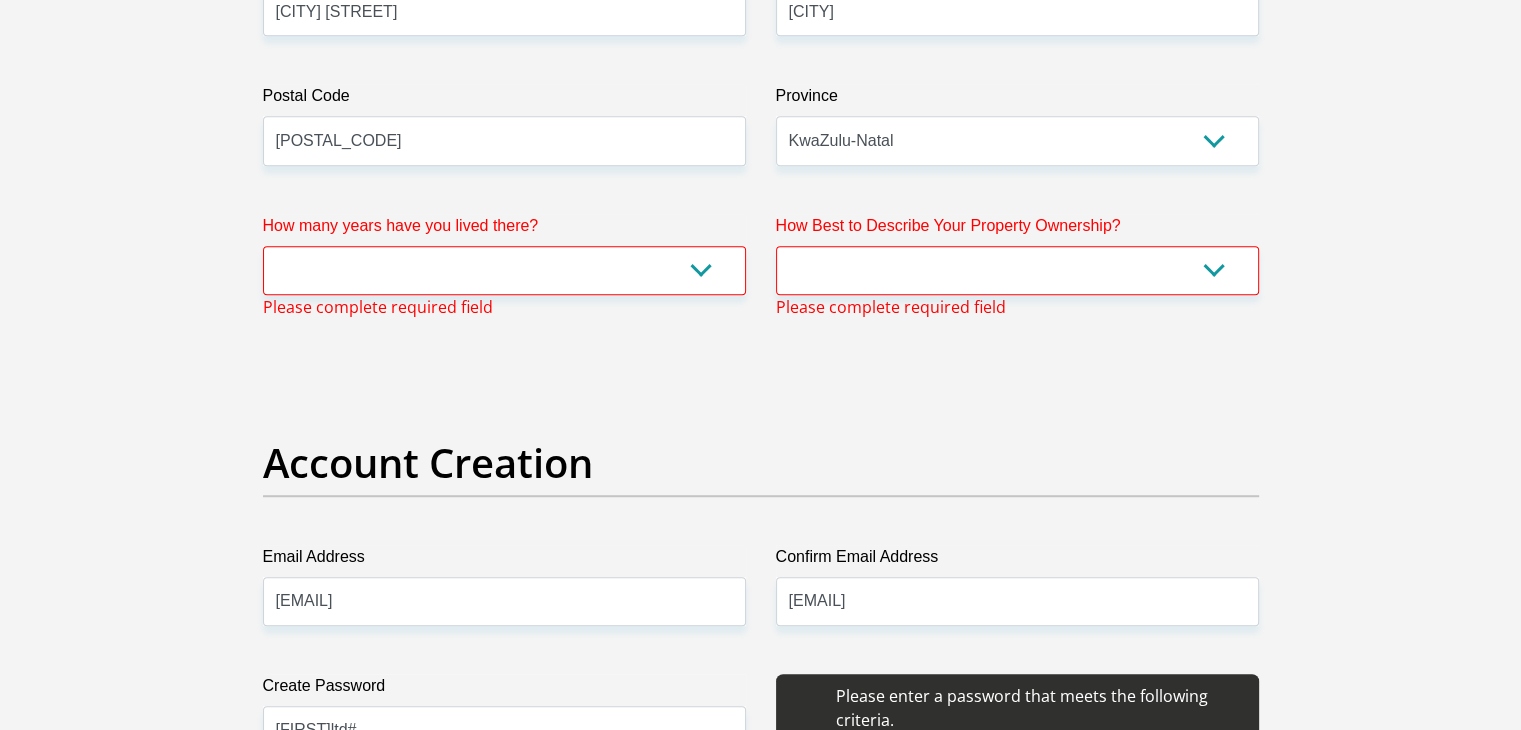 scroll, scrollTop: 1306, scrollLeft: 0, axis: vertical 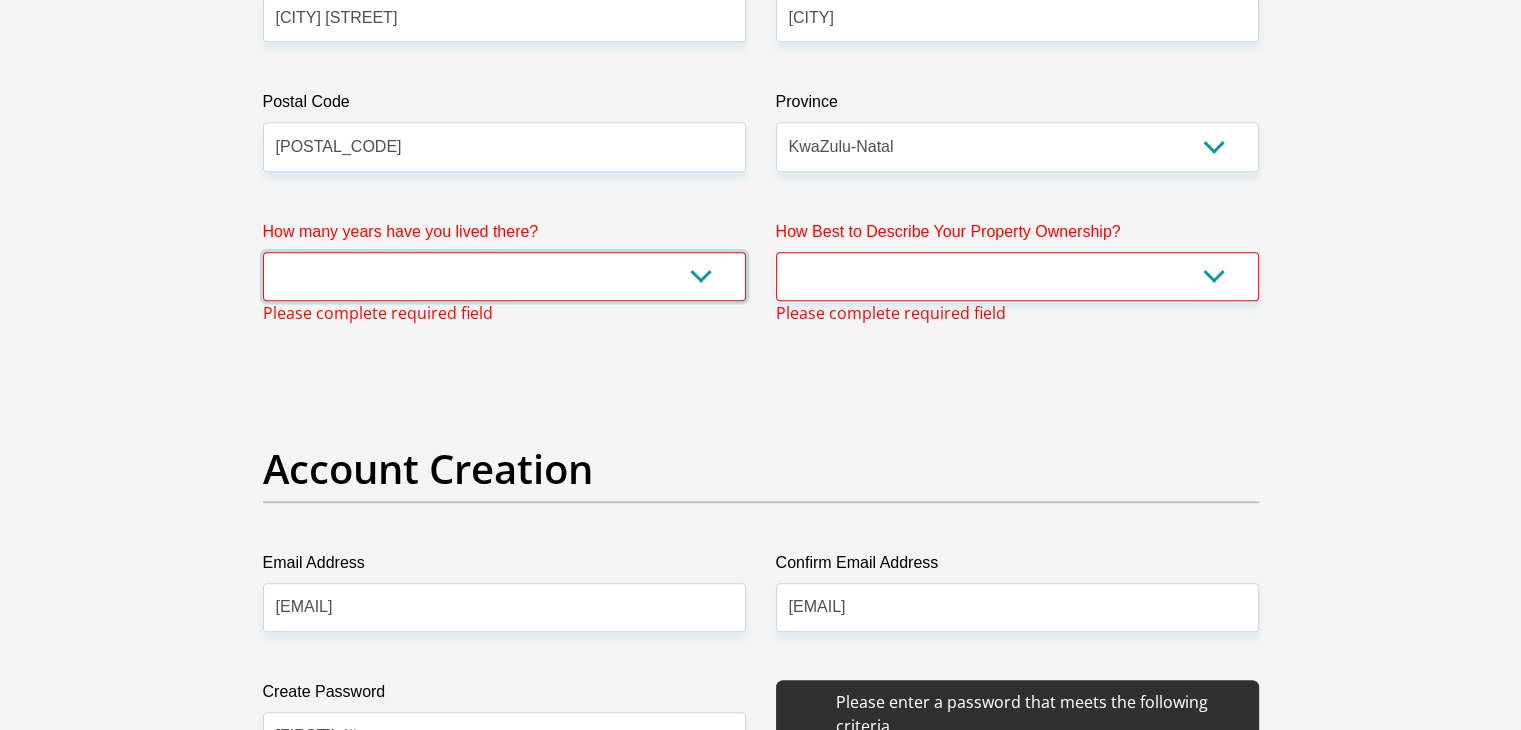 click on "less than 1 year
1-3 years
3-5 years
5+ years" at bounding box center (504, 276) 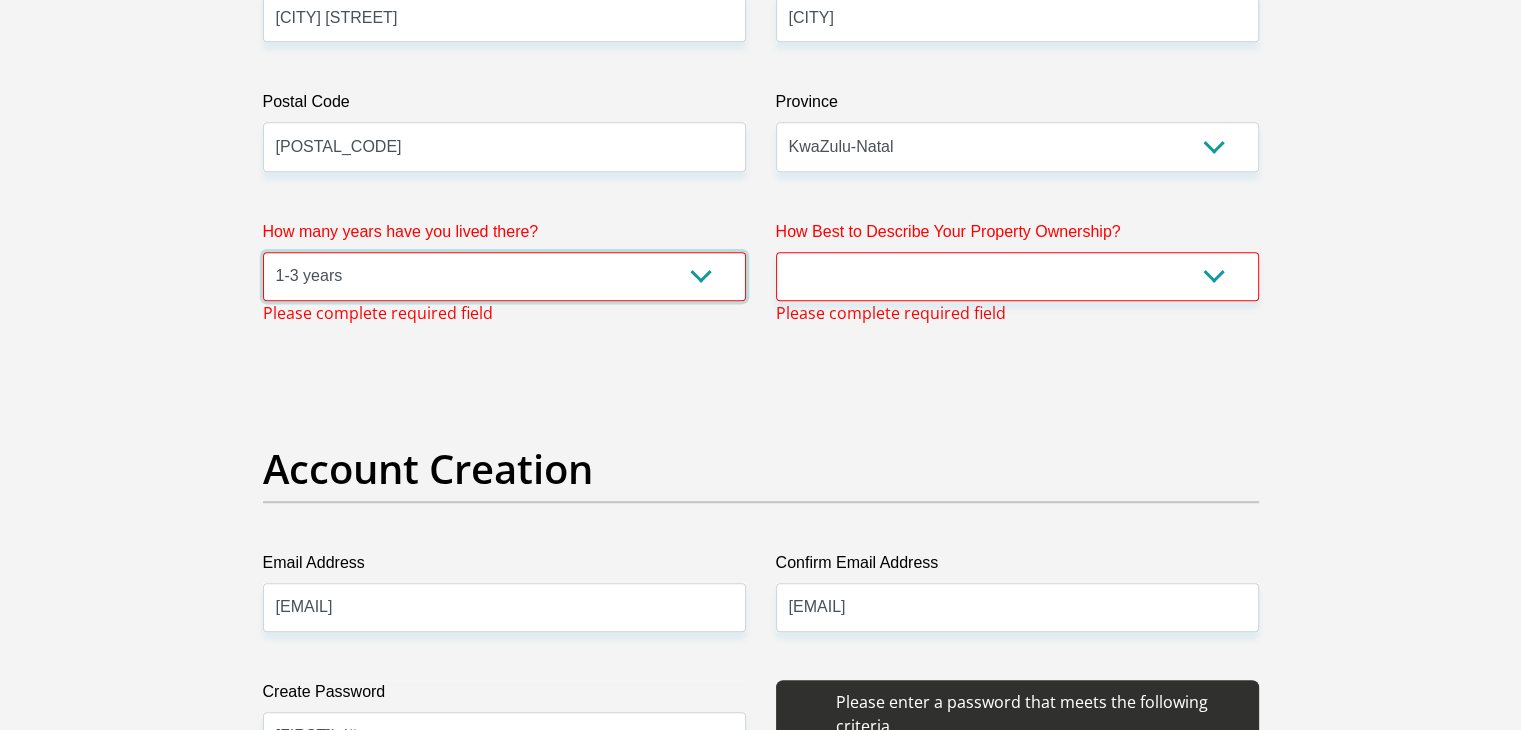click on "less than 1 year
1-3 years
3-5 years
5+ years" at bounding box center (504, 276) 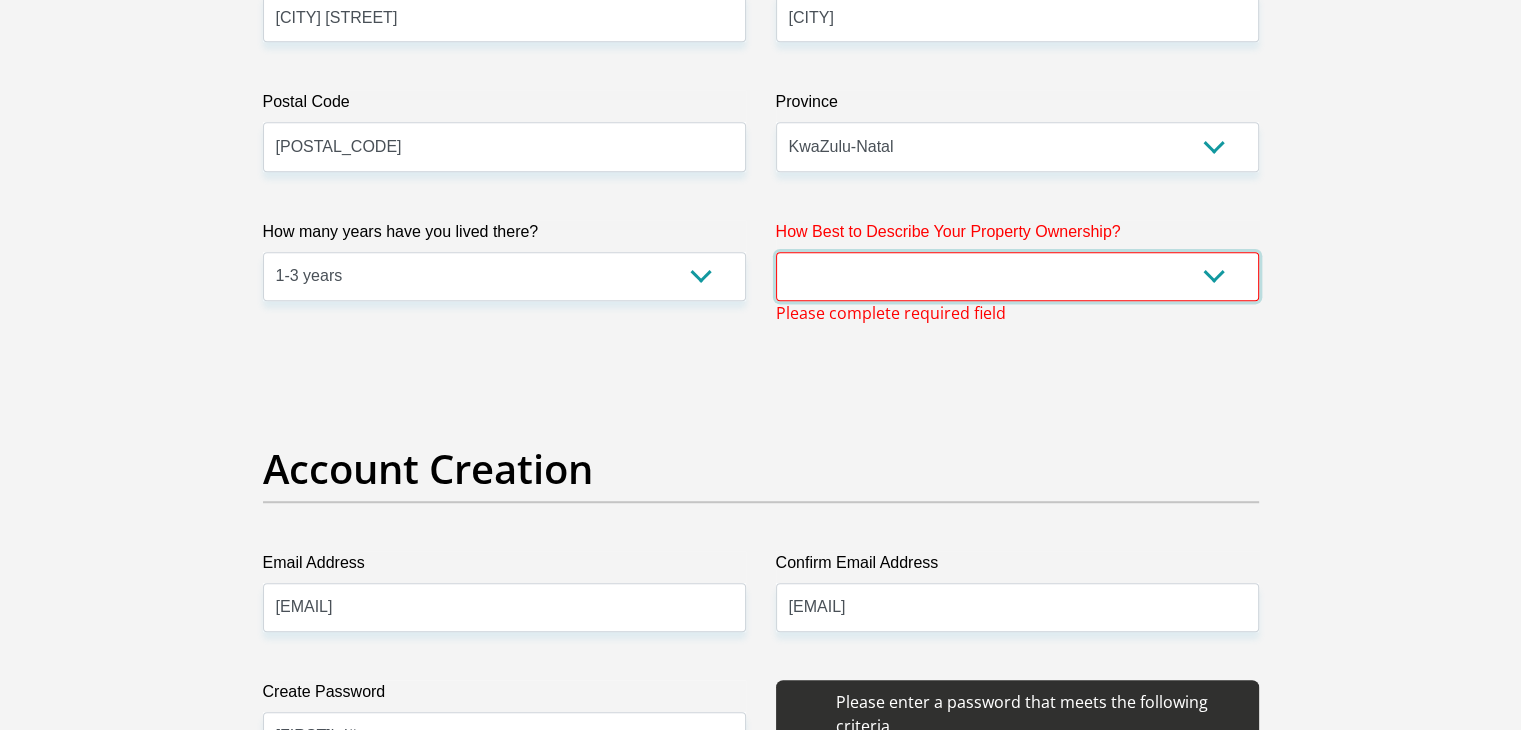 click on "Owned
Rented
Family Owned
Company Dwelling" at bounding box center [1017, 276] 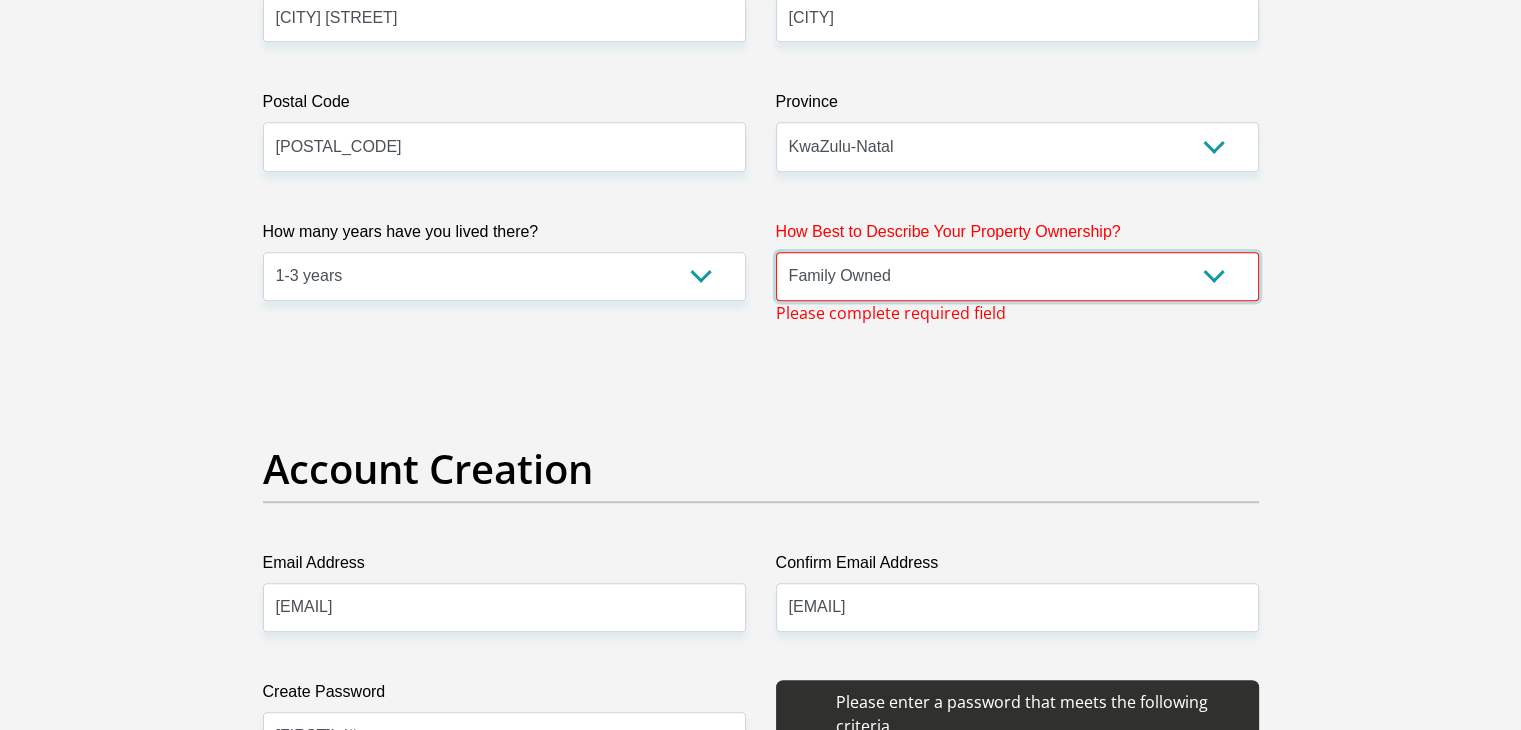 click on "Owned
Rented
Family Owned
Company Dwelling" at bounding box center (1017, 276) 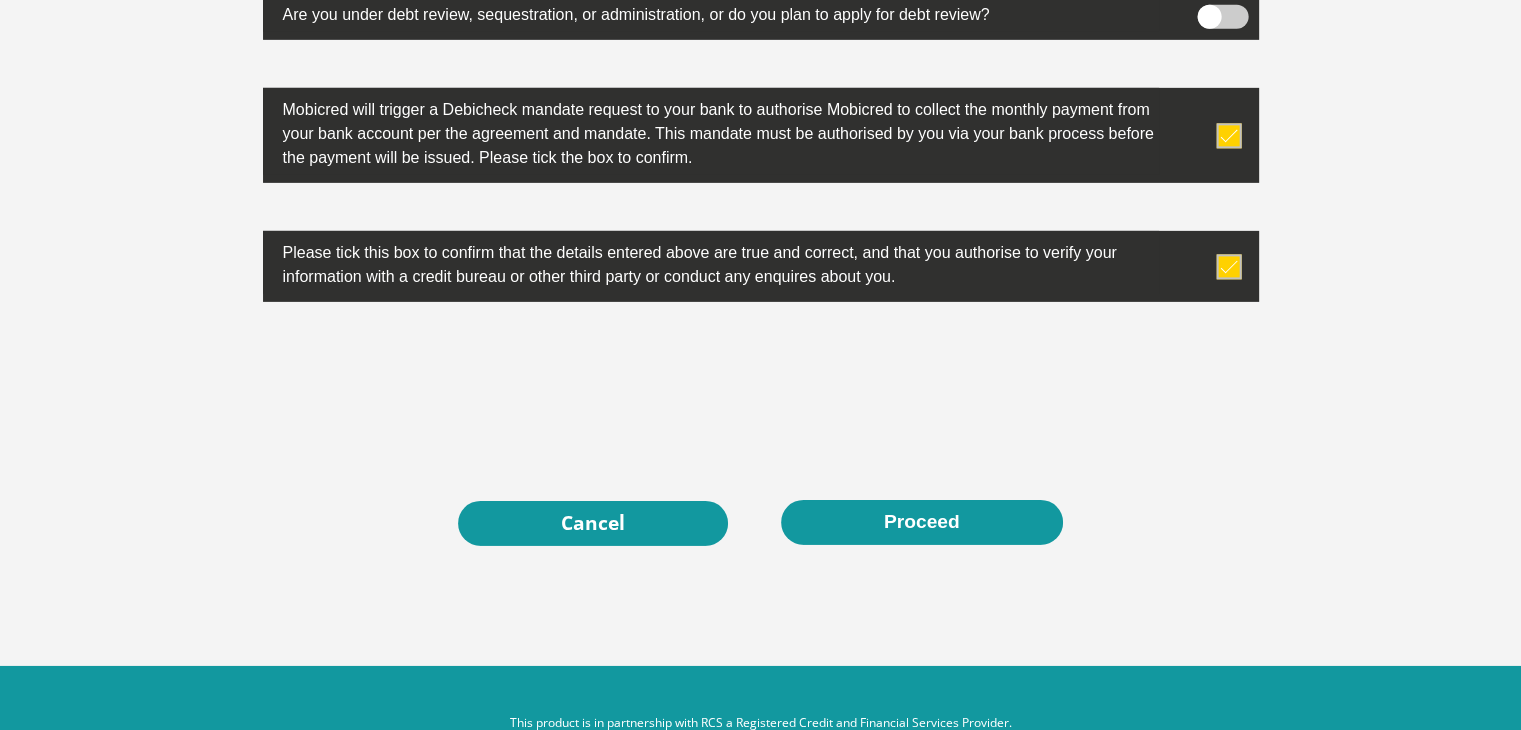 scroll, scrollTop: 6441, scrollLeft: 0, axis: vertical 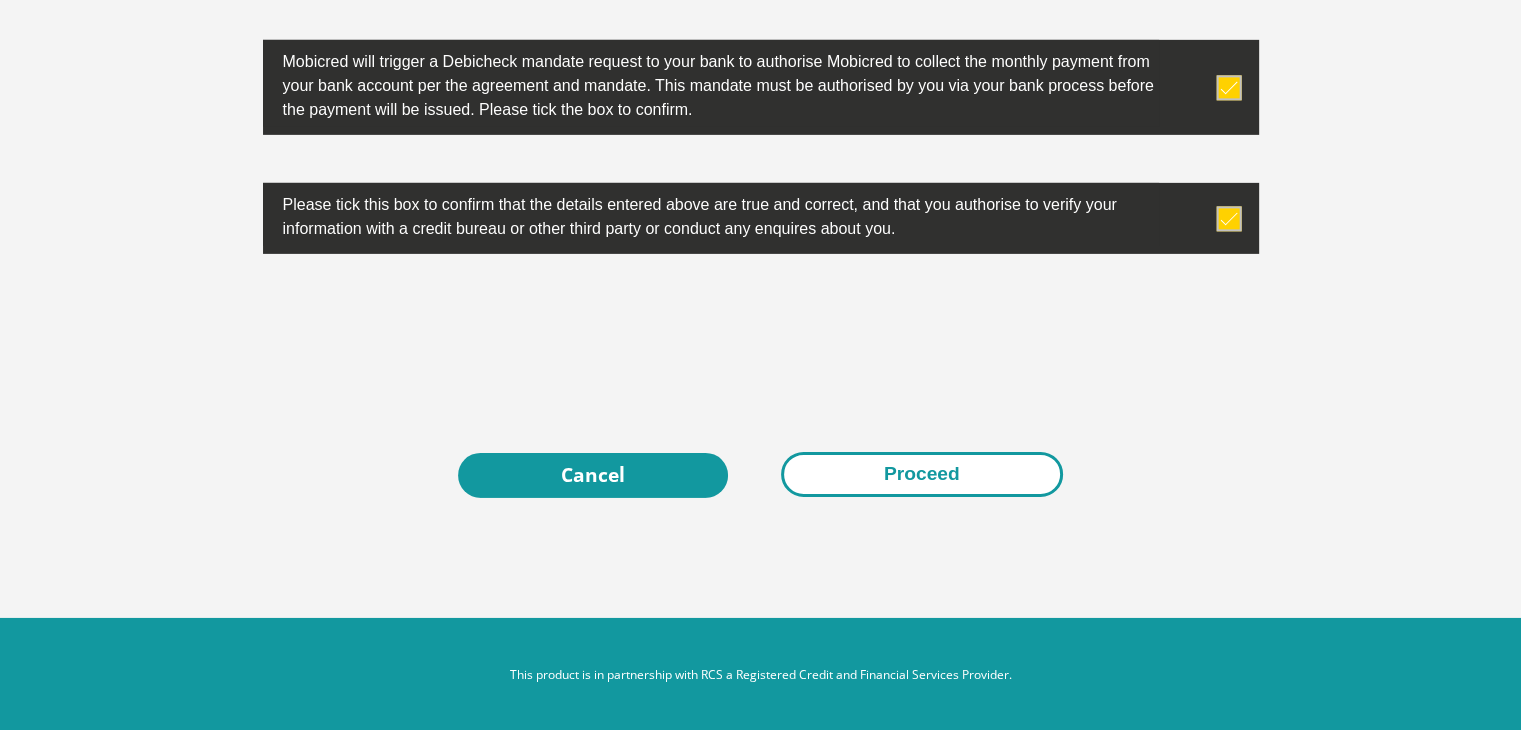 click on "Proceed" at bounding box center (922, 474) 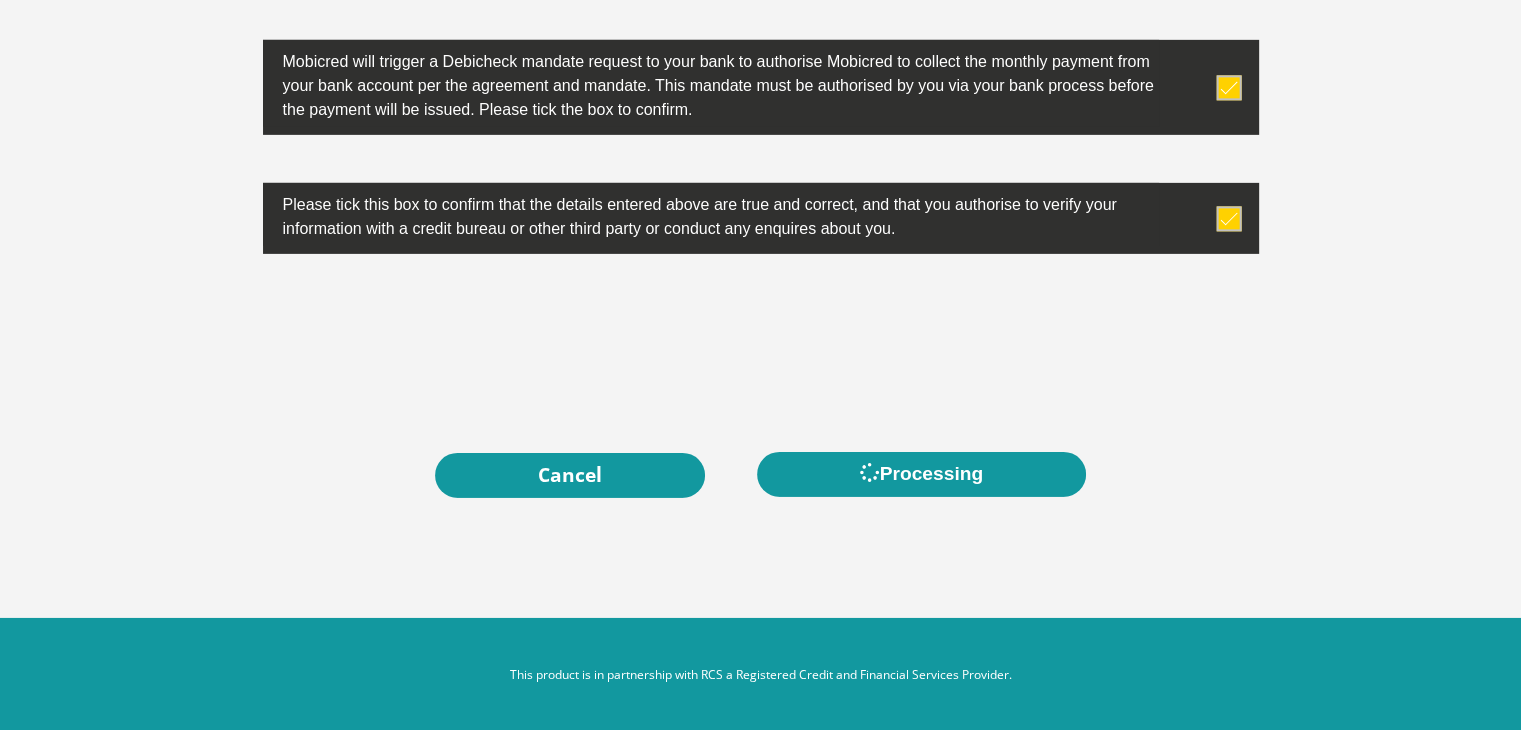 scroll, scrollTop: 0, scrollLeft: 0, axis: both 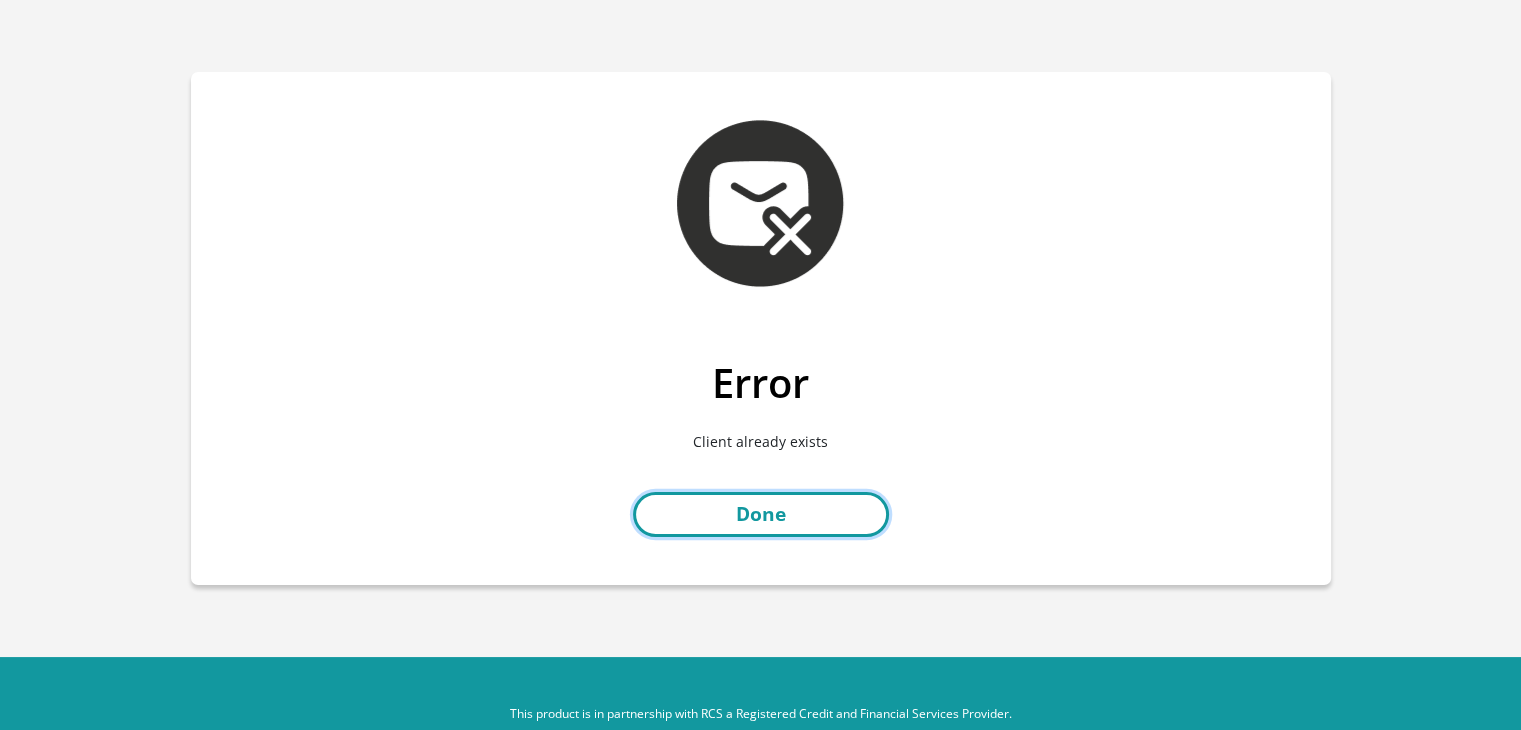 click on "Done" at bounding box center (761, 514) 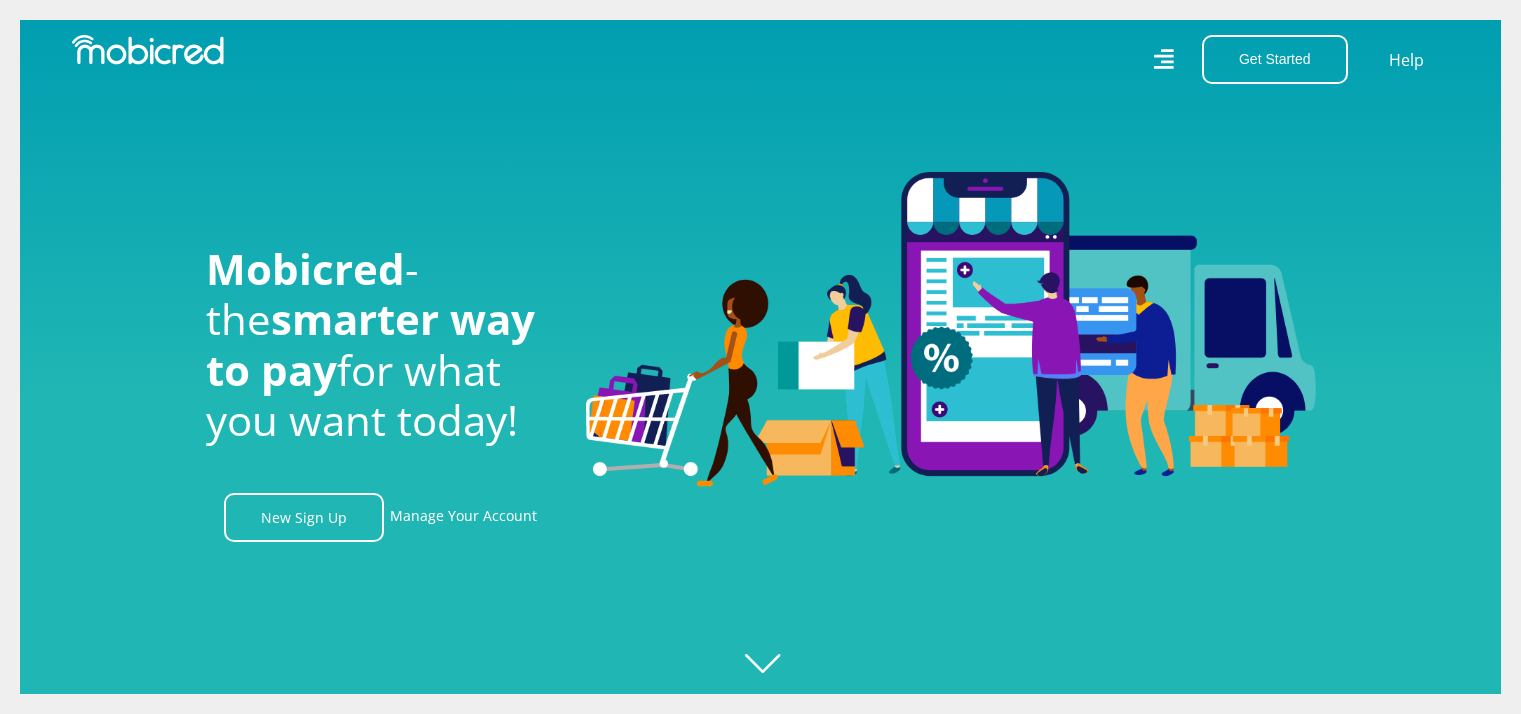 scroll, scrollTop: 0, scrollLeft: 0, axis: both 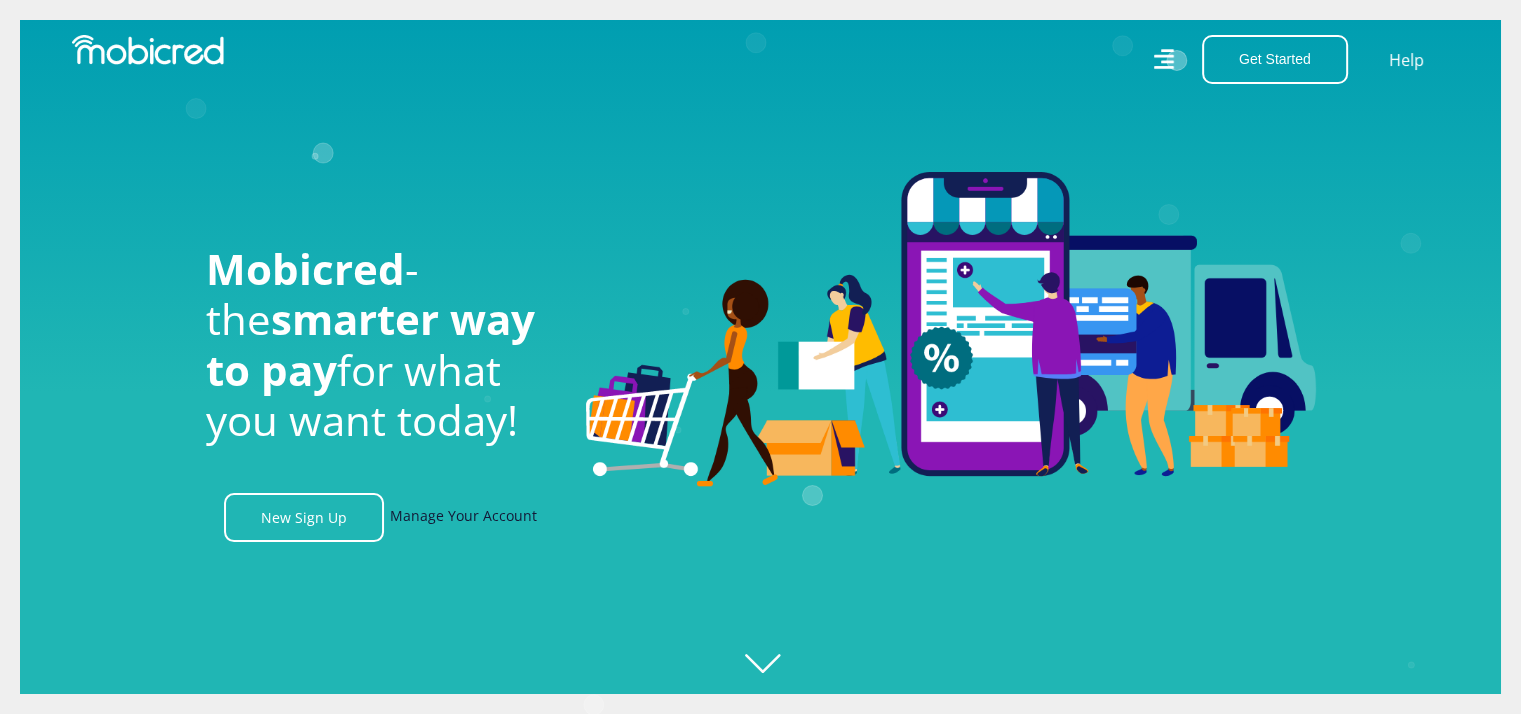 click on "Manage Your Account" at bounding box center [463, 517] 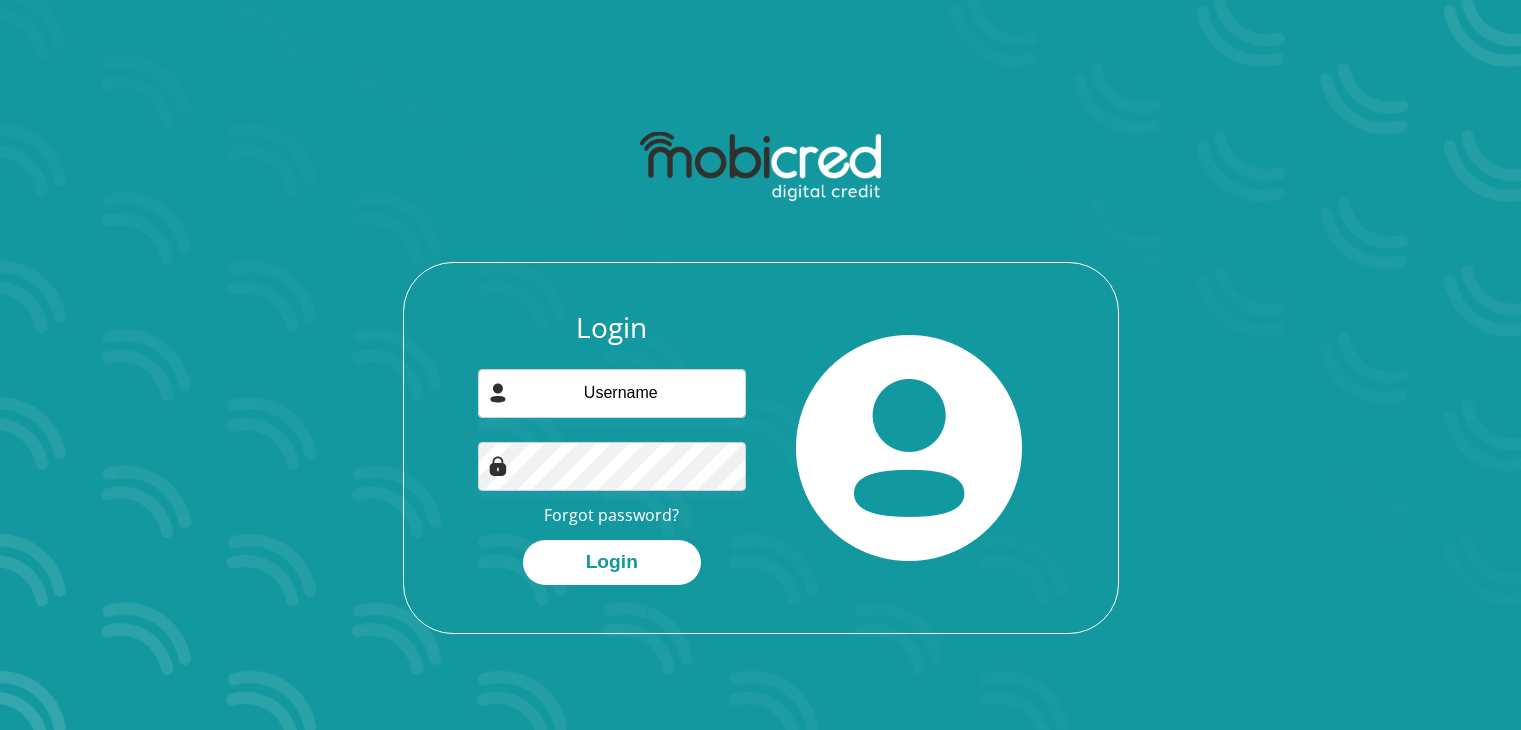 scroll, scrollTop: 0, scrollLeft: 0, axis: both 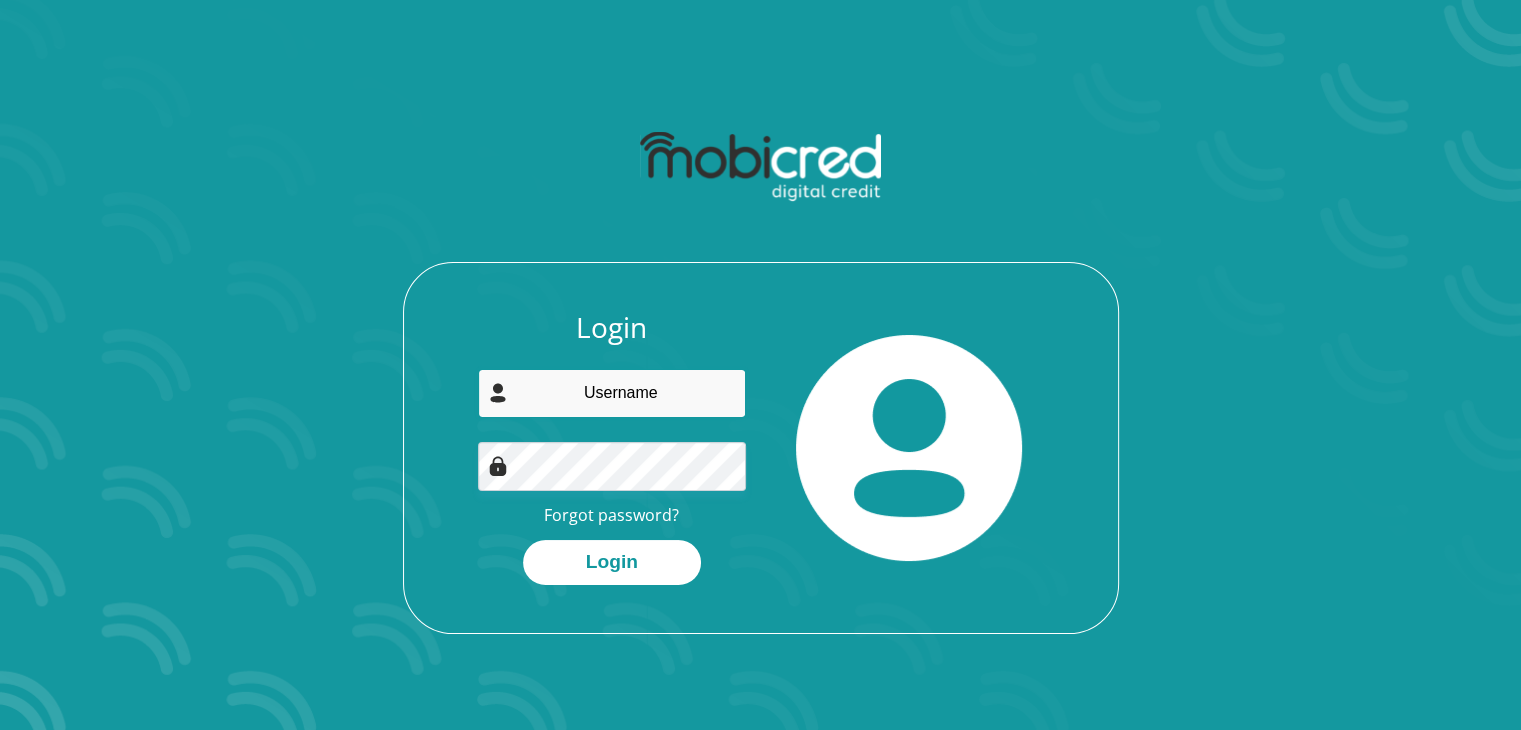 click at bounding box center (612, 393) 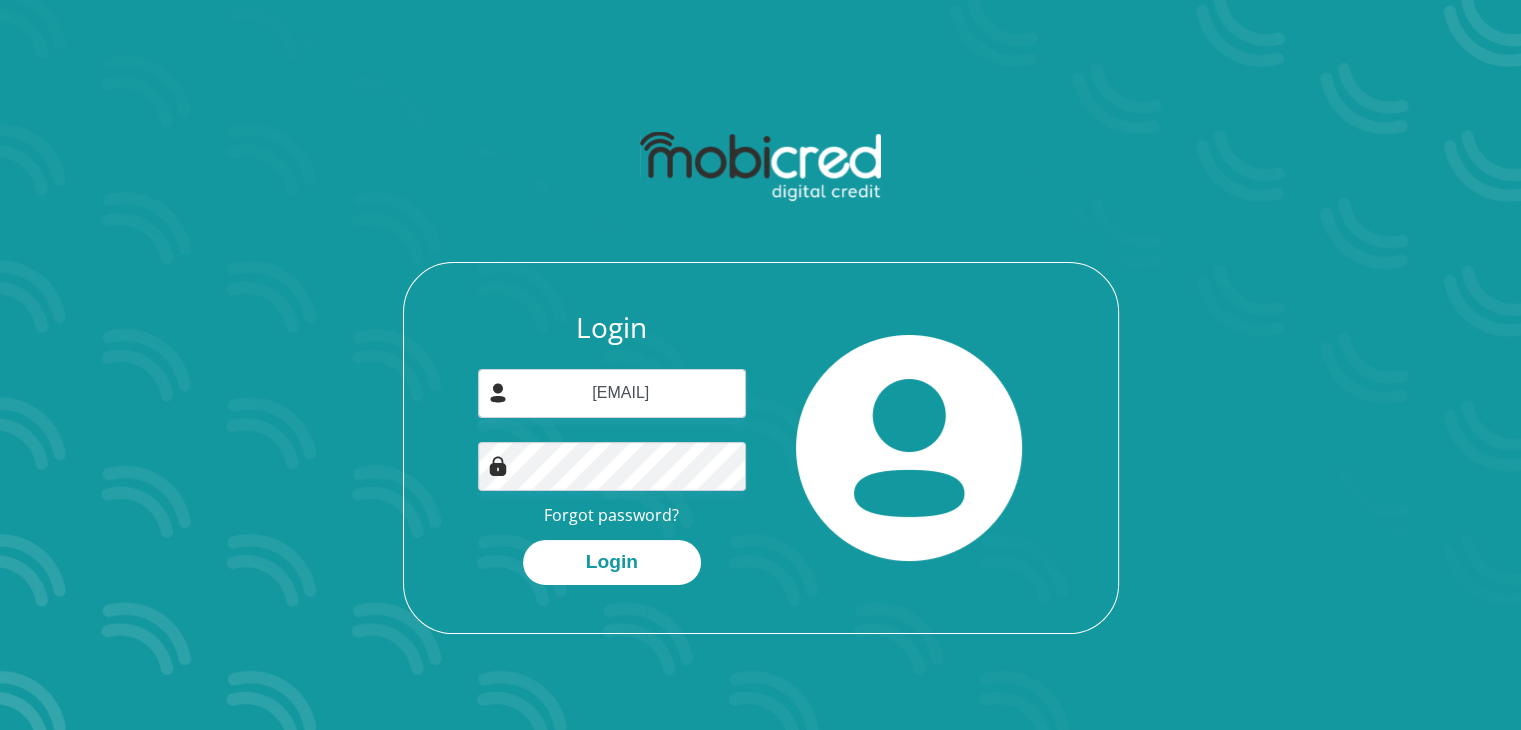 click on "Login
dylancarloemanuel@gmail.com
Forgot password?
Login" at bounding box center [761, 472] 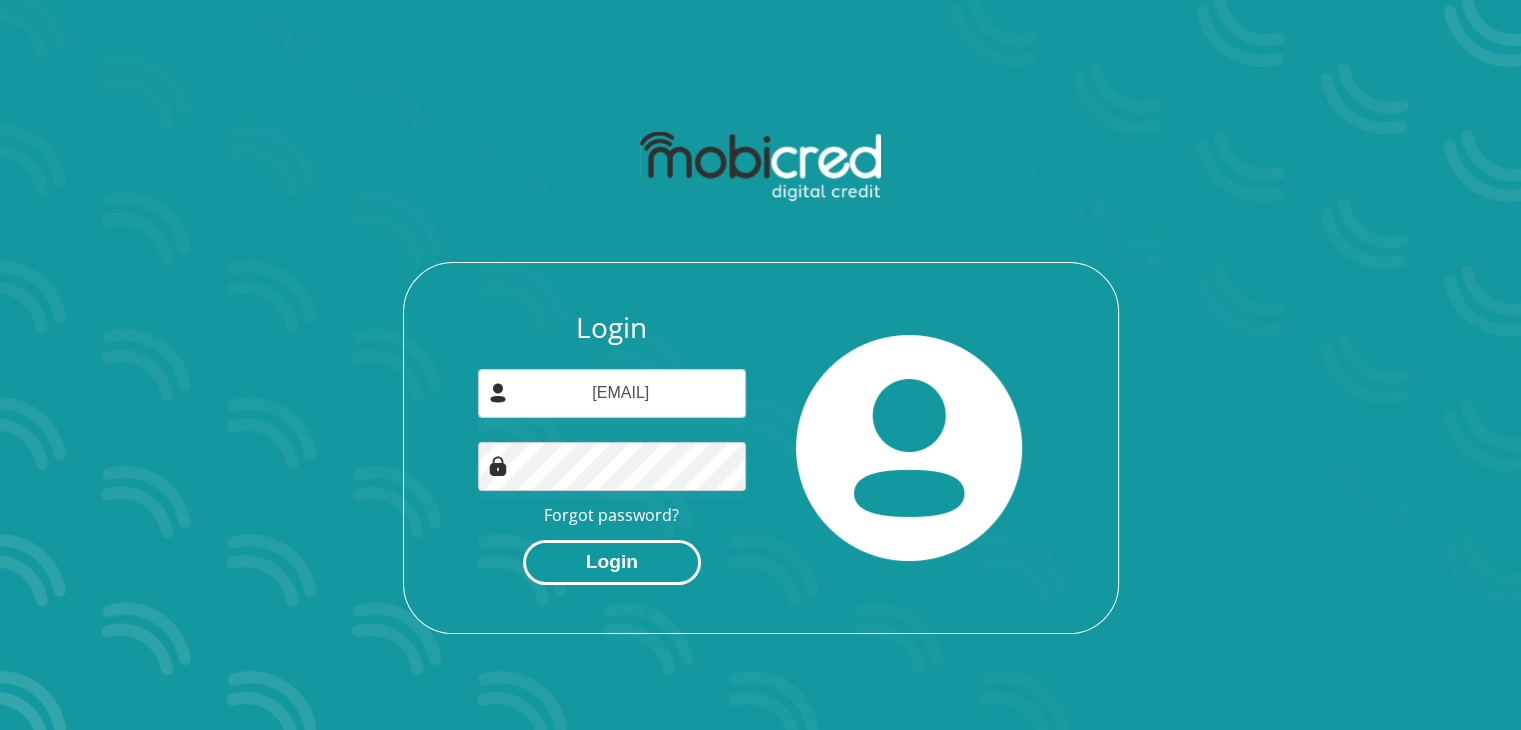 click on "Login" at bounding box center (612, 562) 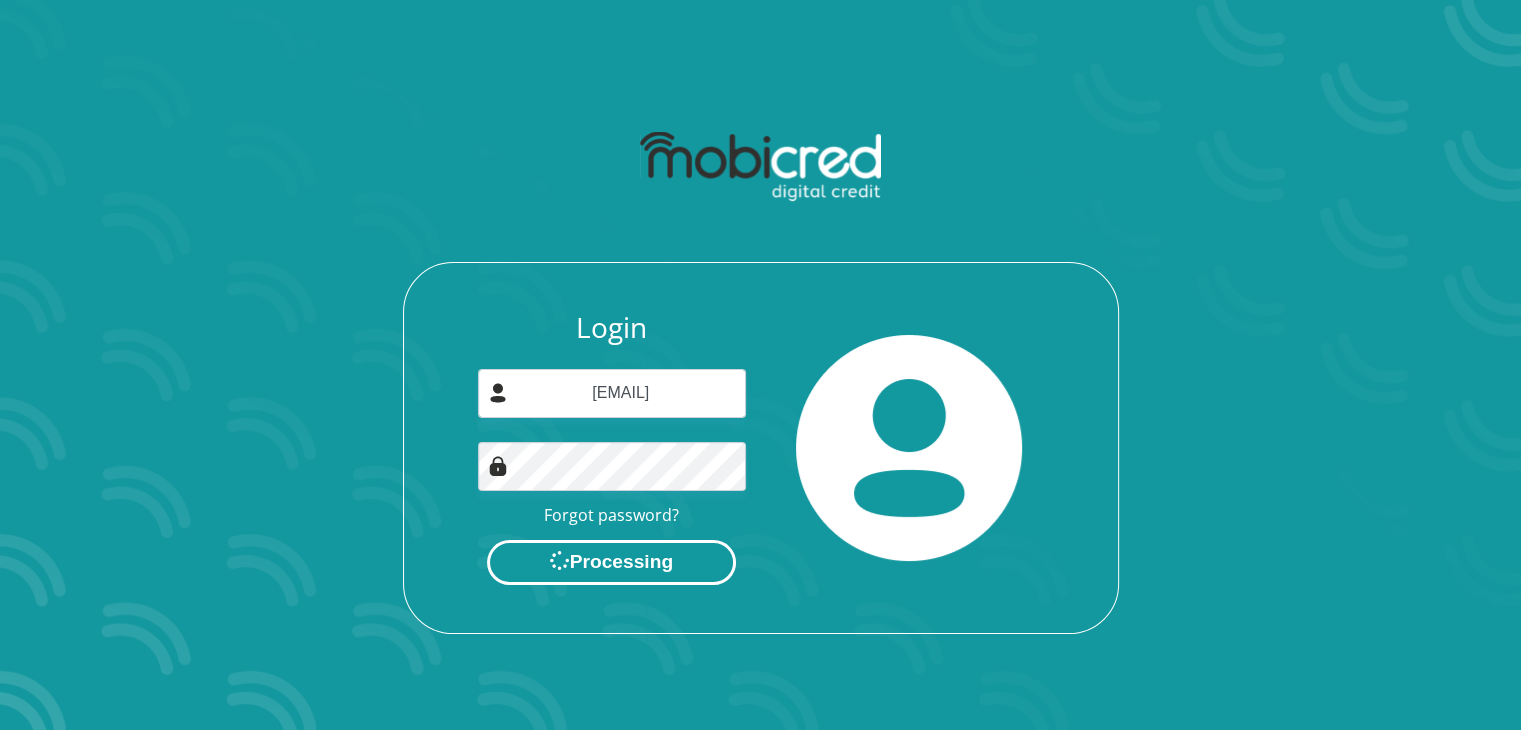 scroll, scrollTop: 0, scrollLeft: 0, axis: both 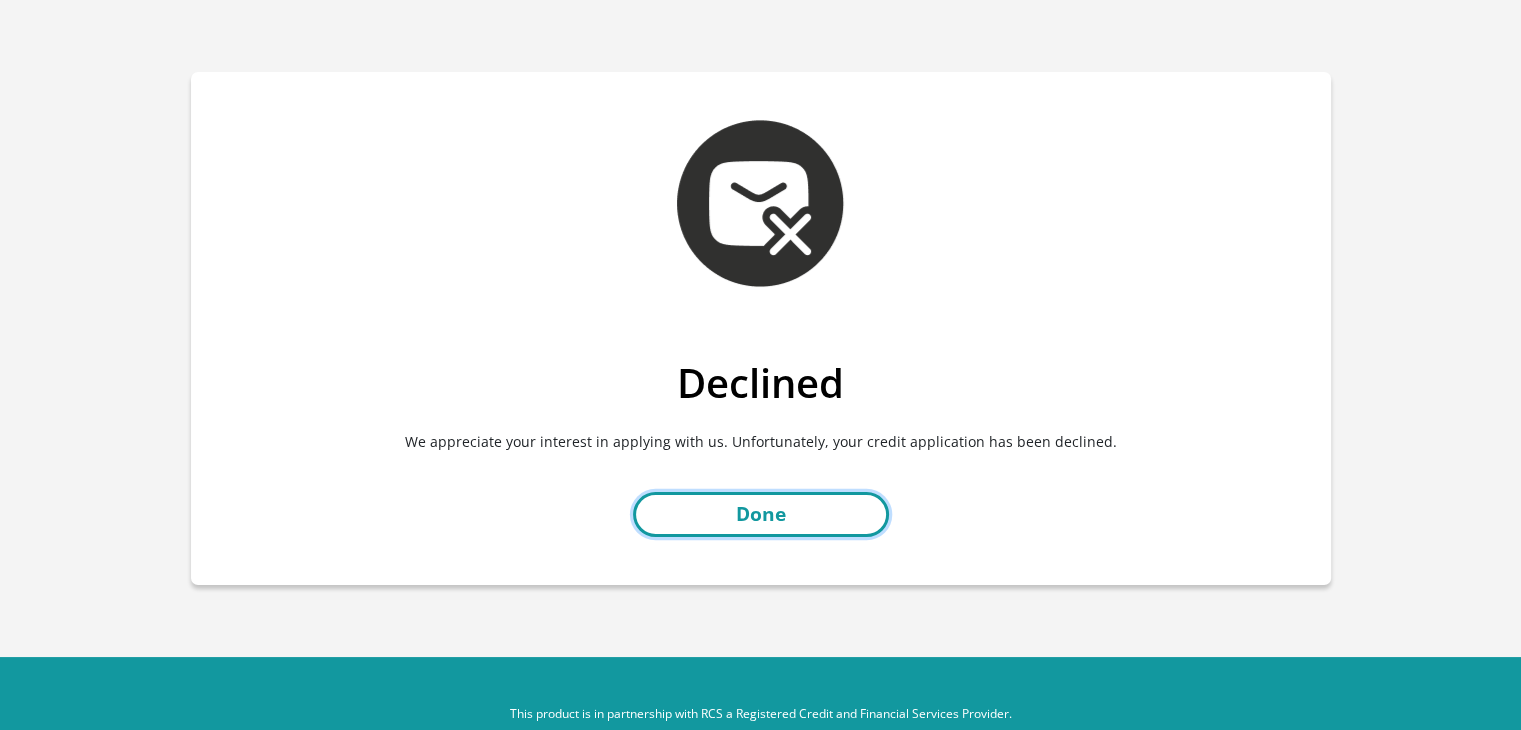 click on "Done" at bounding box center [761, 514] 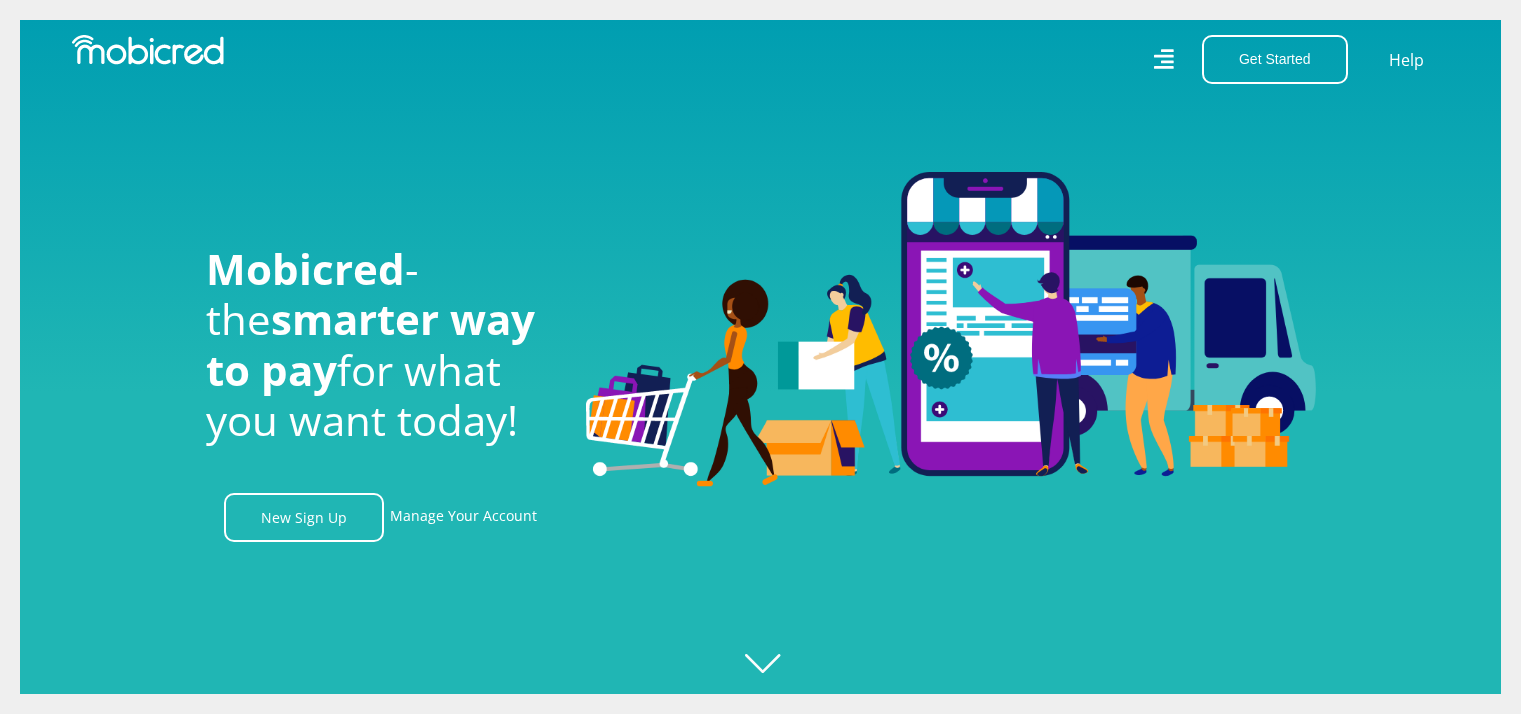 scroll, scrollTop: 0, scrollLeft: 0, axis: both 